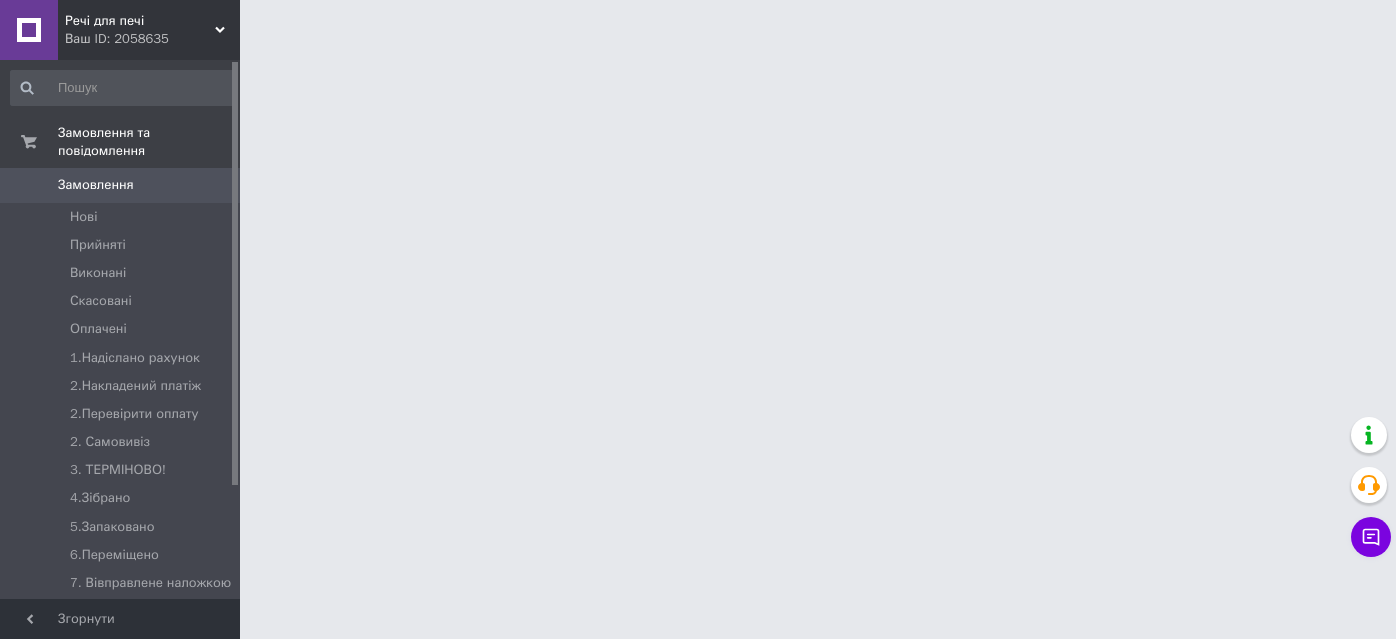 scroll, scrollTop: 0, scrollLeft: 0, axis: both 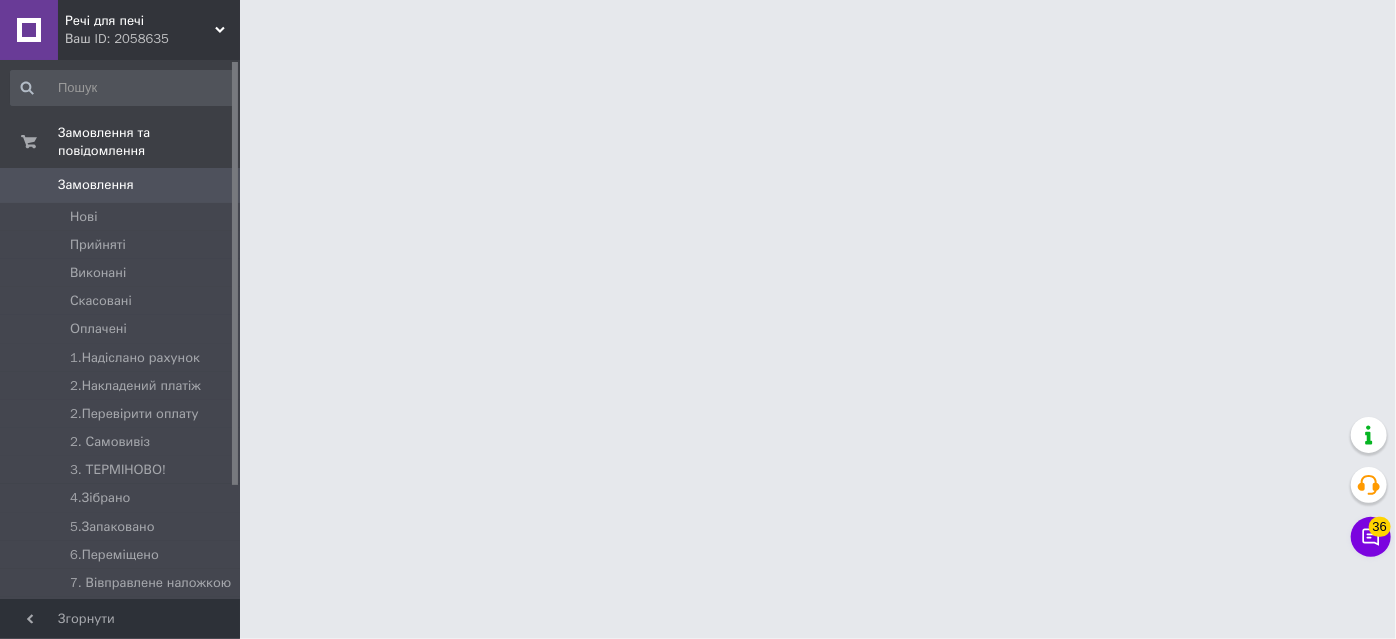 drag, startPoint x: 238, startPoint y: 191, endPoint x: 363, endPoint y: 89, distance: 161.33505 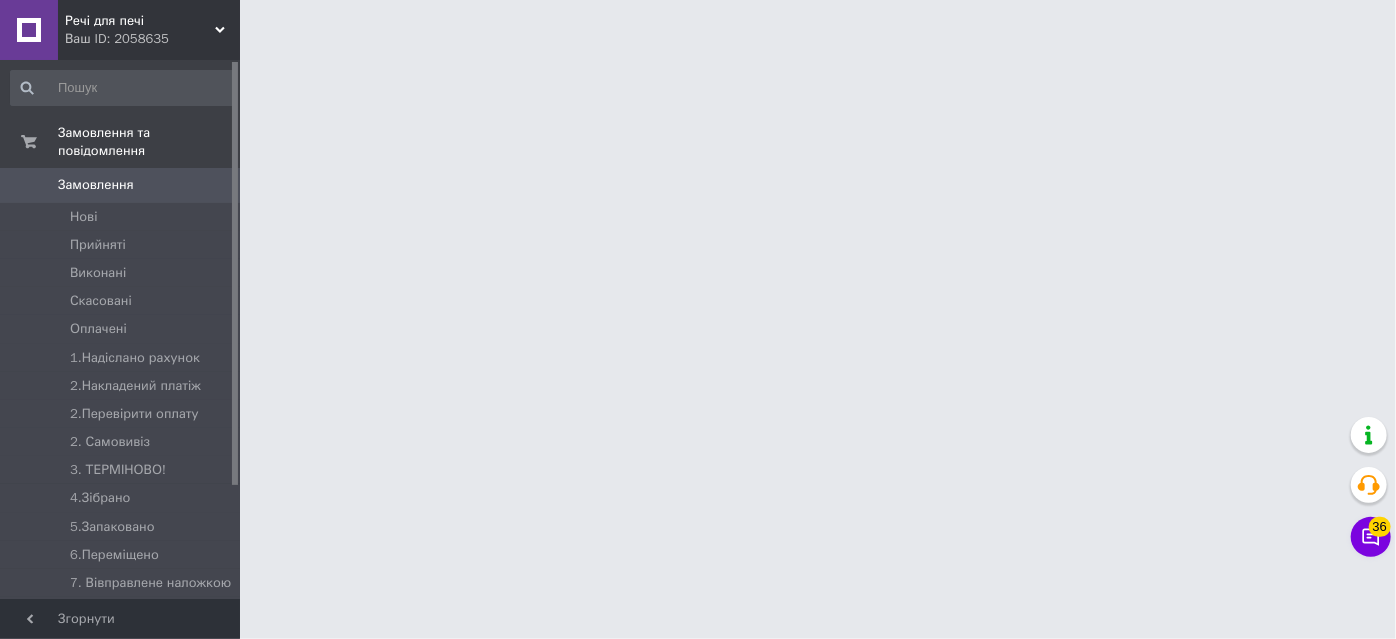 click on "Речі для печі Ваш ID: 2058635 Сайт Речі для печі Кабінет покупця Перевірити стан системи Сторінка на порталі Довідка Вийти Замовлення та повідомлення Замовлення 0 [GEOGRAPHIC_DATA] Виконані Скасовані Оплачені 1.Надіслано рахунок 2.Накладений платіж 2.Перевірити оплату 2. Самовивіз 3. ТЕРМІНОВО! 4.Зібрано 5.Запаковано 6.Переміщено 7. Вівправлене наложкою Алмазний Мир ОЦЕВУМ Повідомлення 0 Покупці Згорнути
36" at bounding box center (698, 25) 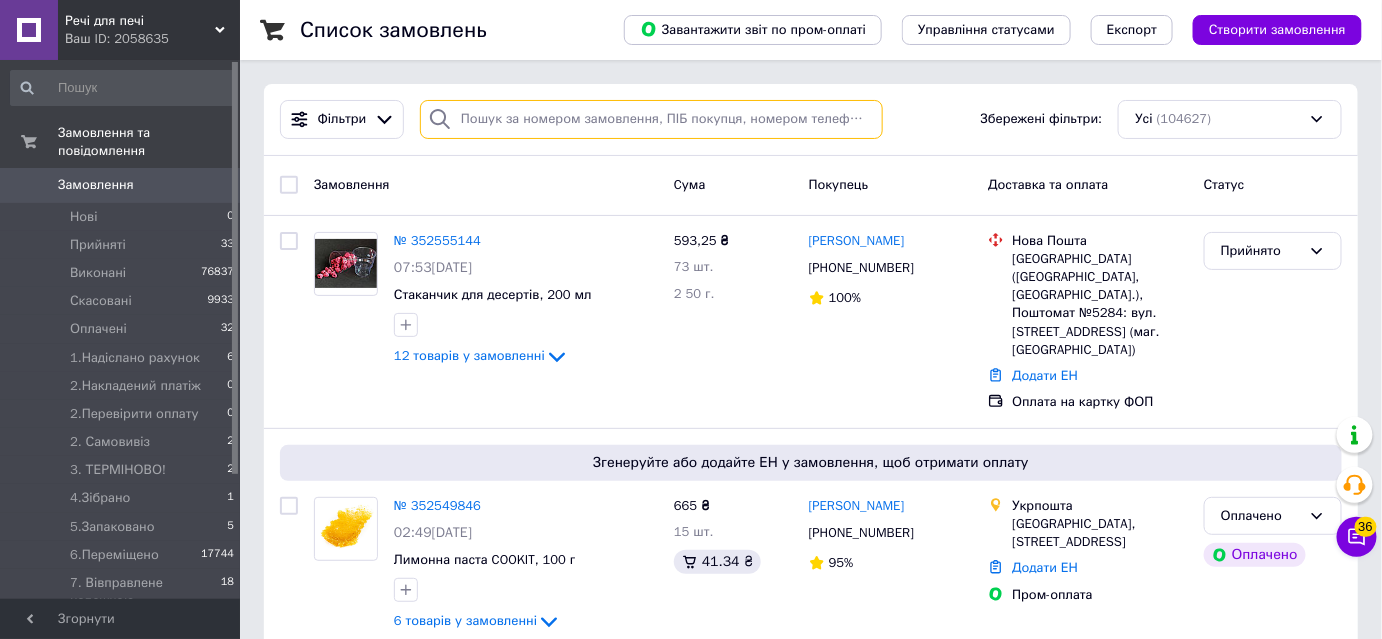 click at bounding box center [651, 119] 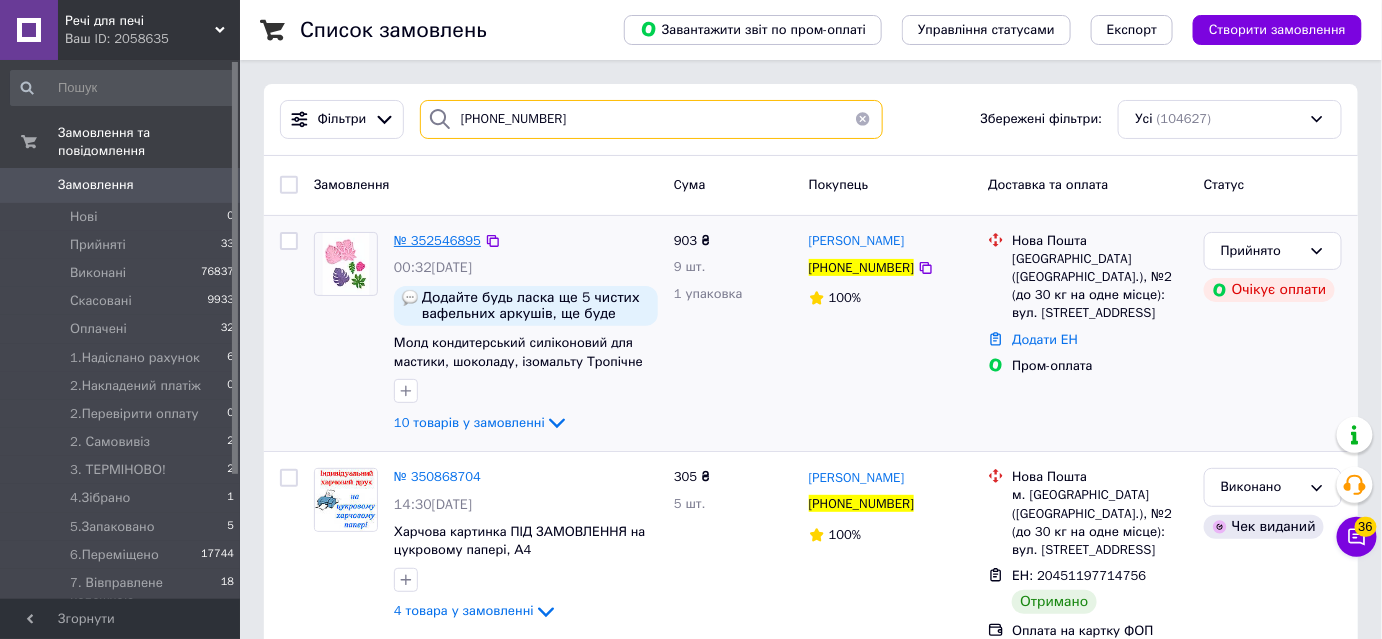 type on "[PHONE_NUMBER]" 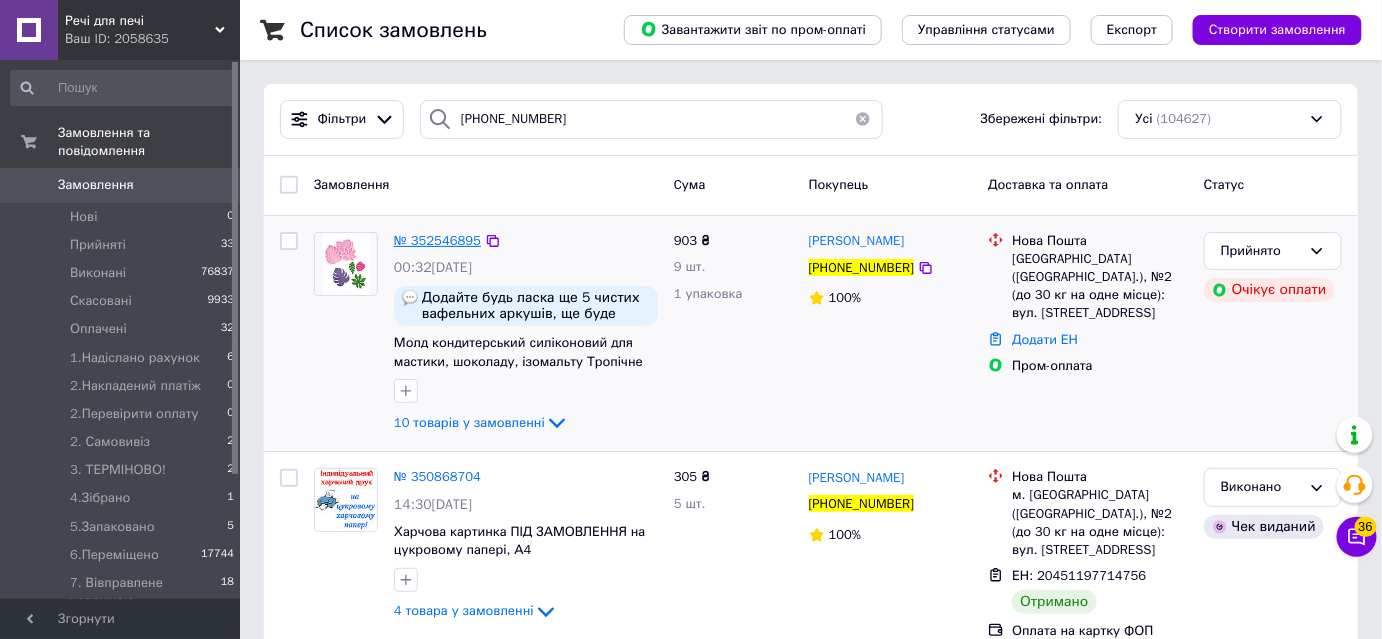 click on "№ 352546895" at bounding box center [437, 240] 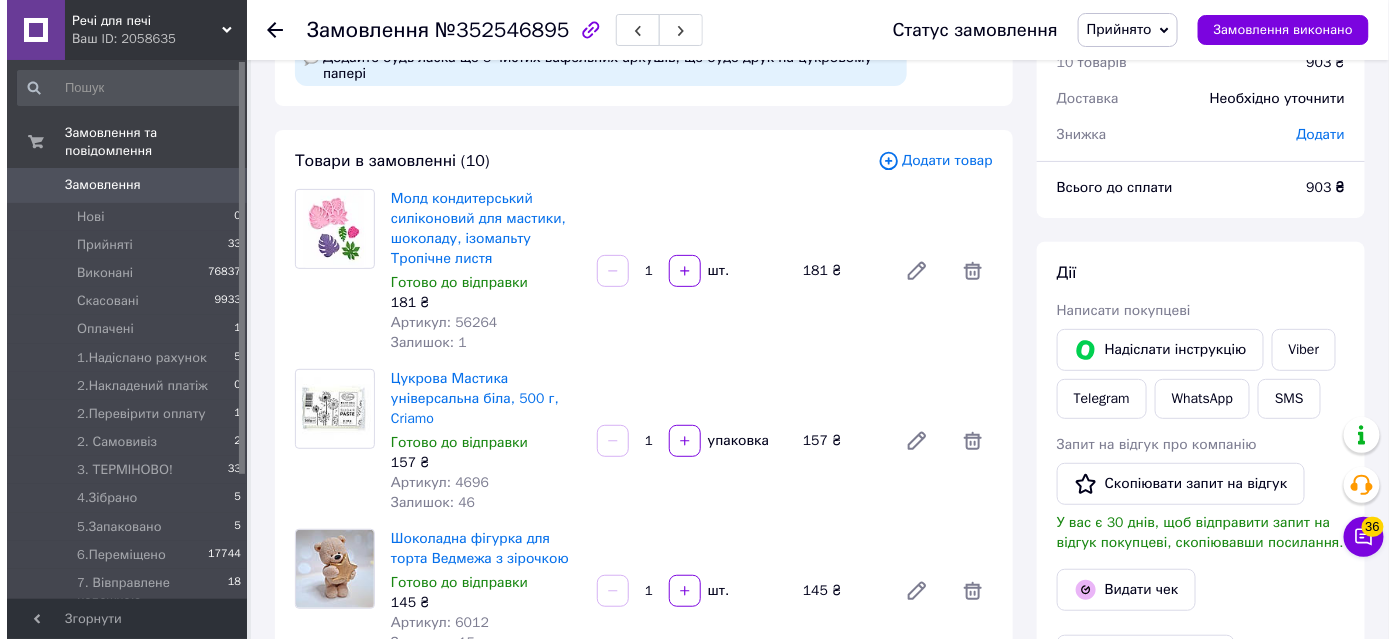 scroll, scrollTop: 0, scrollLeft: 0, axis: both 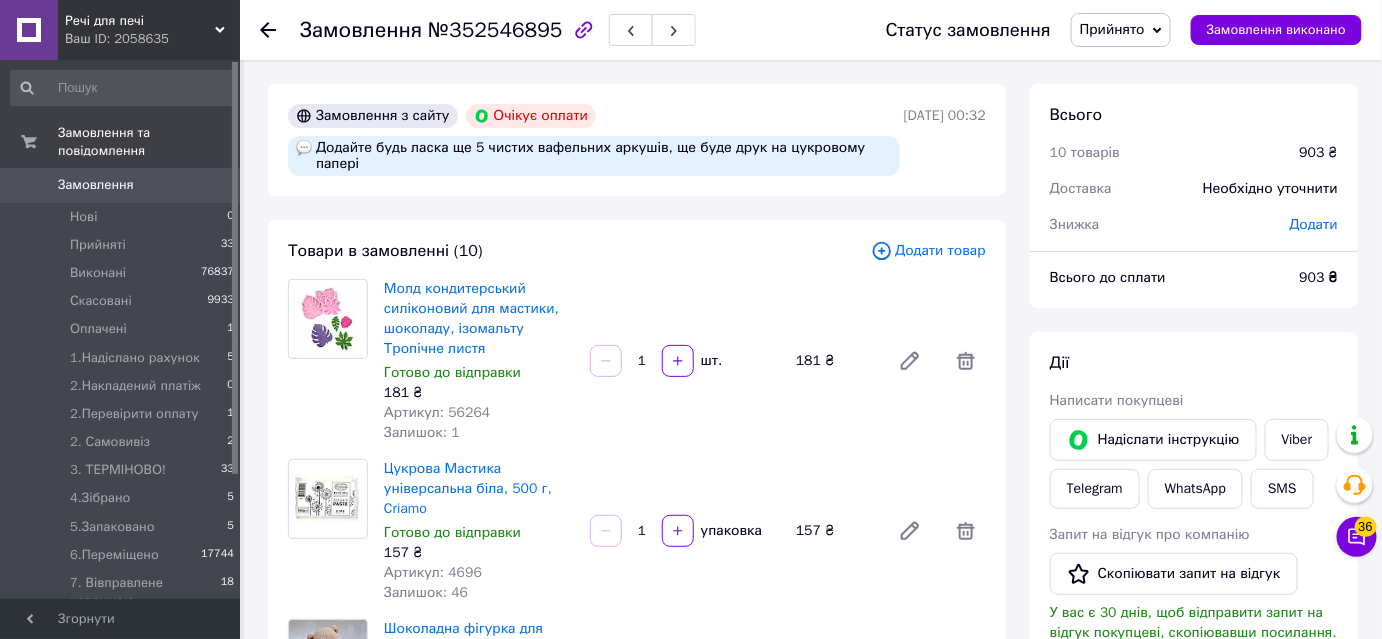 click on "Додати товар" at bounding box center (928, 251) 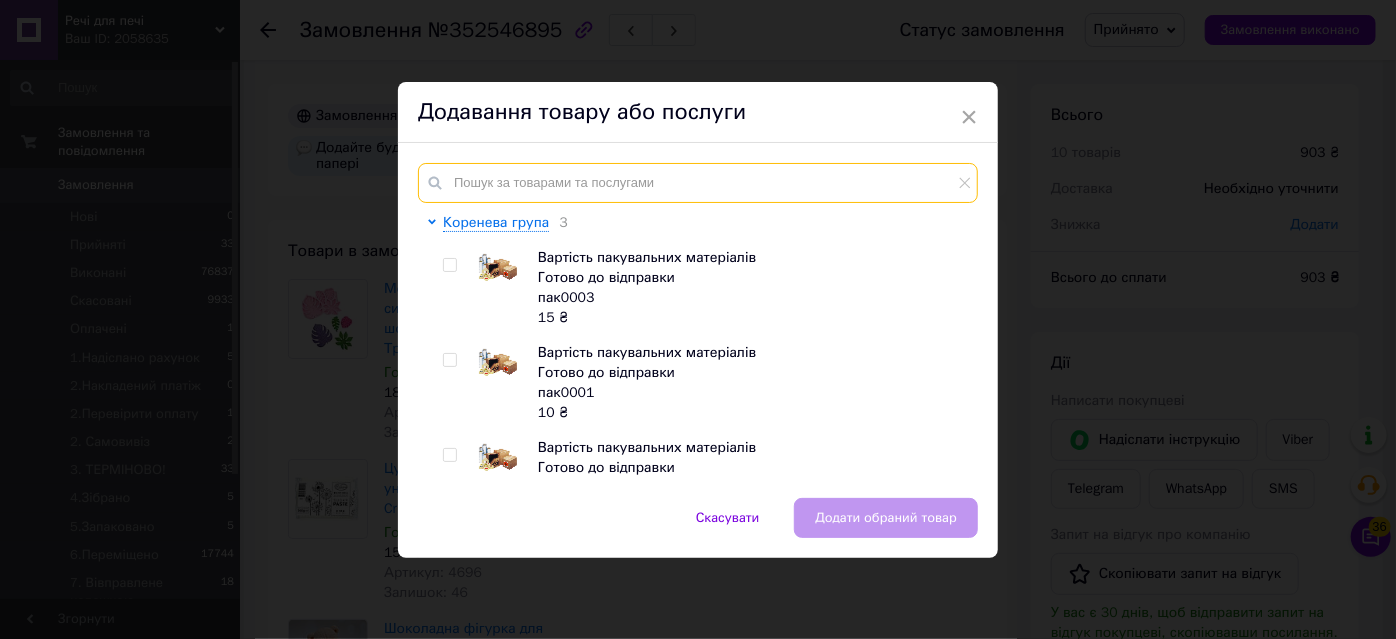 click at bounding box center [698, 183] 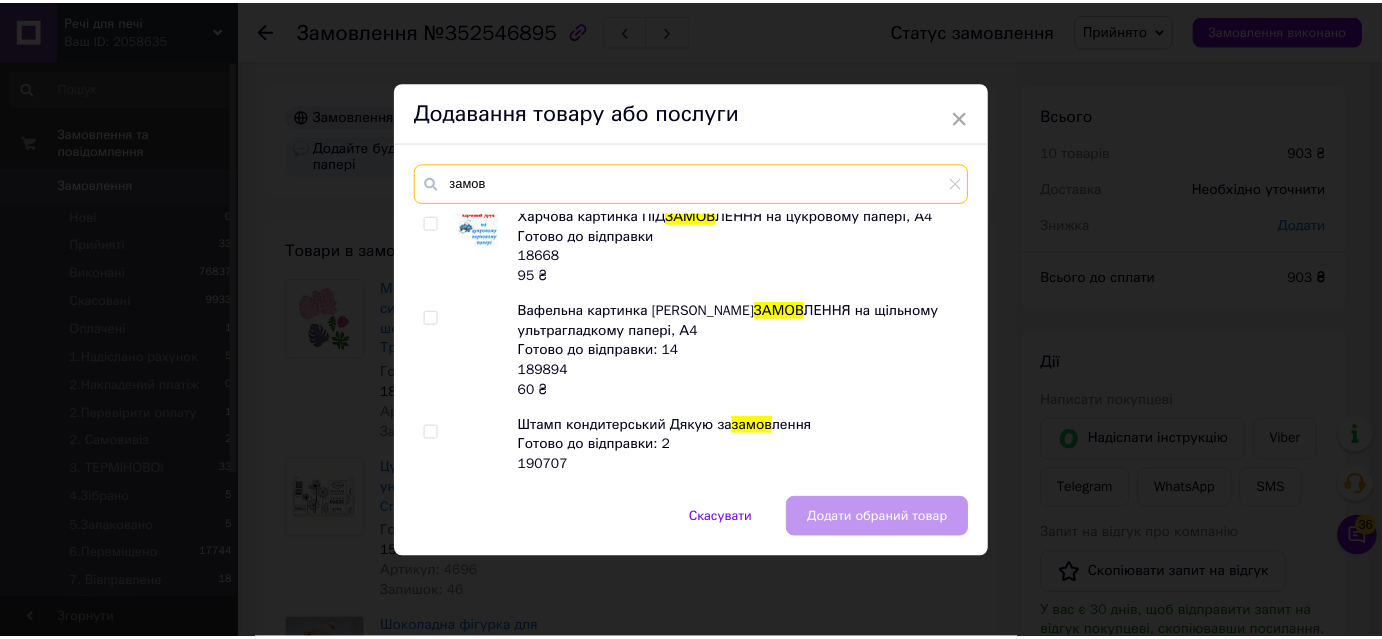 scroll, scrollTop: 202, scrollLeft: 0, axis: vertical 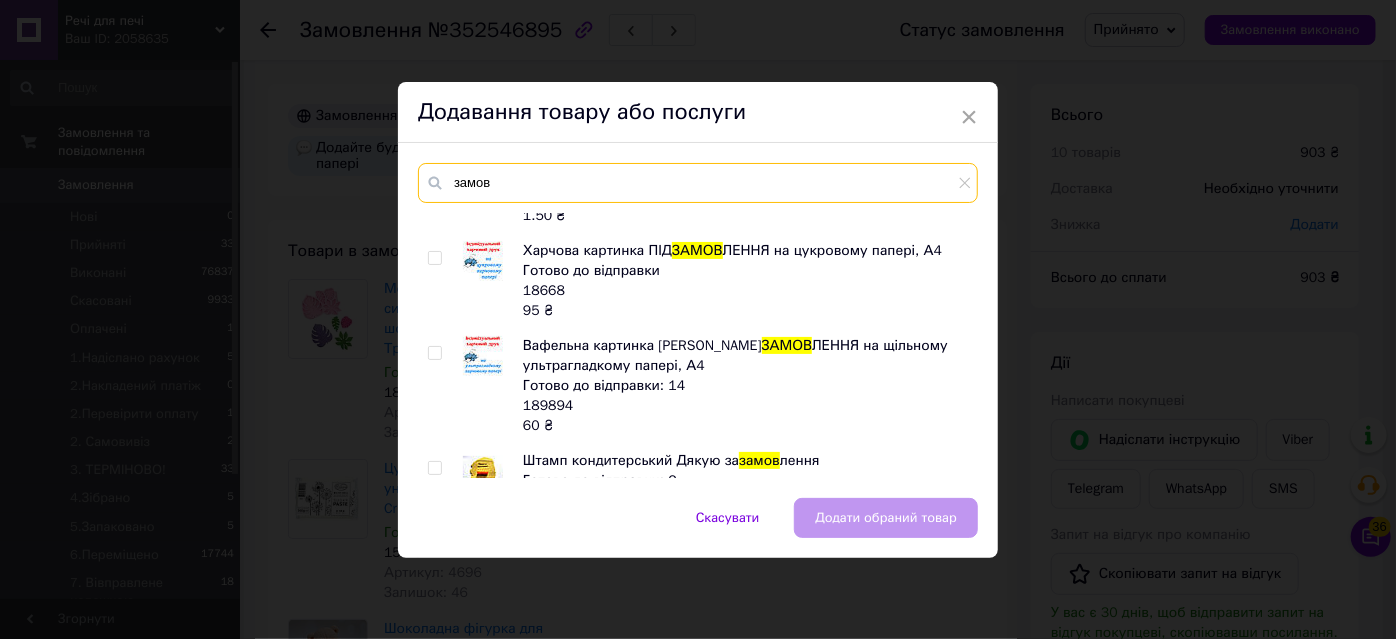 type on "замов" 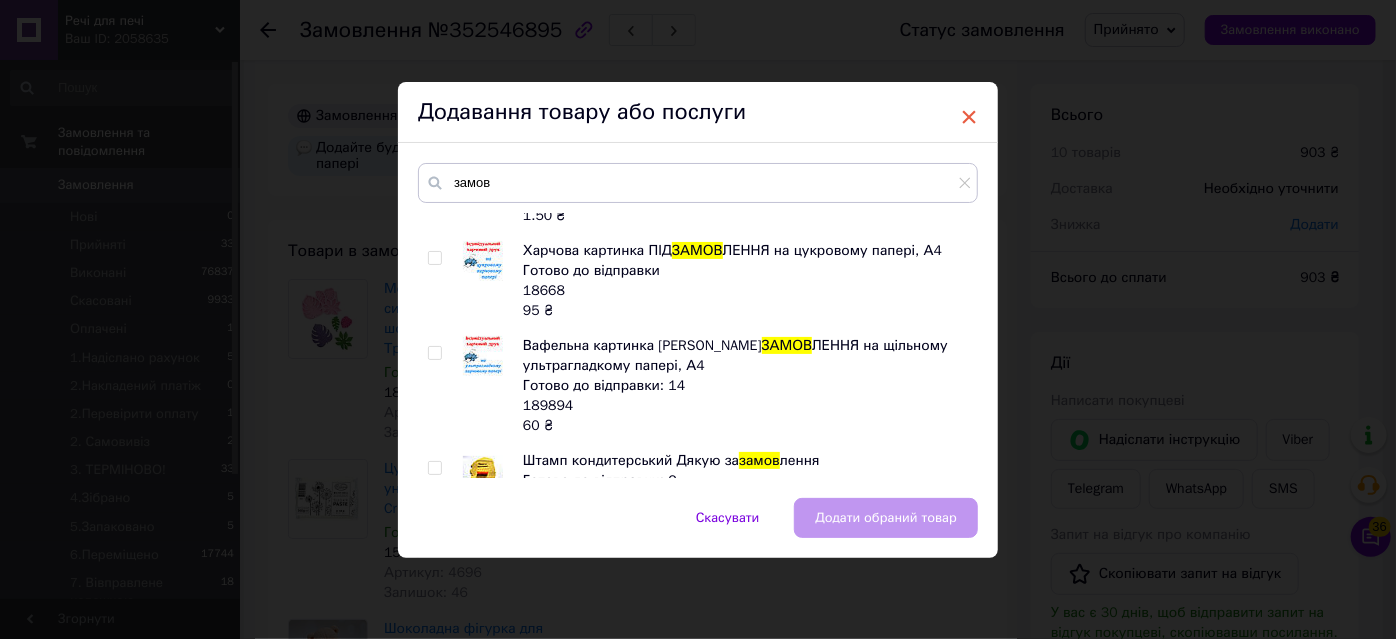 click on "×" at bounding box center [969, 117] 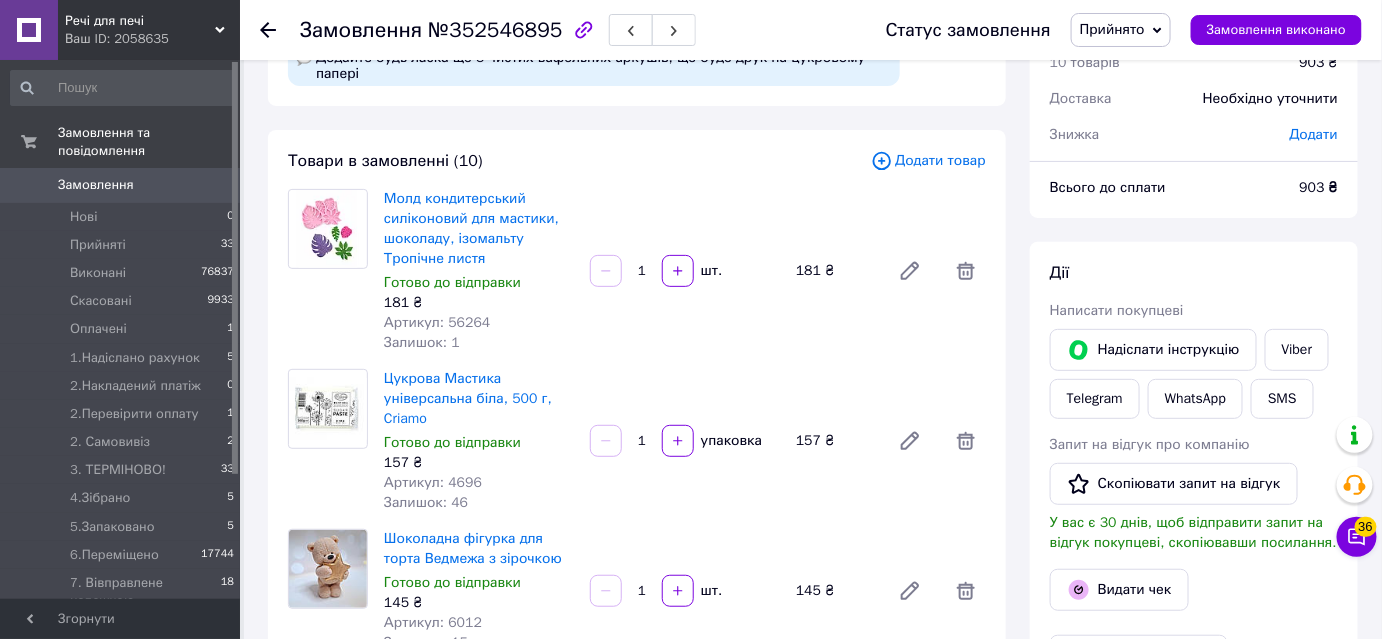 scroll, scrollTop: 0, scrollLeft: 0, axis: both 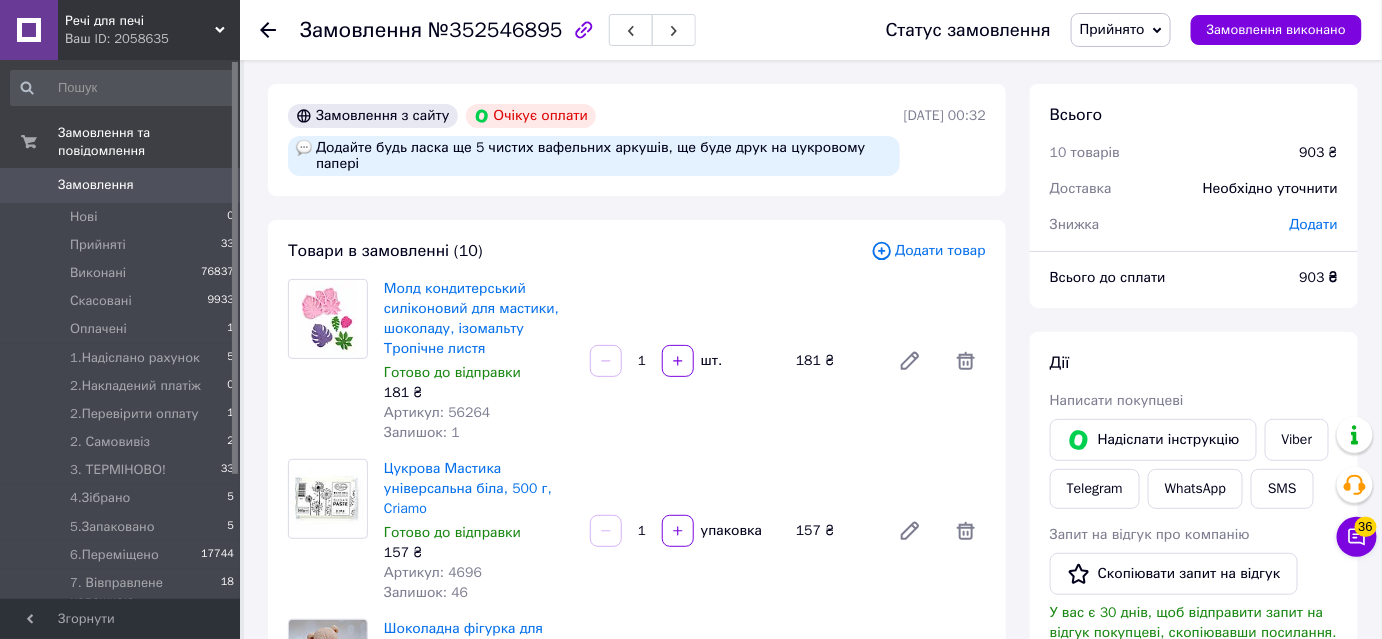 click on "Додайте будь ласка ще 5 чистих вафельних  аркушів, ще буде друк на цукровому папері" at bounding box center [594, 156] 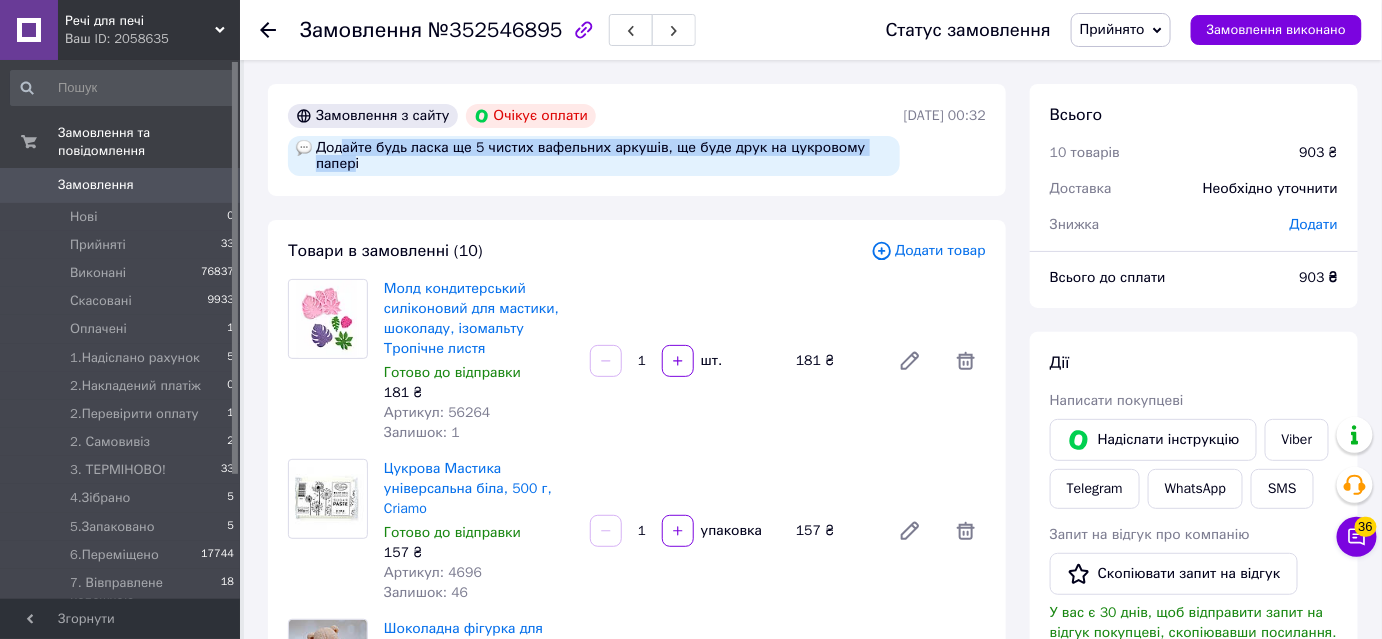 drag, startPoint x: 351, startPoint y: 163, endPoint x: 328, endPoint y: 150, distance: 26.41969 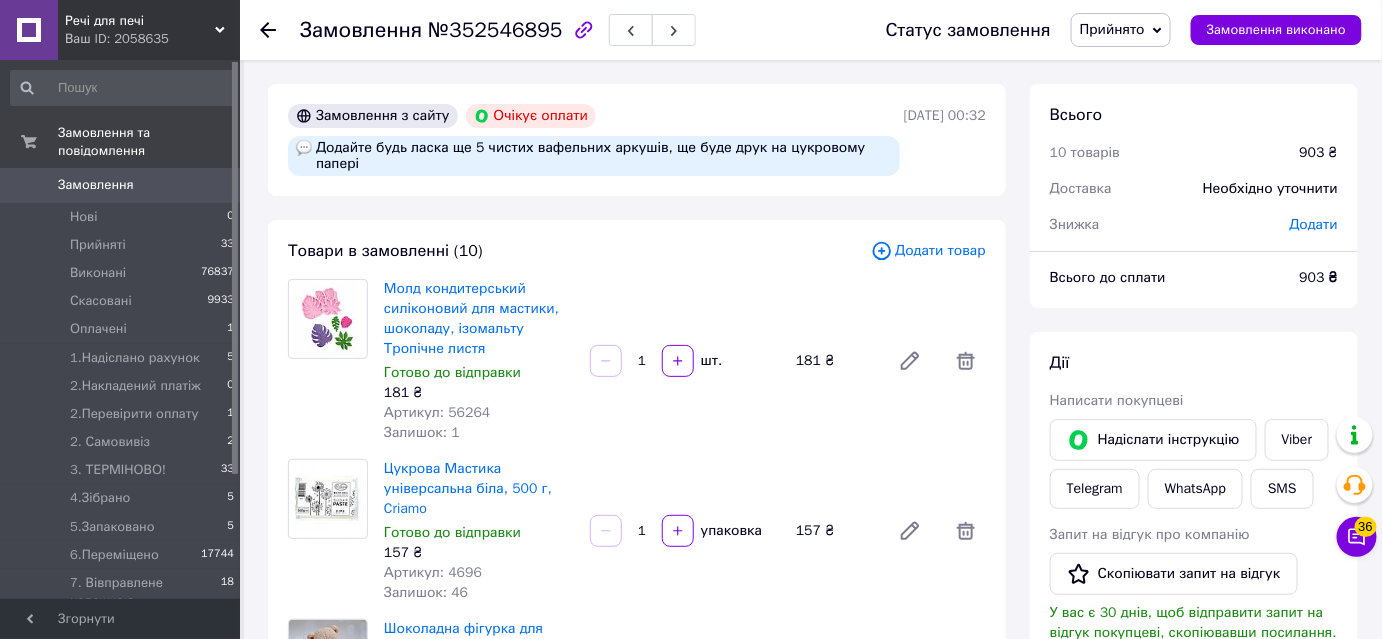 click on "Додайте будь ласка ще 5 чистих вафельних  аркушів, ще буде друк на цукровому папері" at bounding box center (594, 156) 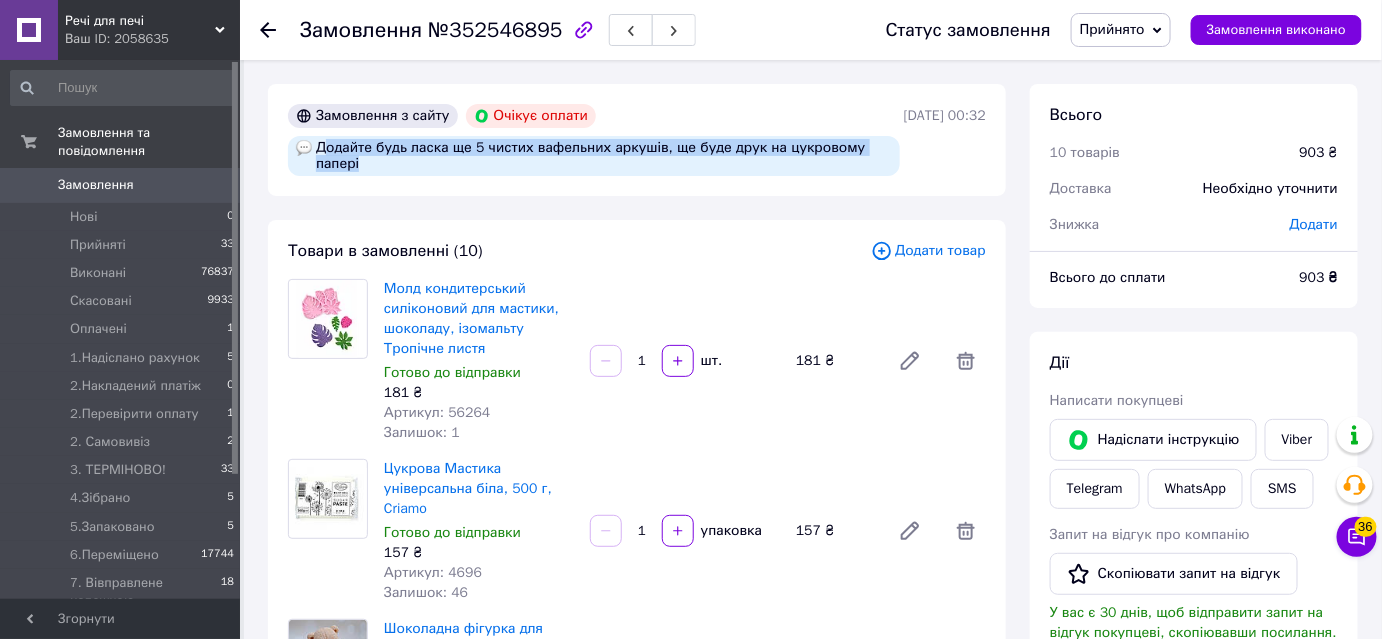 drag, startPoint x: 324, startPoint y: 150, endPoint x: 623, endPoint y: 172, distance: 299.80826 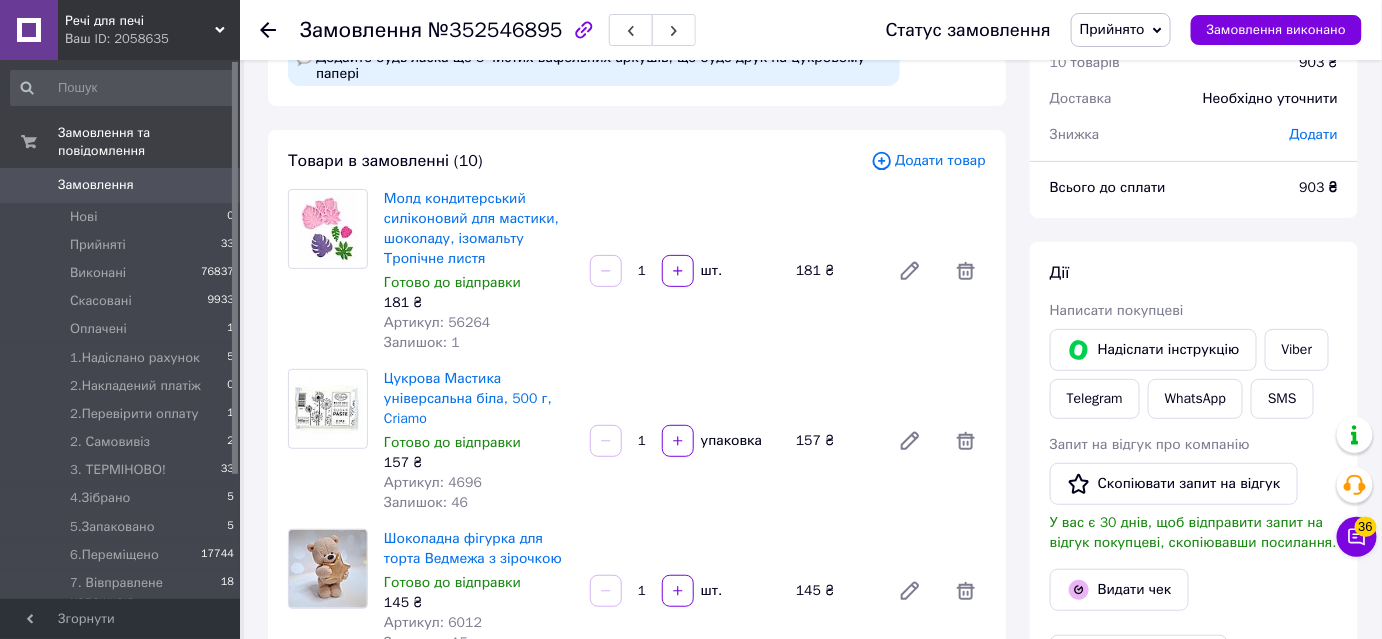 scroll, scrollTop: 0, scrollLeft: 0, axis: both 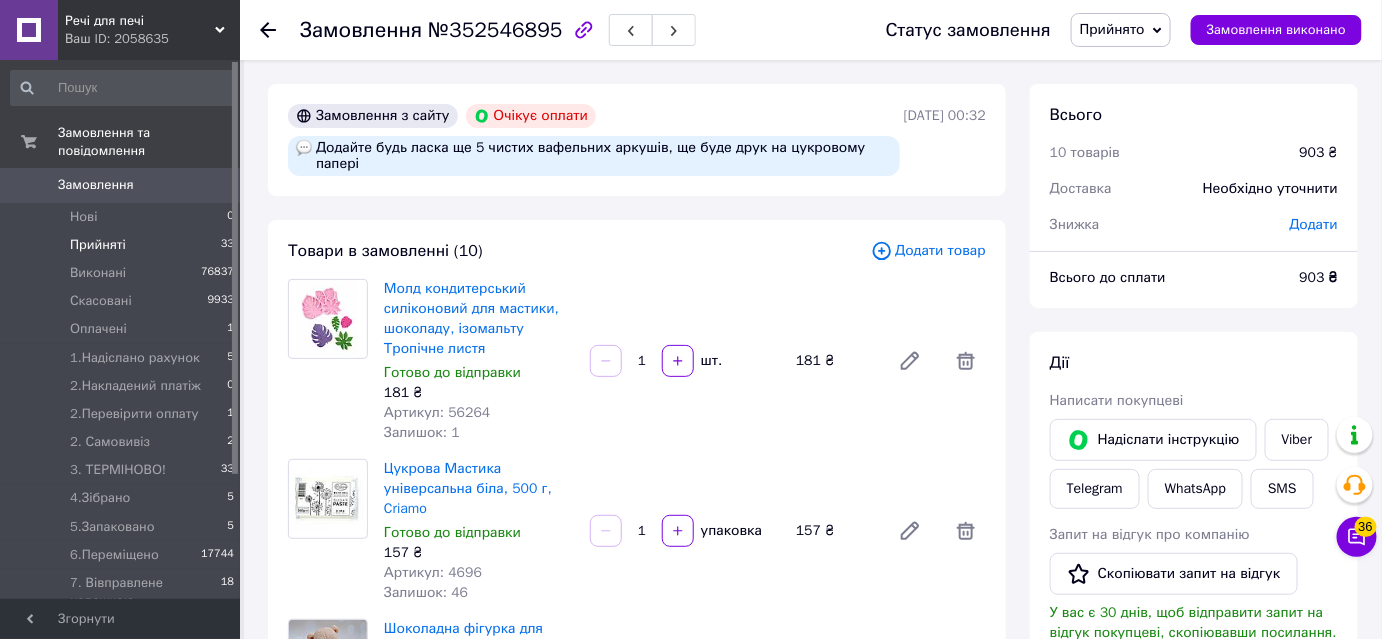 click on "Прийняті" at bounding box center [98, 245] 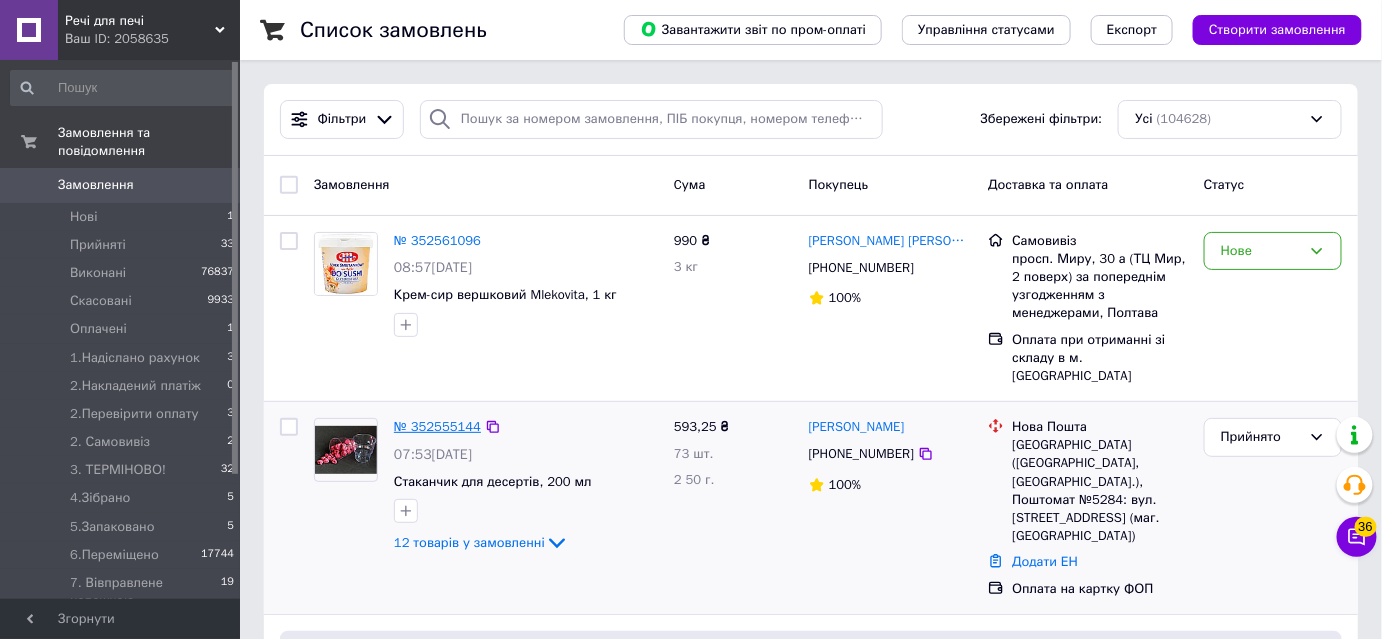 click on "№ 352555144" at bounding box center [437, 426] 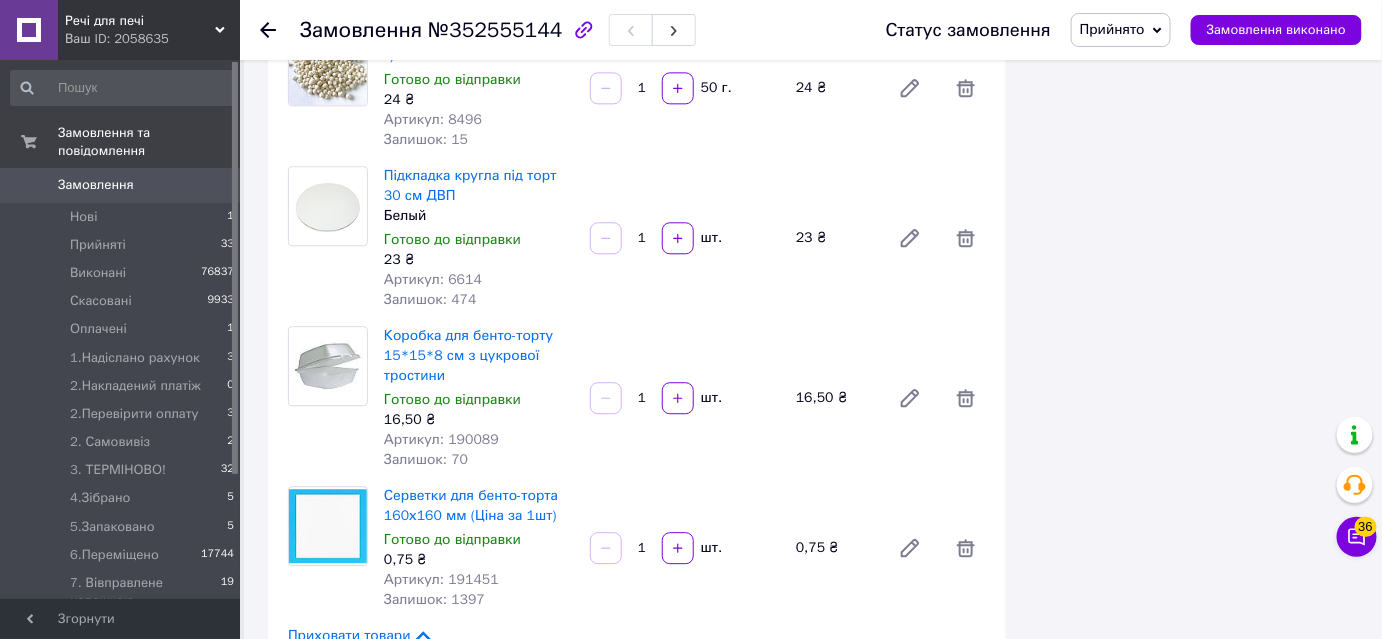 scroll, scrollTop: 1727, scrollLeft: 0, axis: vertical 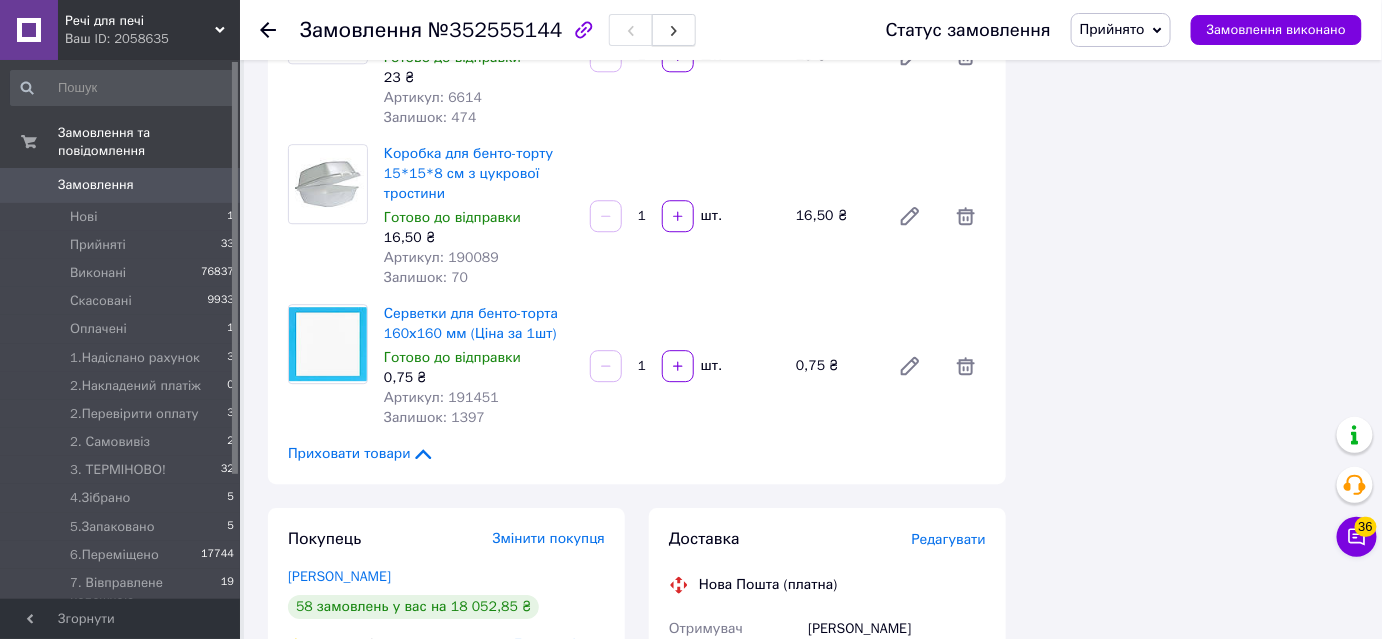 click 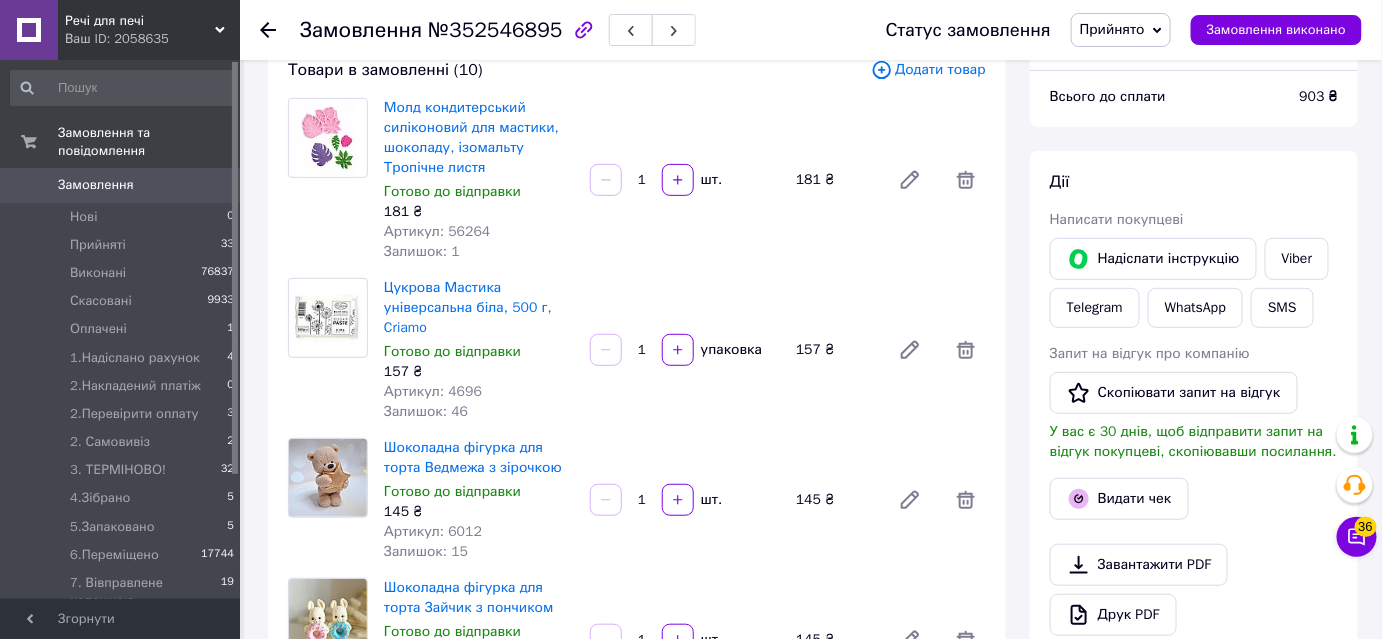 scroll, scrollTop: 0, scrollLeft: 0, axis: both 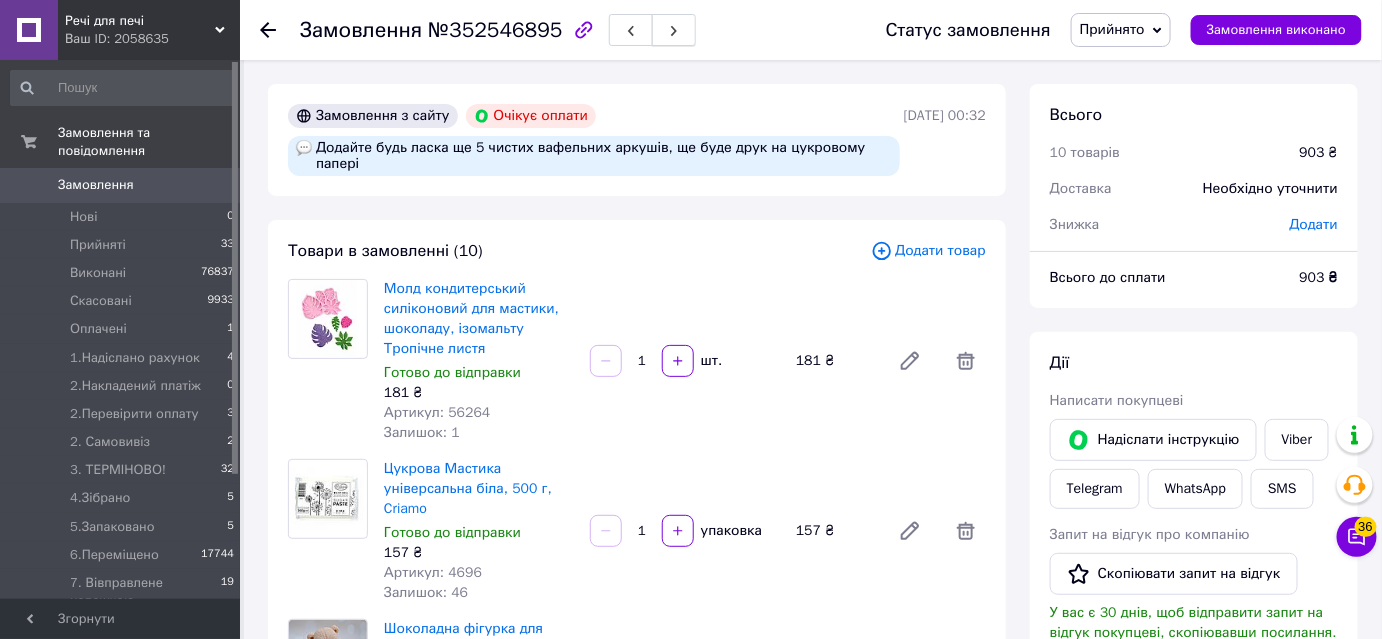 click at bounding box center [674, 30] 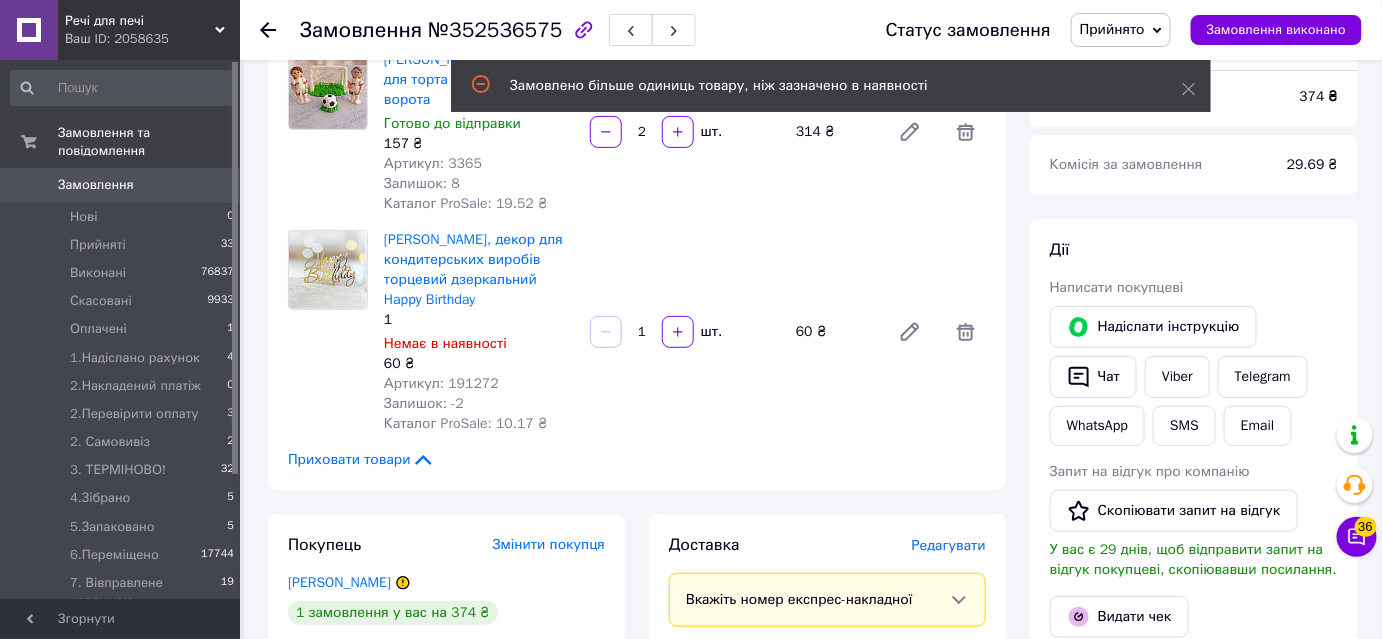 scroll, scrollTop: 272, scrollLeft: 0, axis: vertical 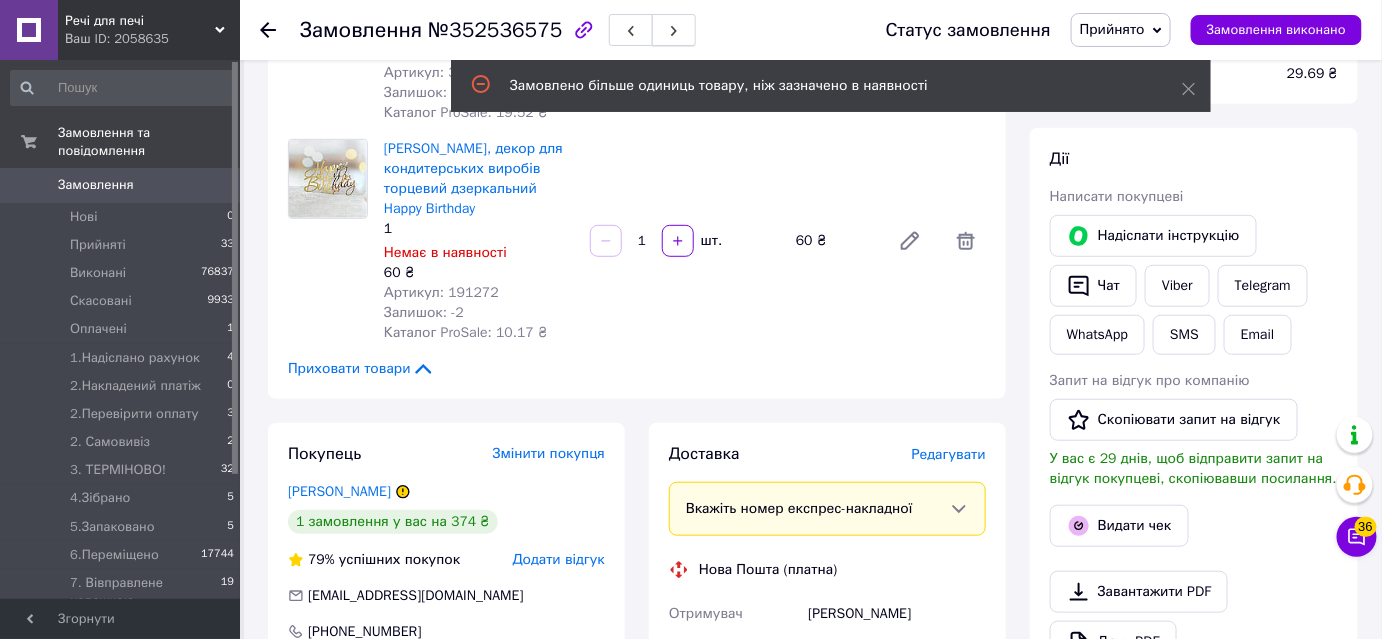 click at bounding box center [674, 30] 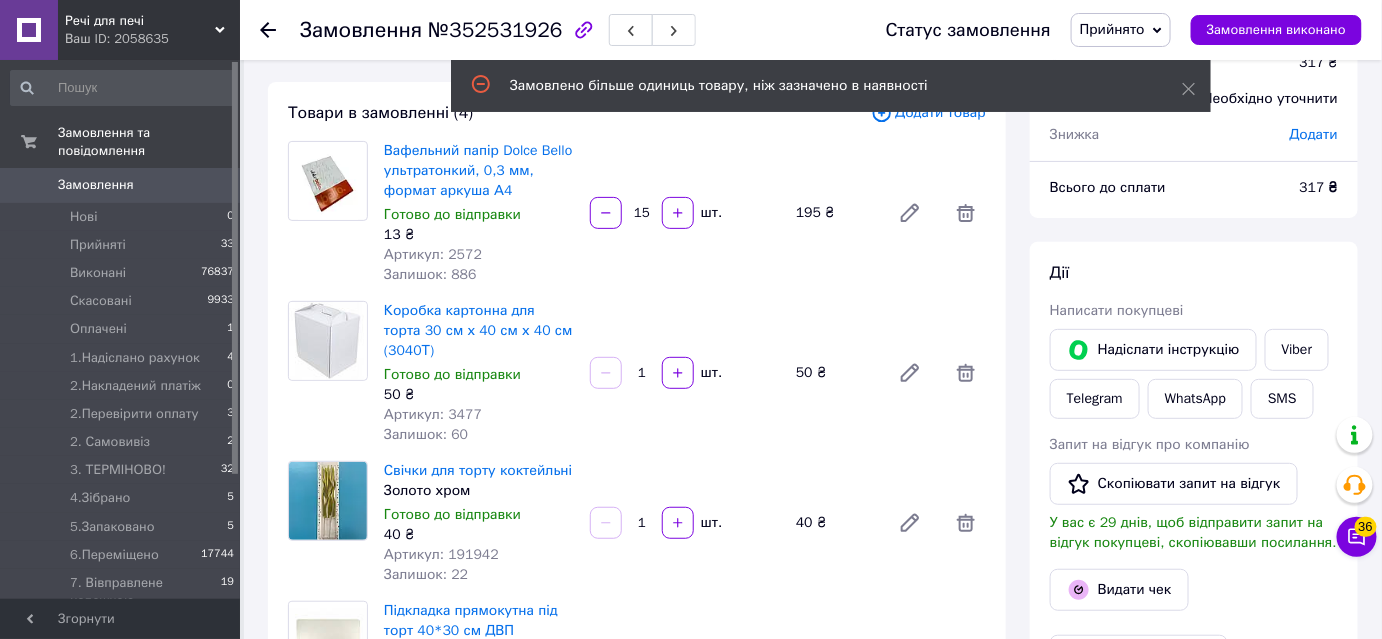 scroll, scrollTop: 0, scrollLeft: 0, axis: both 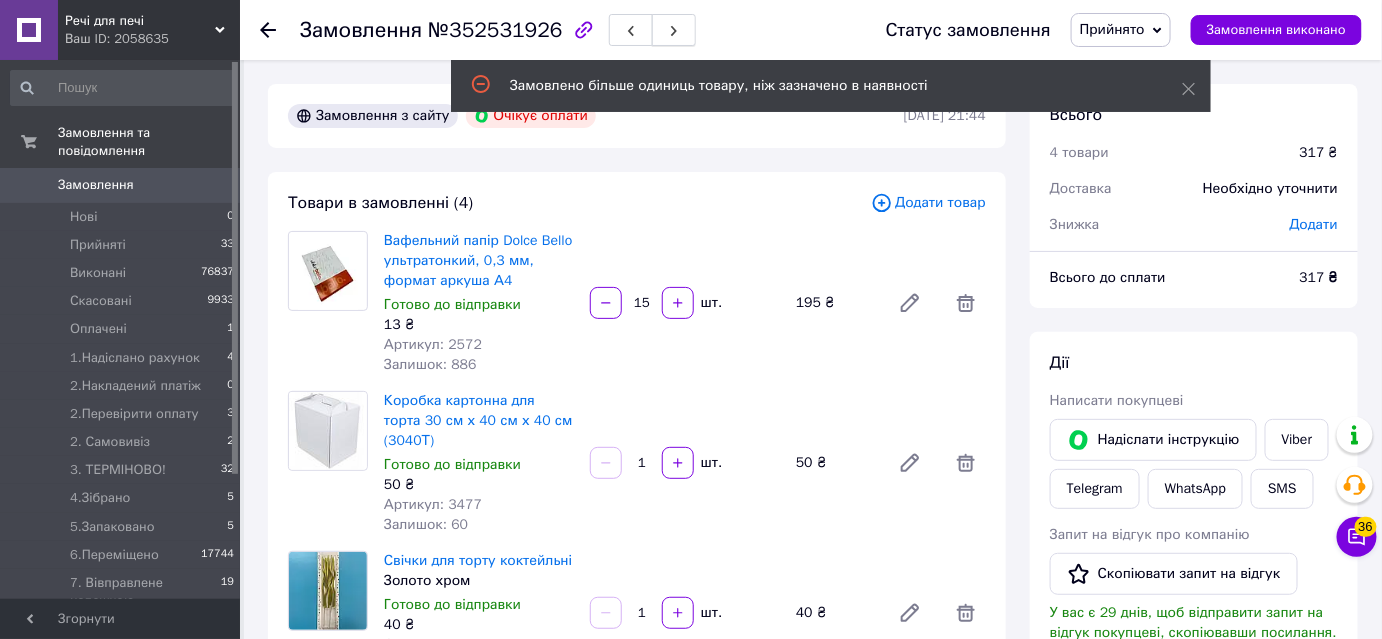 click at bounding box center (674, 30) 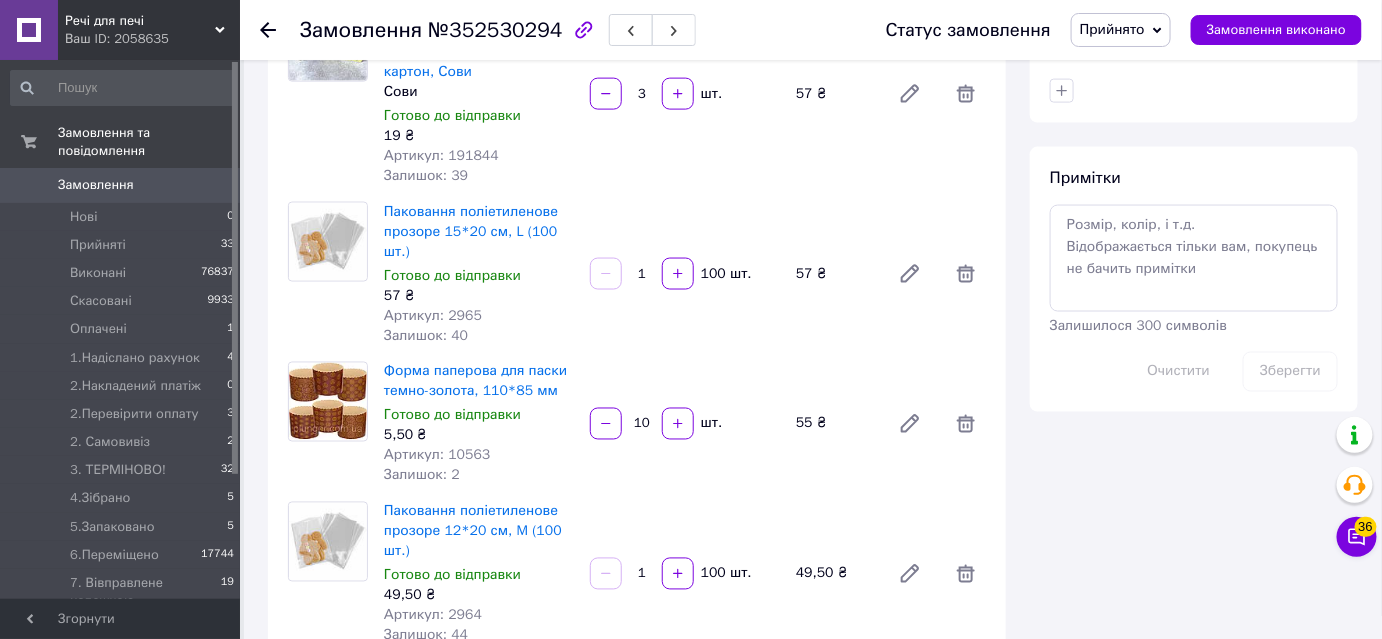 scroll, scrollTop: 454, scrollLeft: 0, axis: vertical 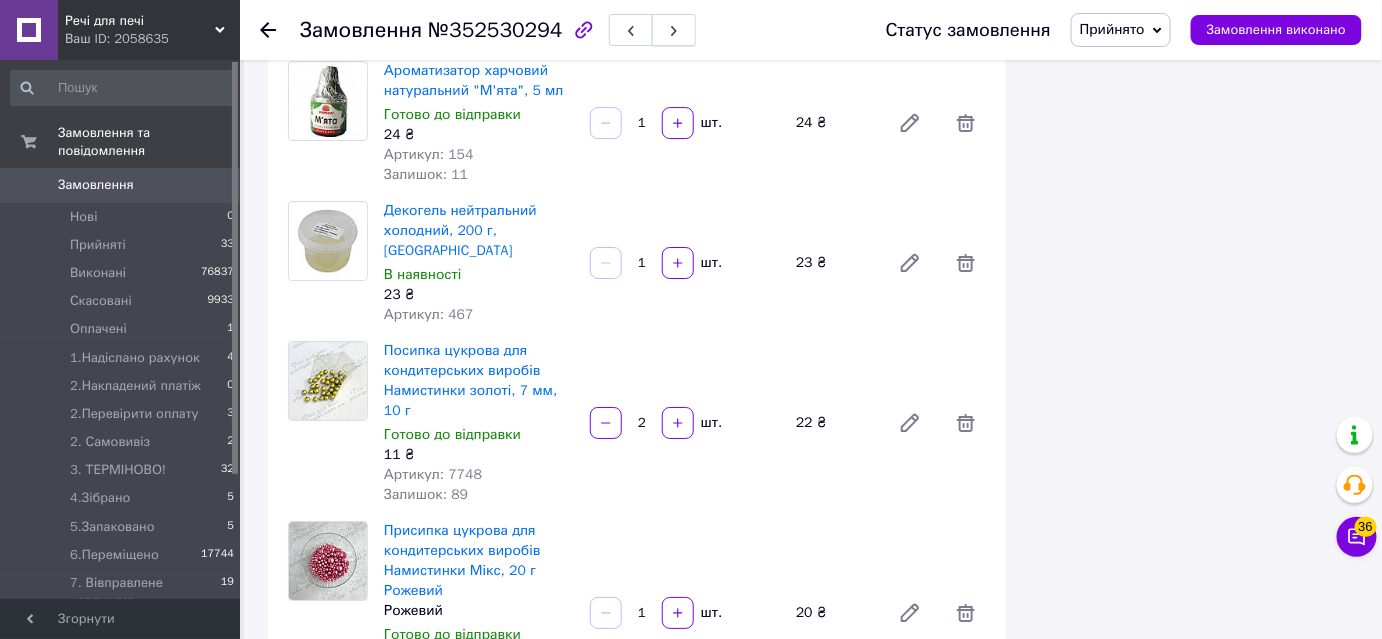click at bounding box center [674, 30] 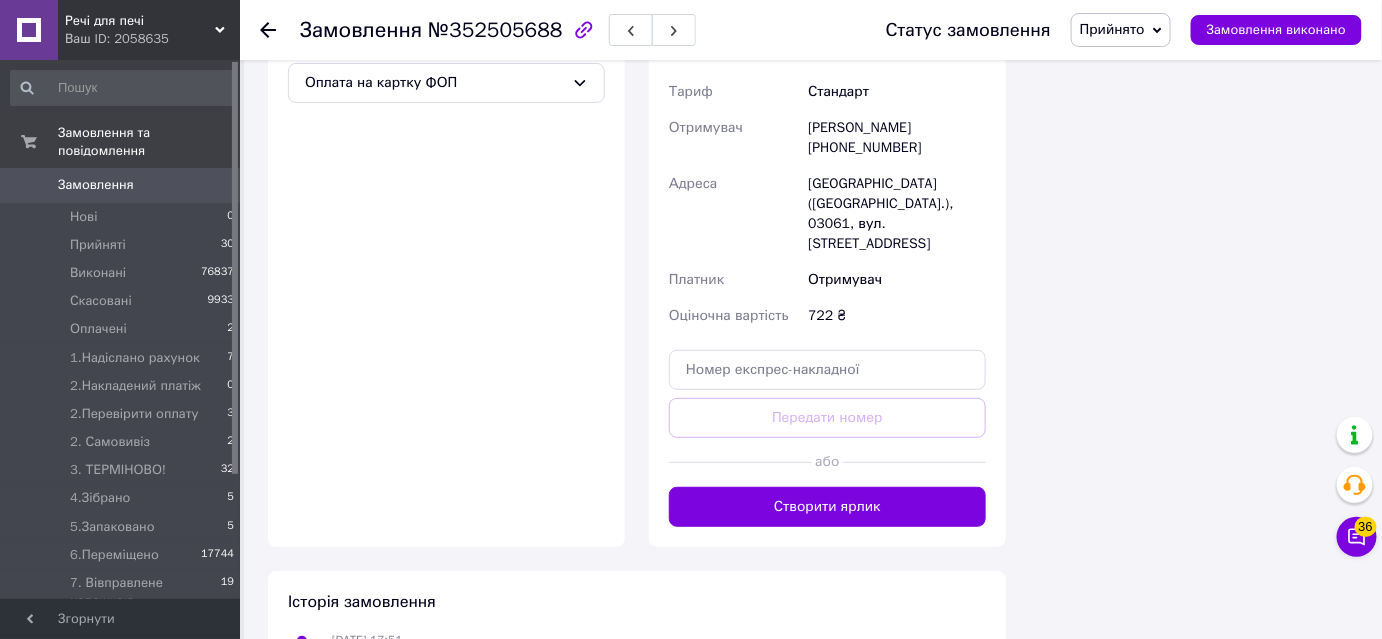 scroll, scrollTop: 2655, scrollLeft: 0, axis: vertical 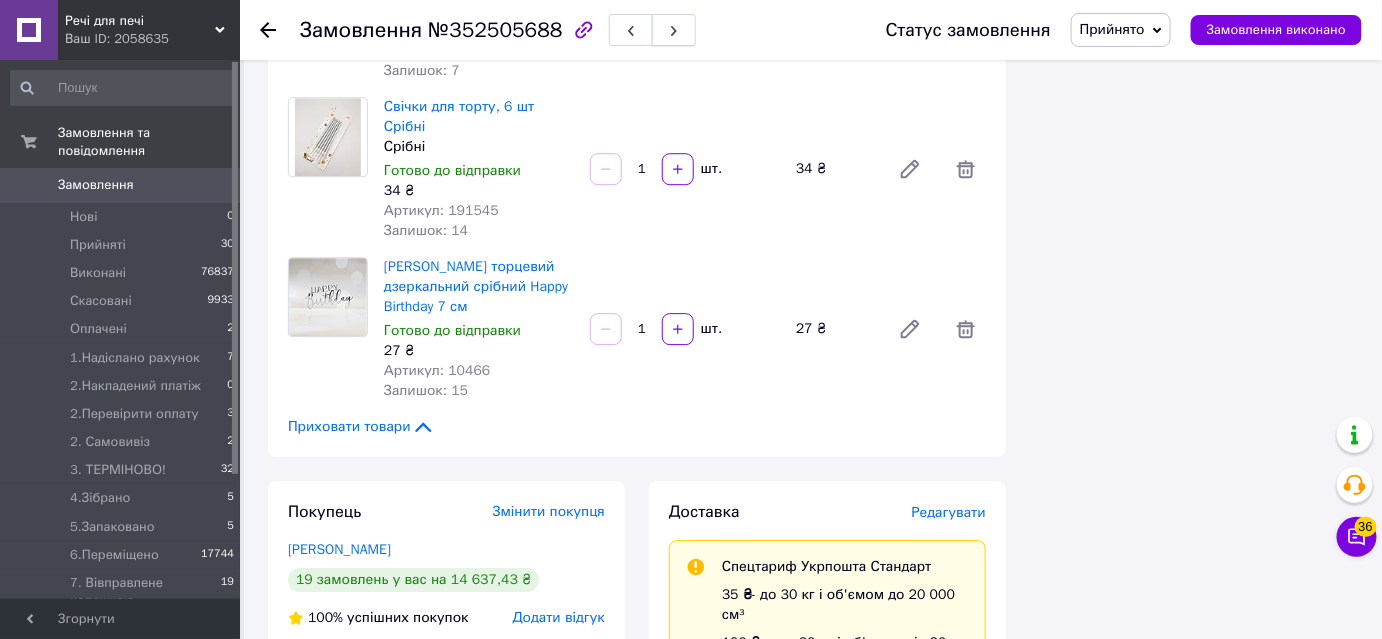 click at bounding box center (674, 30) 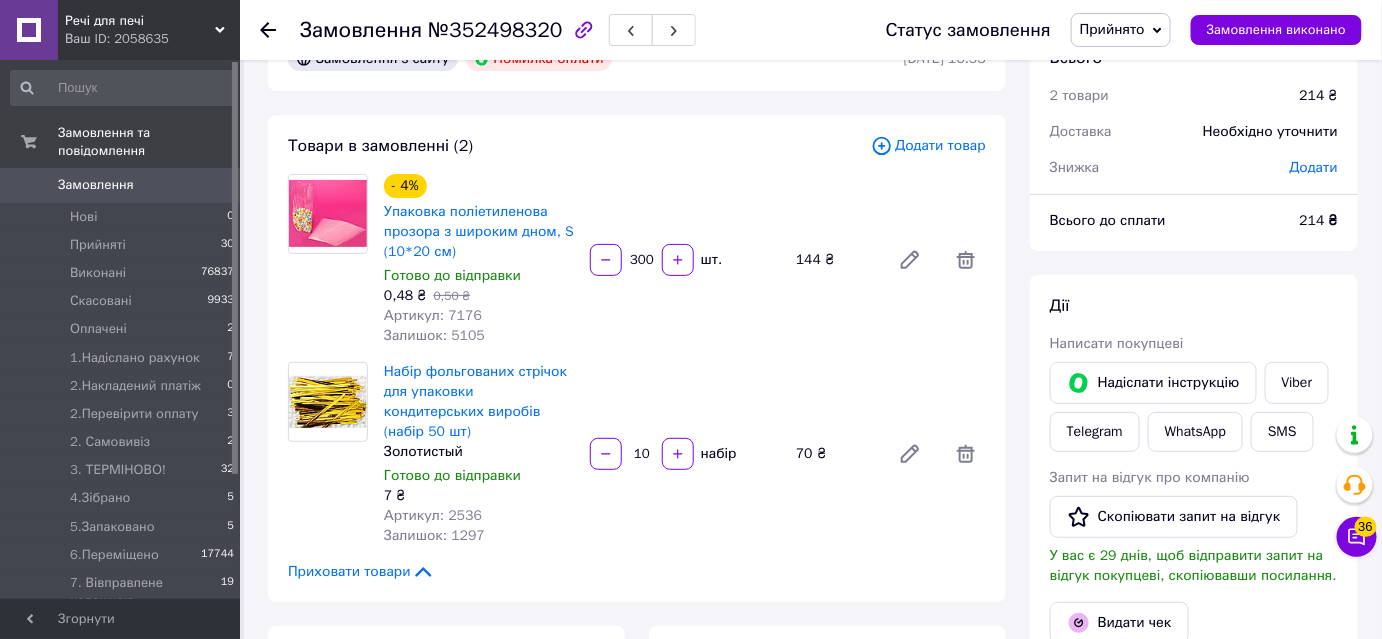 scroll, scrollTop: 0, scrollLeft: 0, axis: both 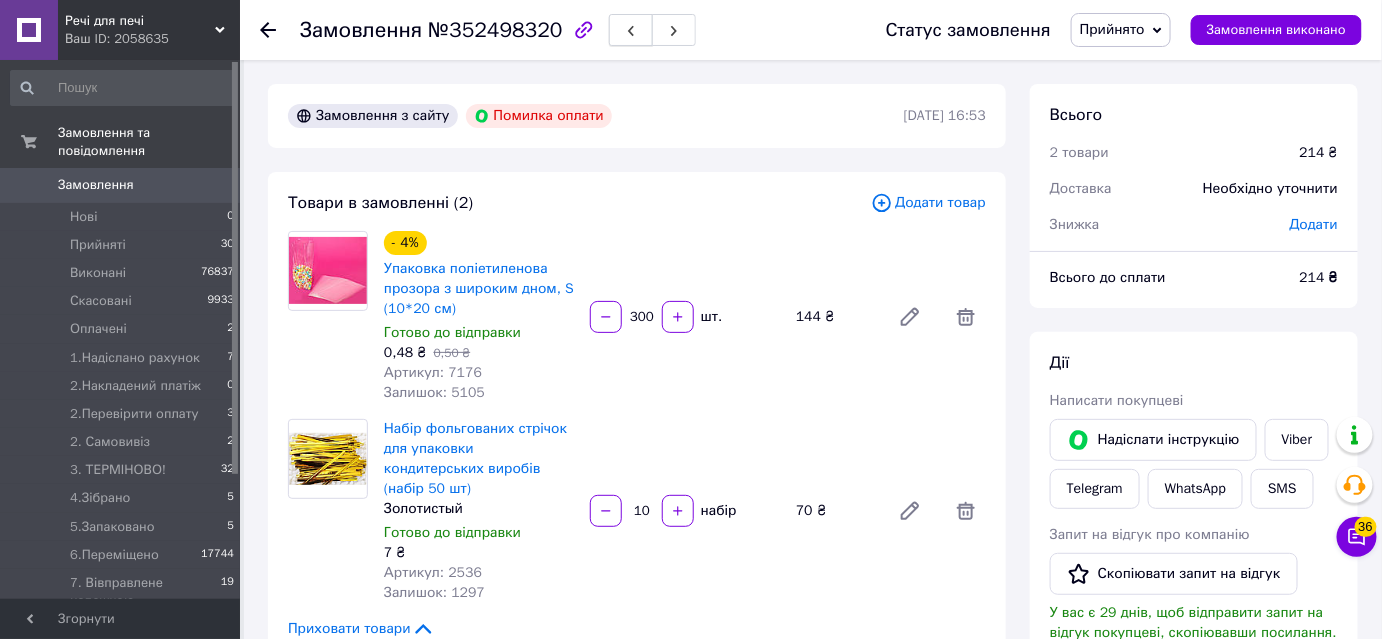 click 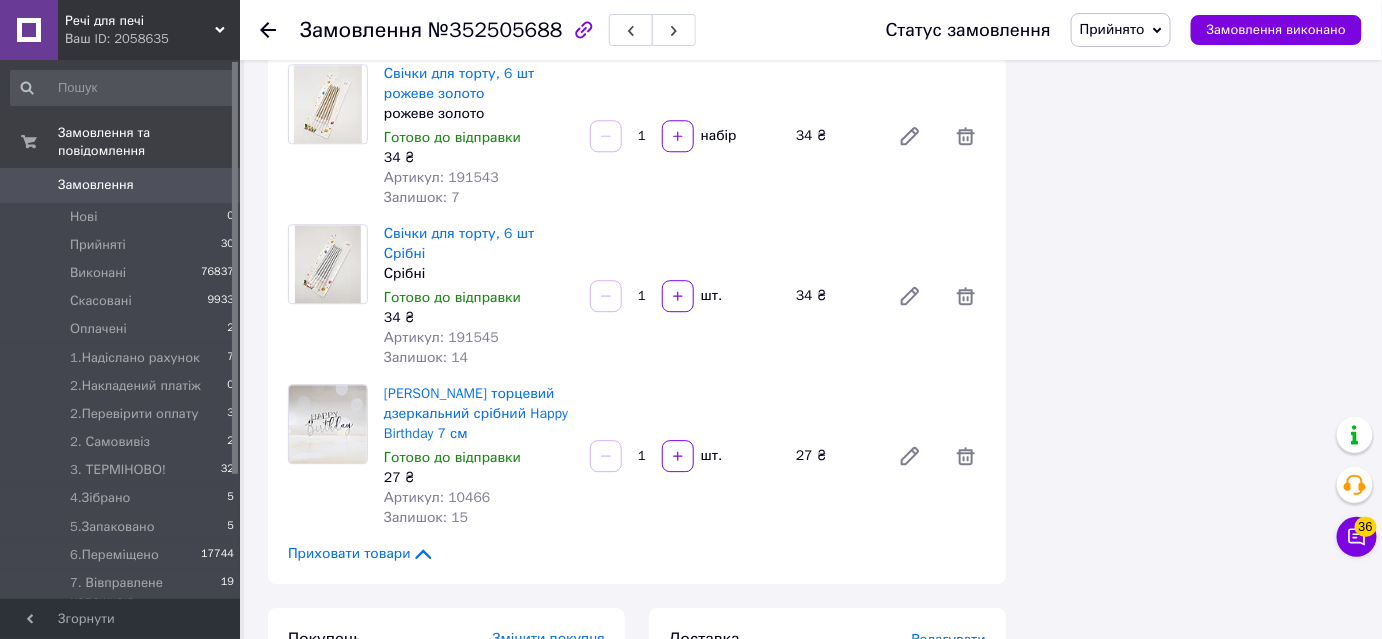 scroll, scrollTop: 1818, scrollLeft: 0, axis: vertical 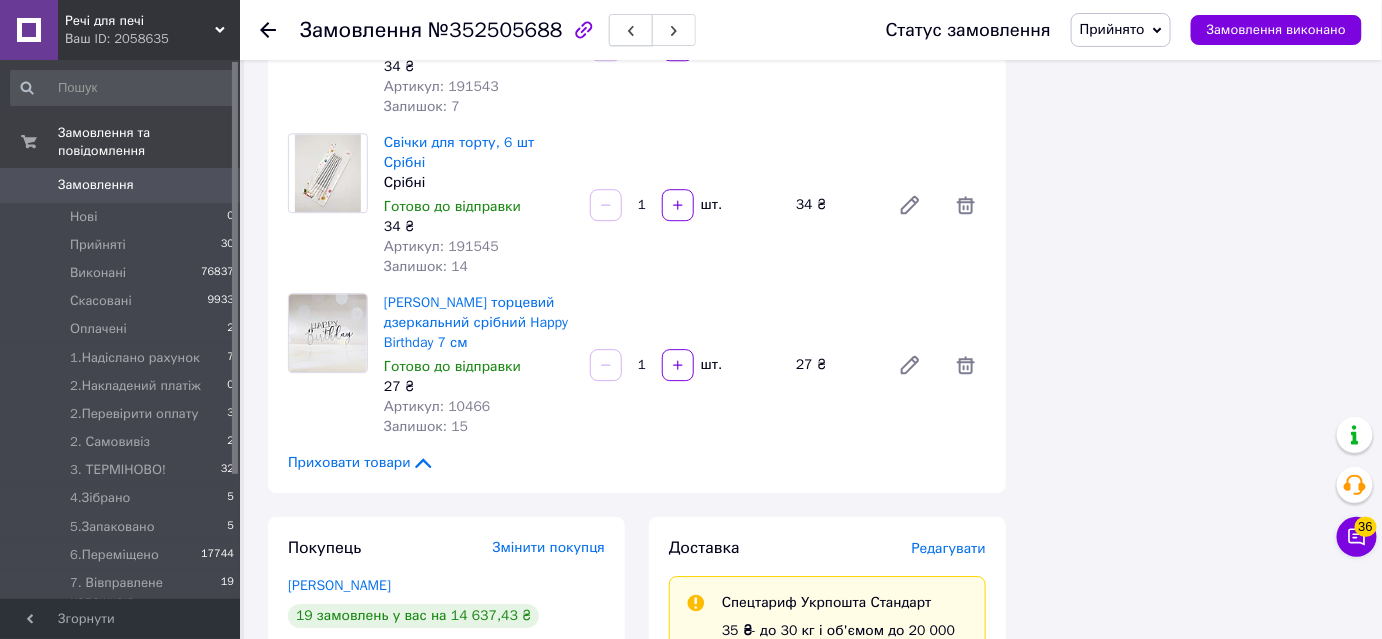 click 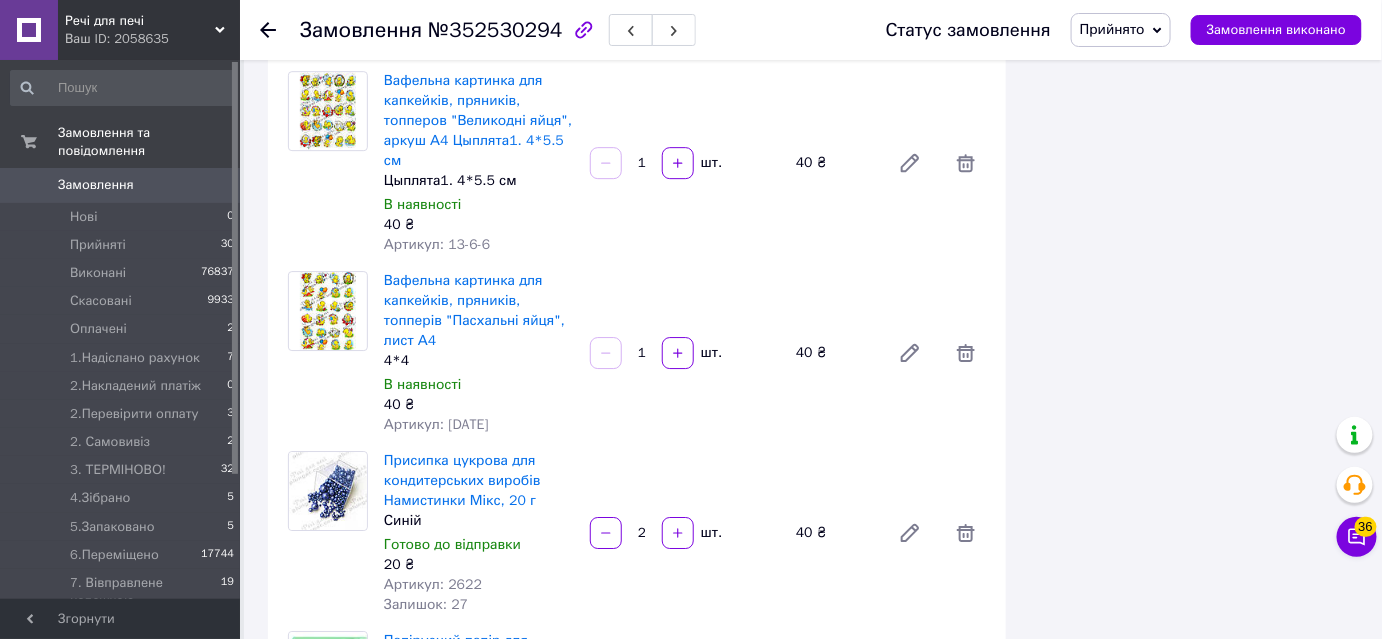 scroll, scrollTop: 1818, scrollLeft: 0, axis: vertical 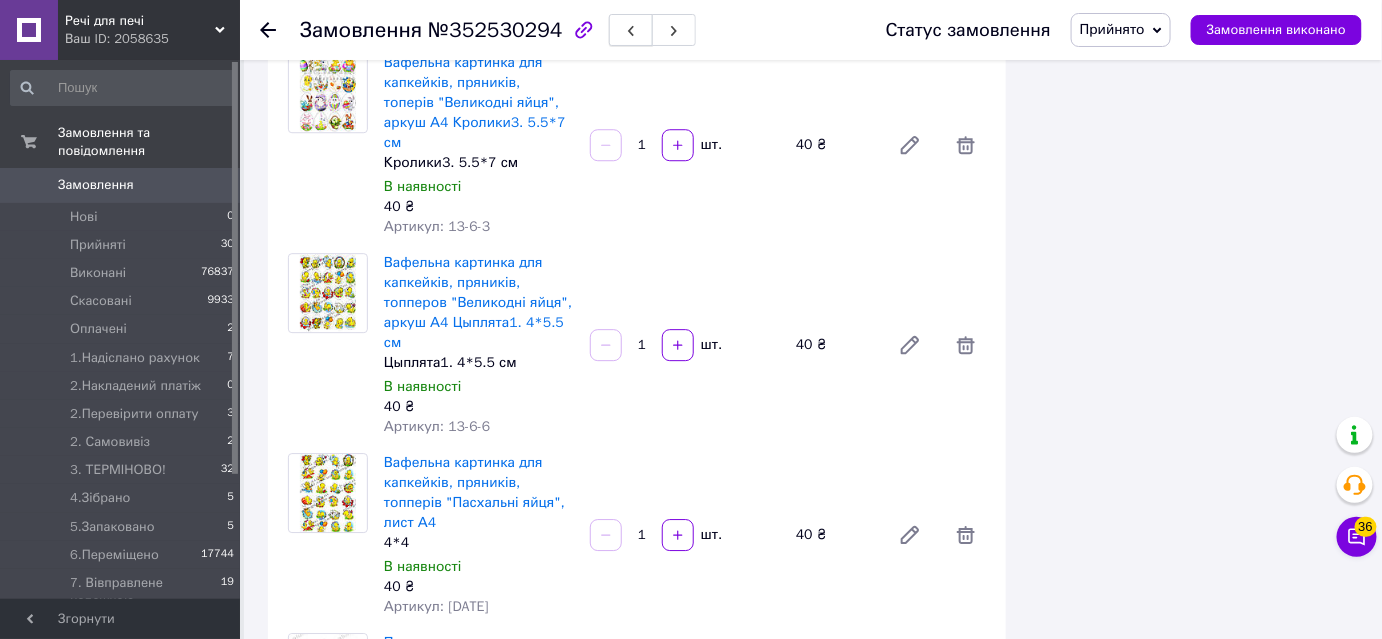 click at bounding box center (631, 30) 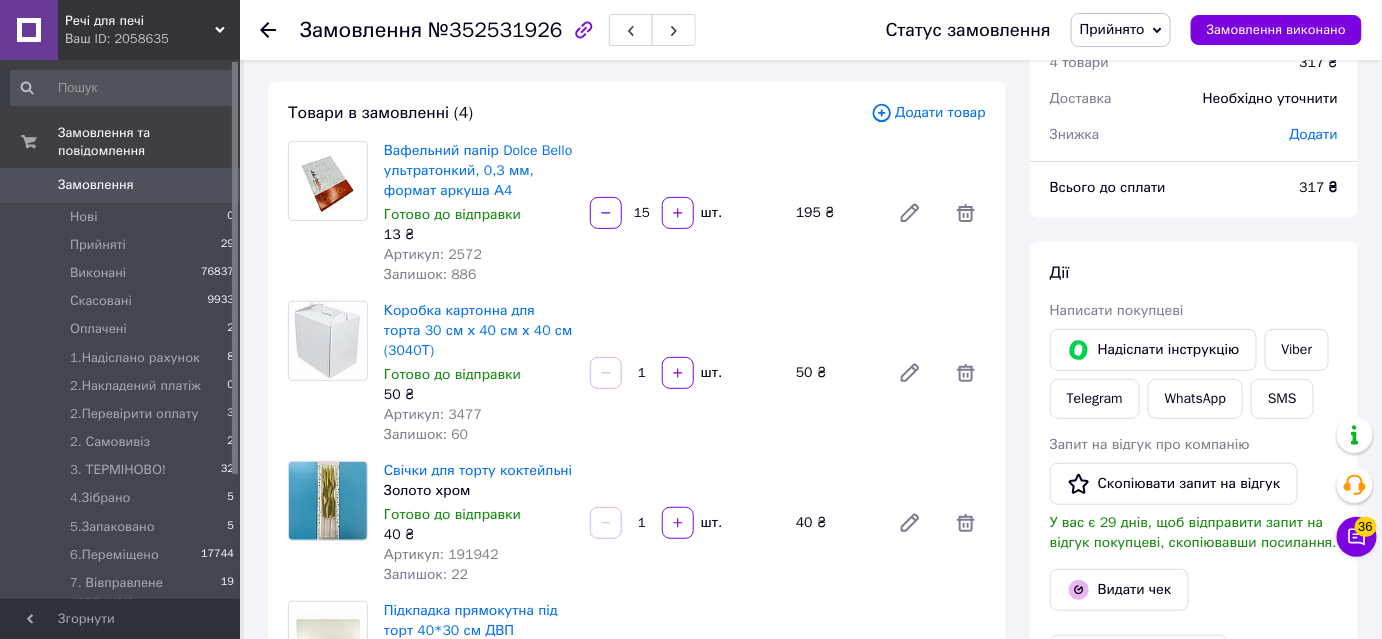 scroll, scrollTop: 0, scrollLeft: 0, axis: both 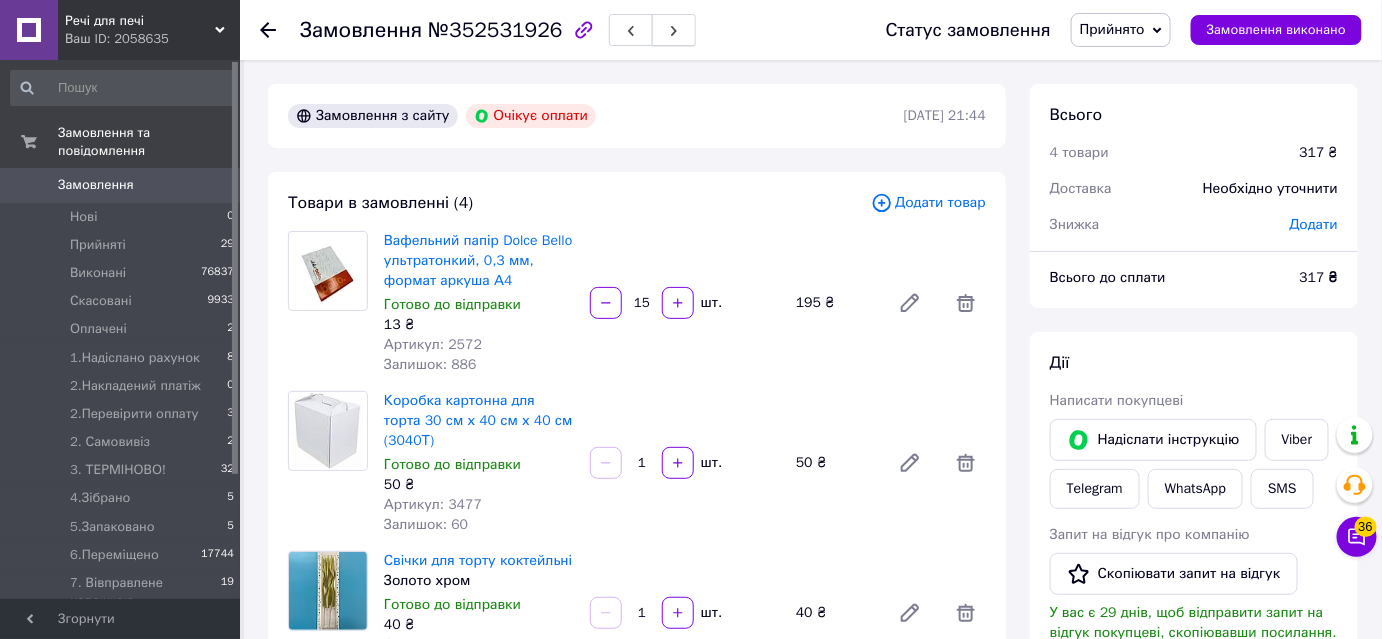 click 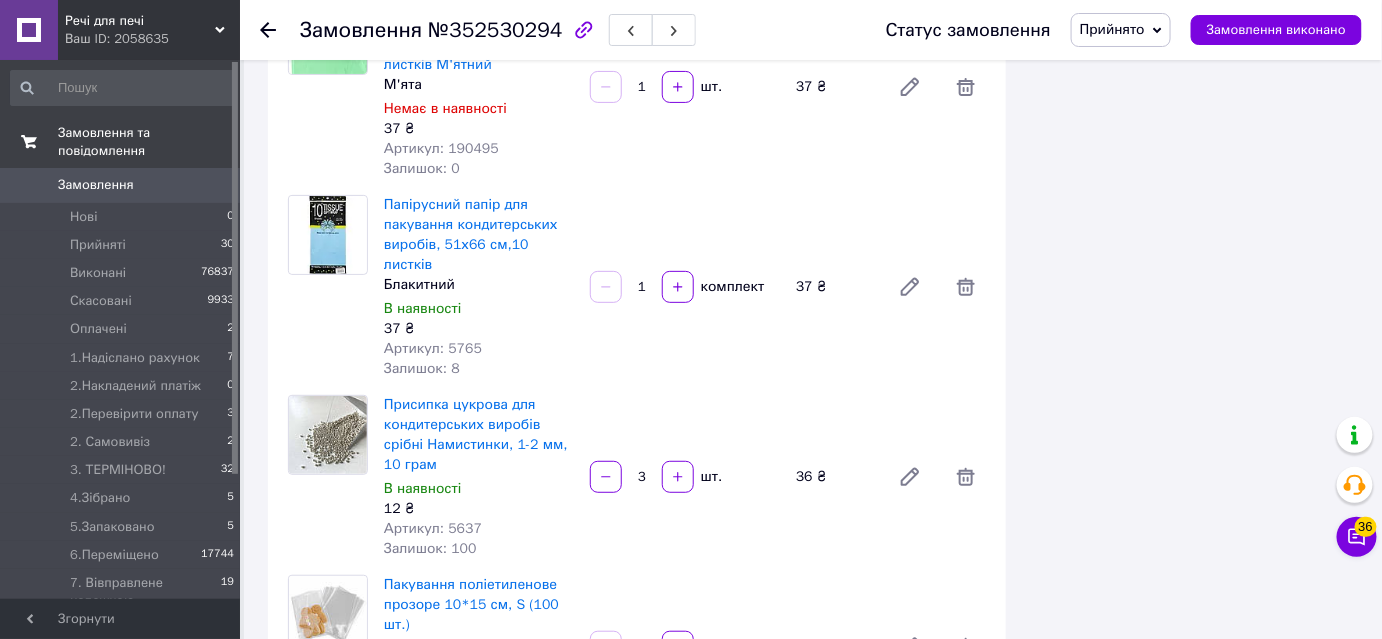 scroll, scrollTop: 2272, scrollLeft: 0, axis: vertical 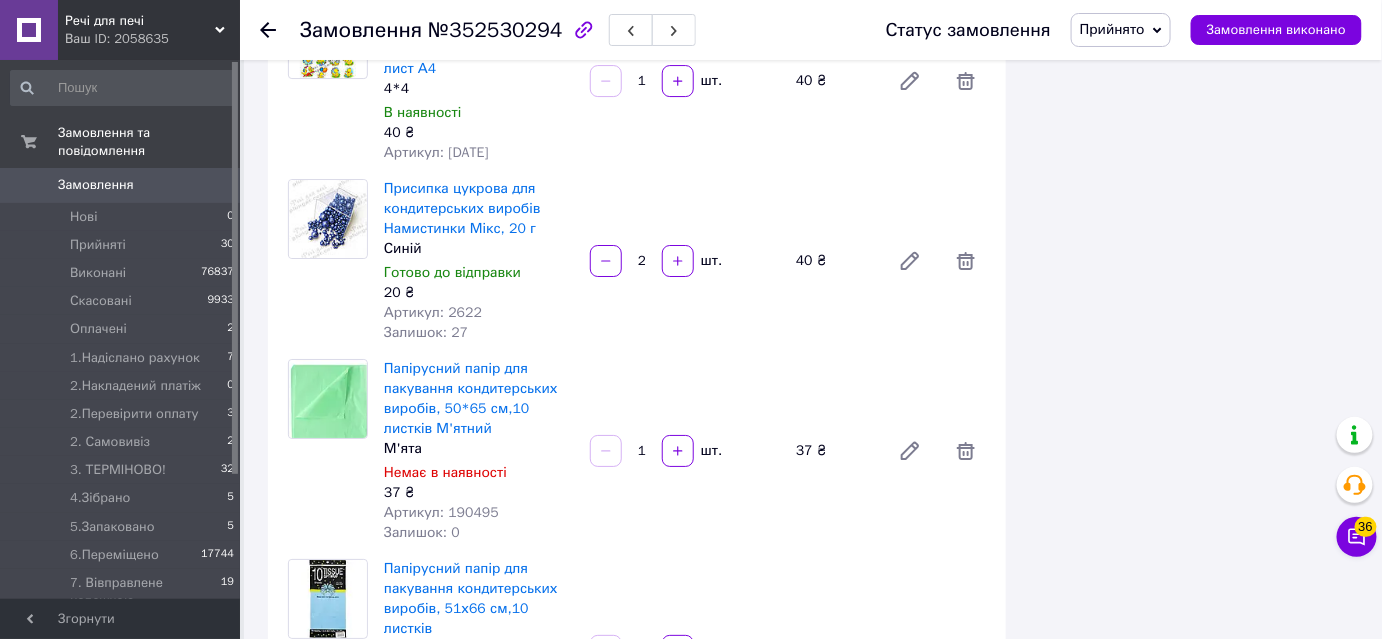 click on "Замовлення" at bounding box center (96, 185) 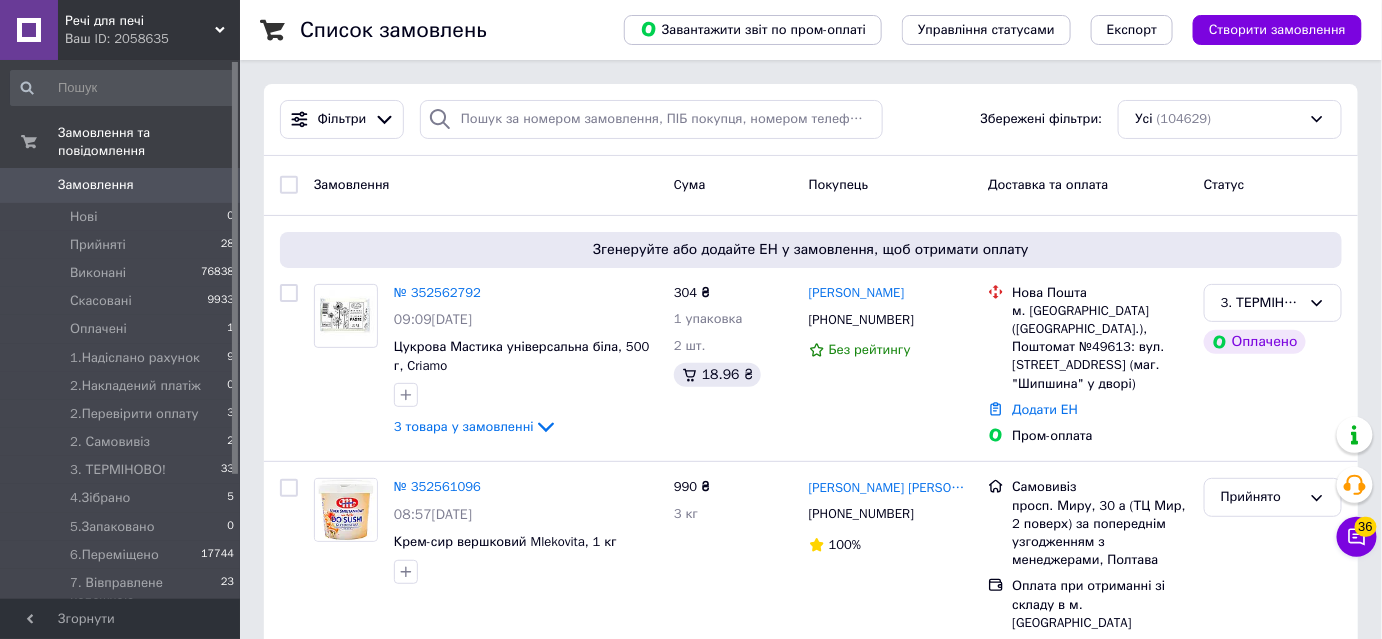drag, startPoint x: 661, startPoint y: 84, endPoint x: 660, endPoint y: 109, distance: 25.019993 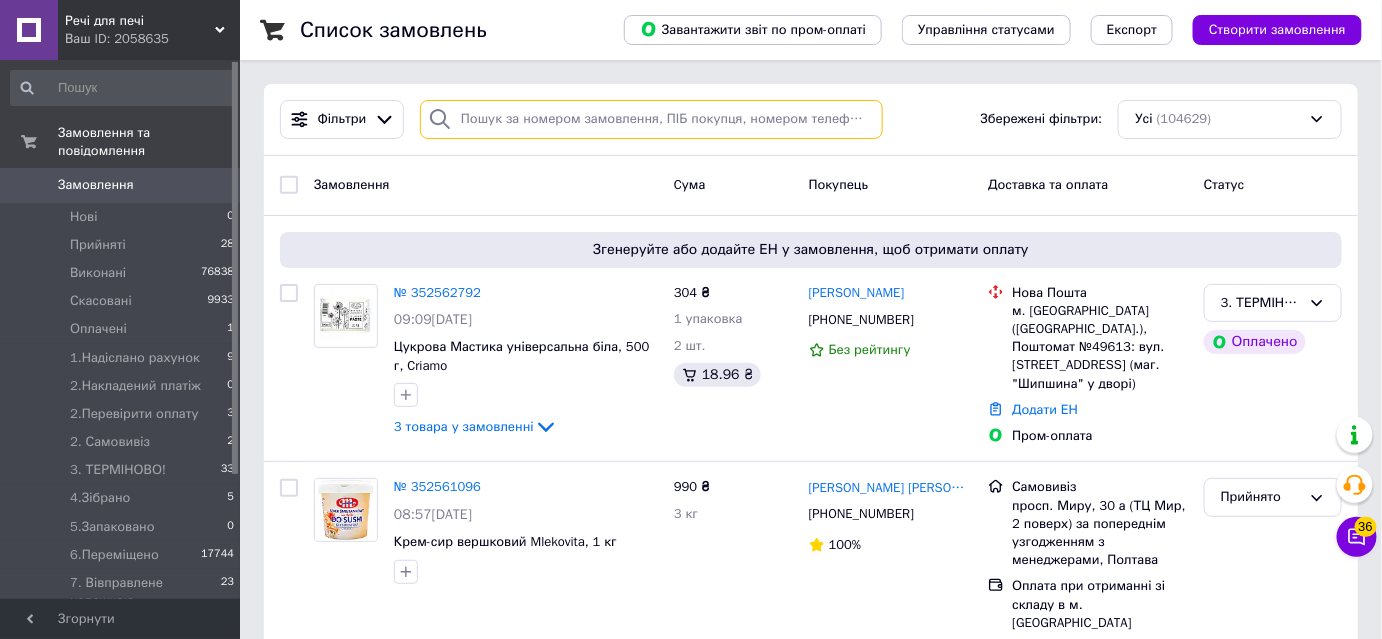 click at bounding box center (651, 119) 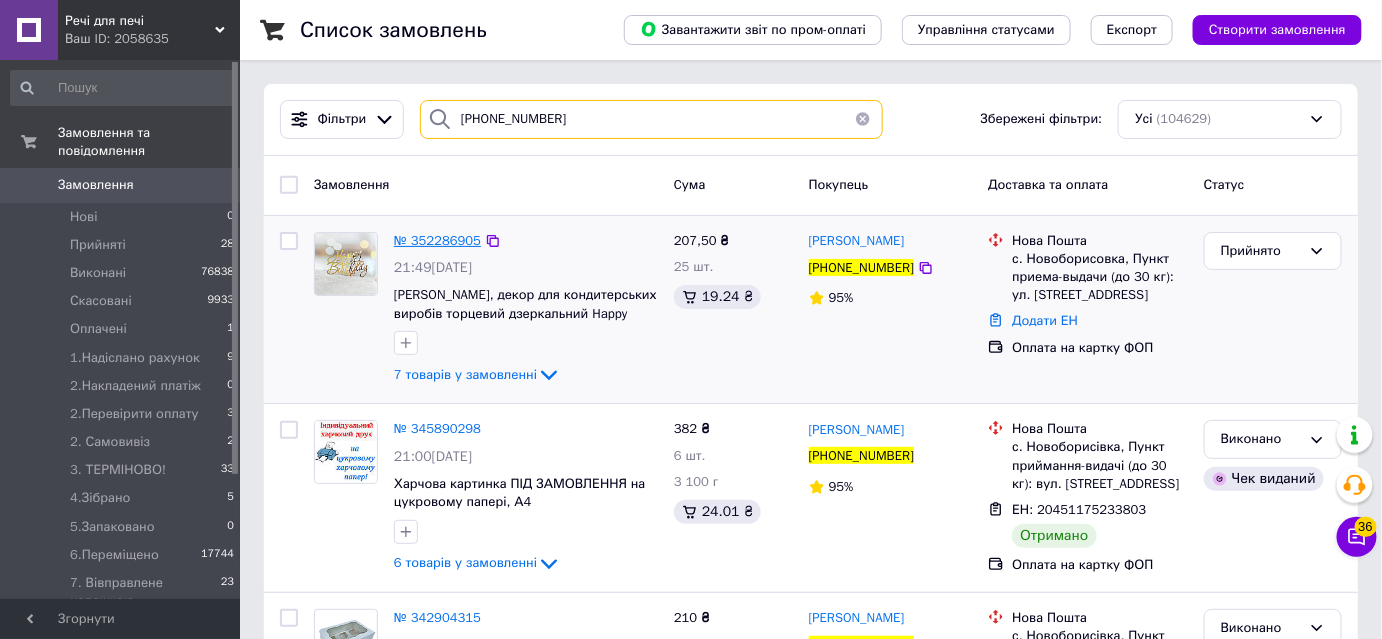 type on "[PHONE_NUMBER]" 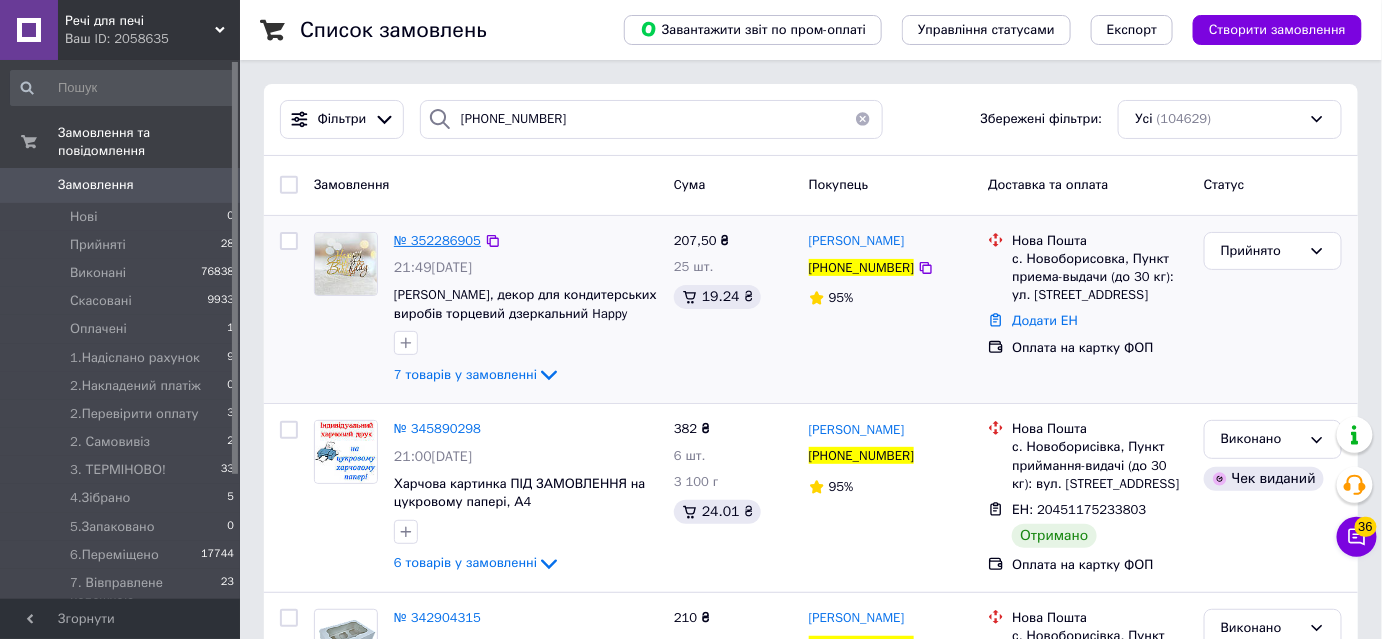 click on "№ 352286905" at bounding box center (437, 240) 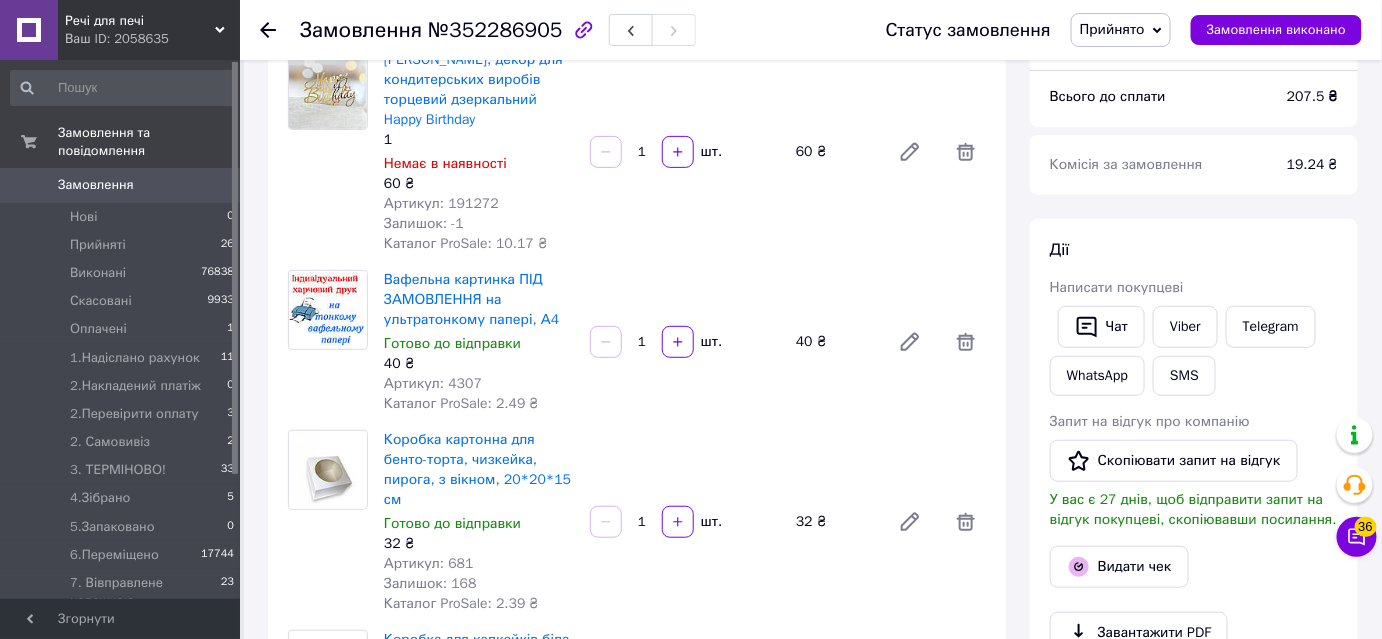 scroll, scrollTop: 0, scrollLeft: 0, axis: both 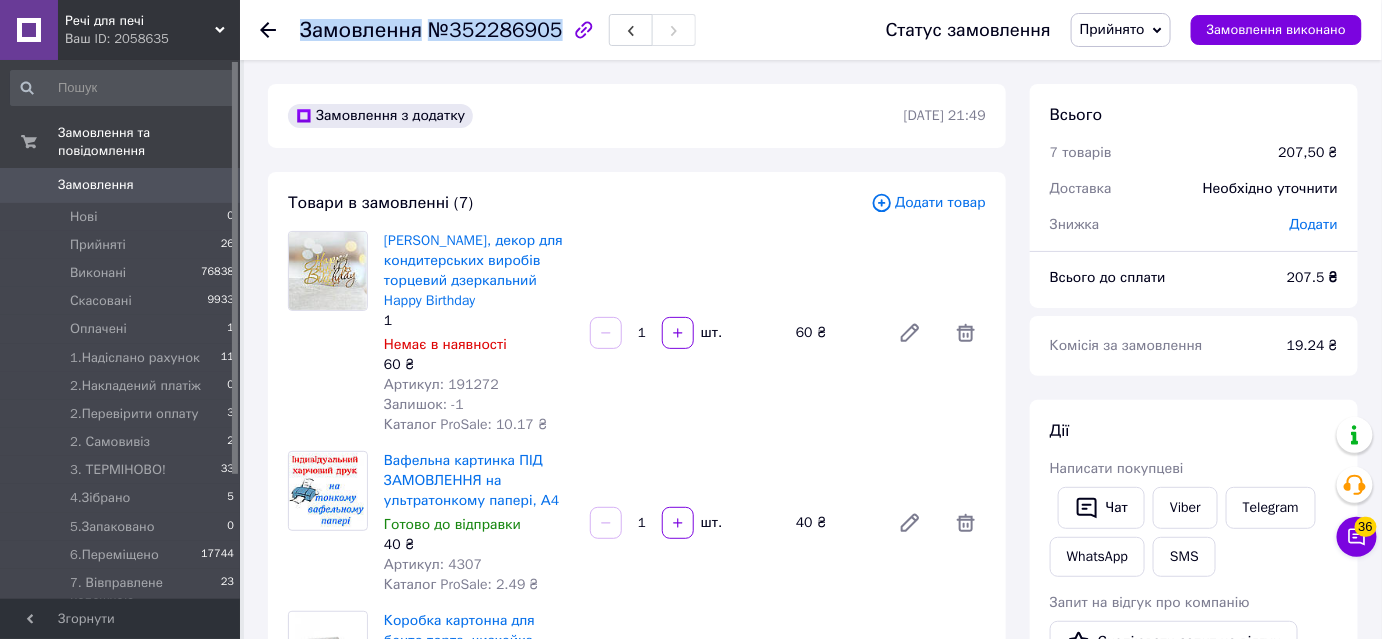 drag, startPoint x: 551, startPoint y: 31, endPoint x: 277, endPoint y: 42, distance: 274.2207 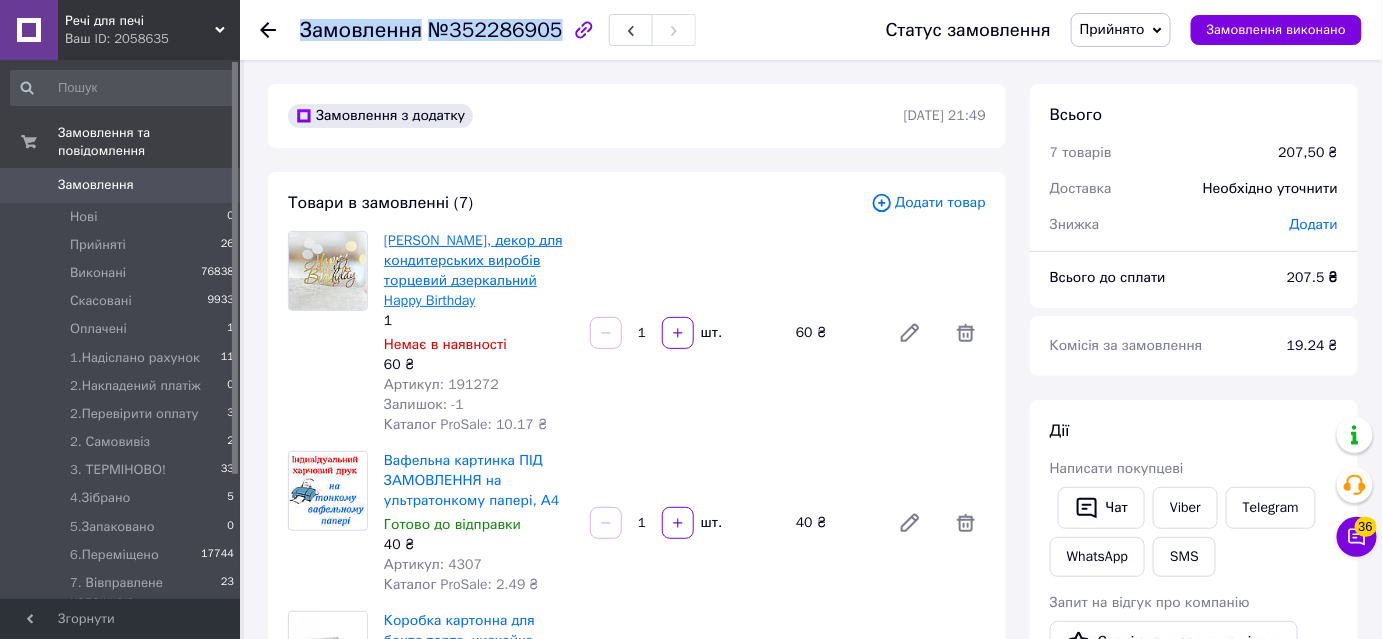 copy on "Замовлення №352286905" 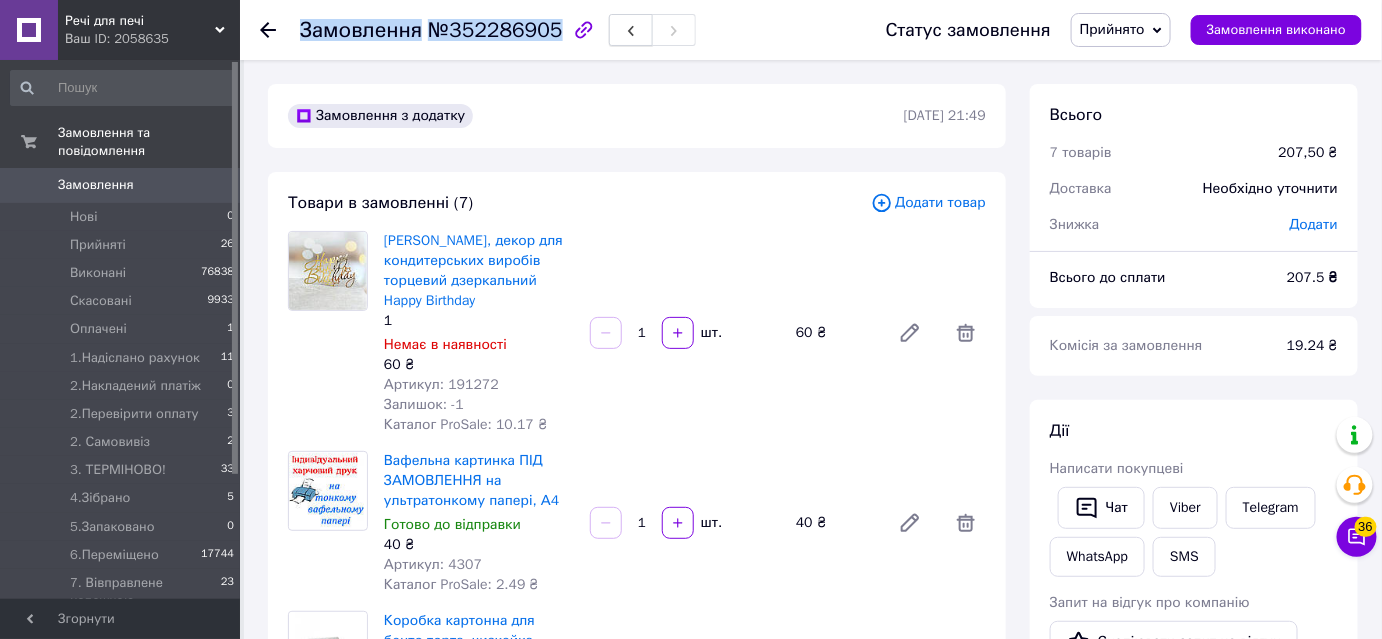 click at bounding box center [631, 30] 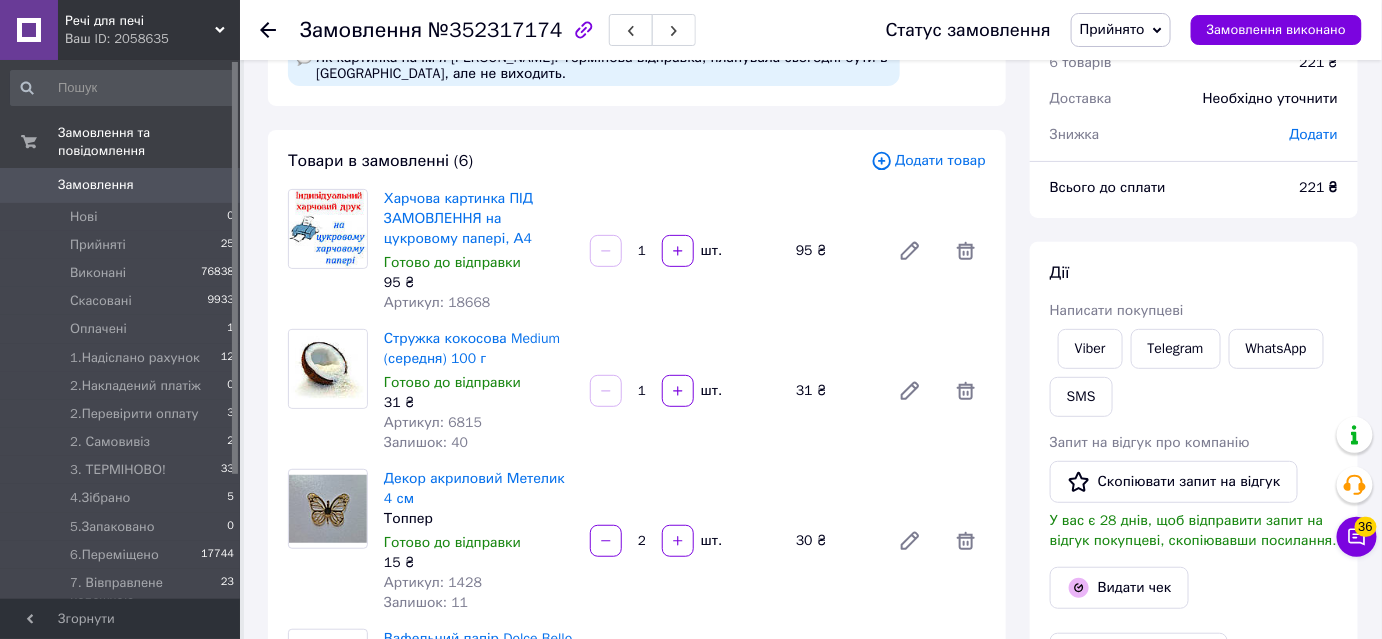 scroll, scrollTop: 0, scrollLeft: 0, axis: both 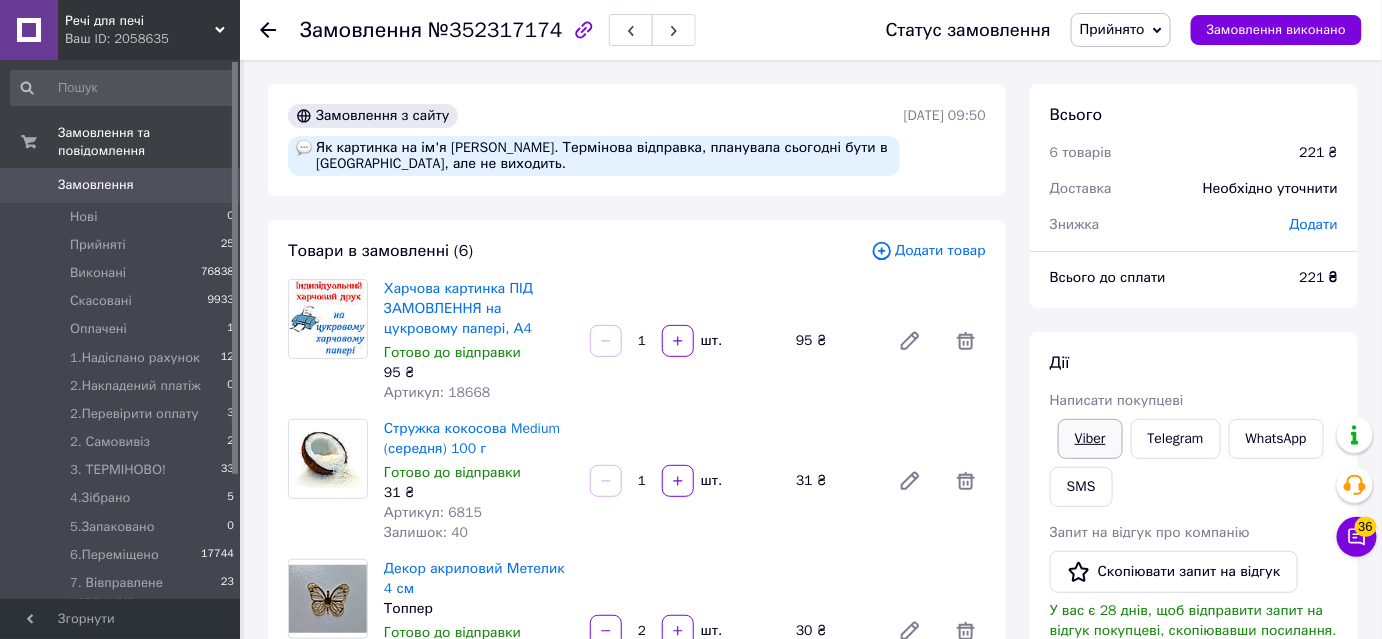 click on "Viber" at bounding box center [1090, 439] 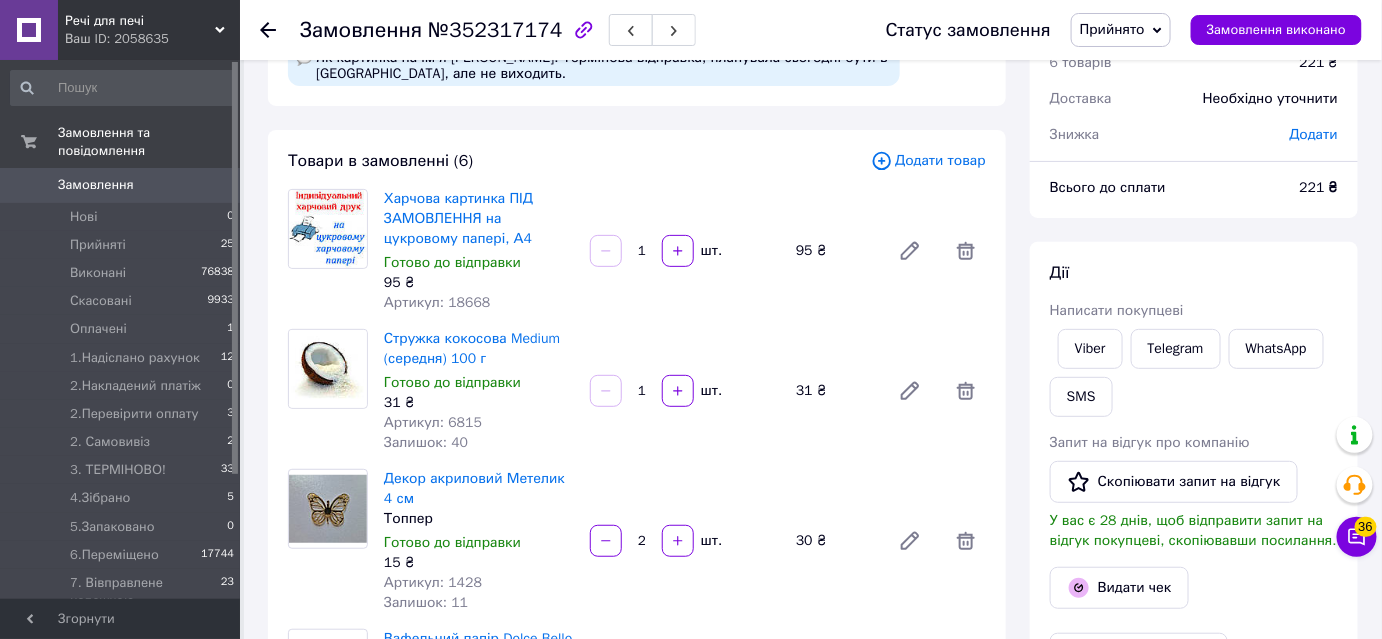 scroll, scrollTop: 0, scrollLeft: 0, axis: both 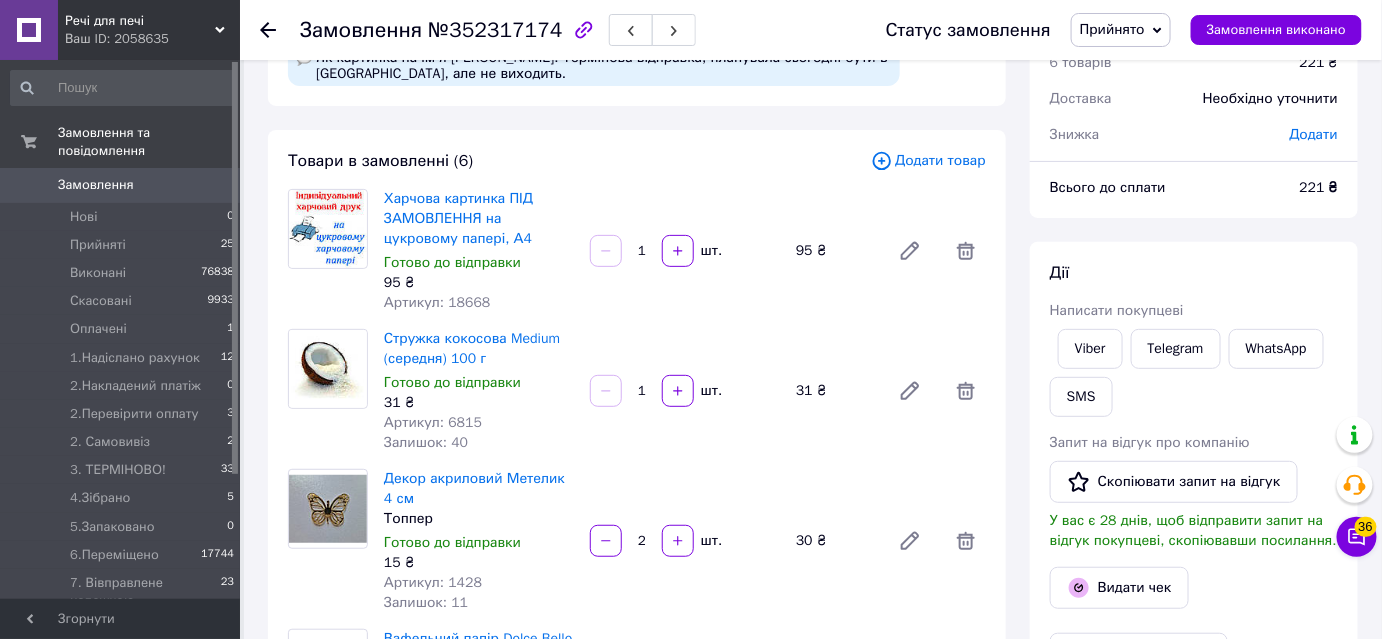 click on "Додати товар" at bounding box center [928, 161] 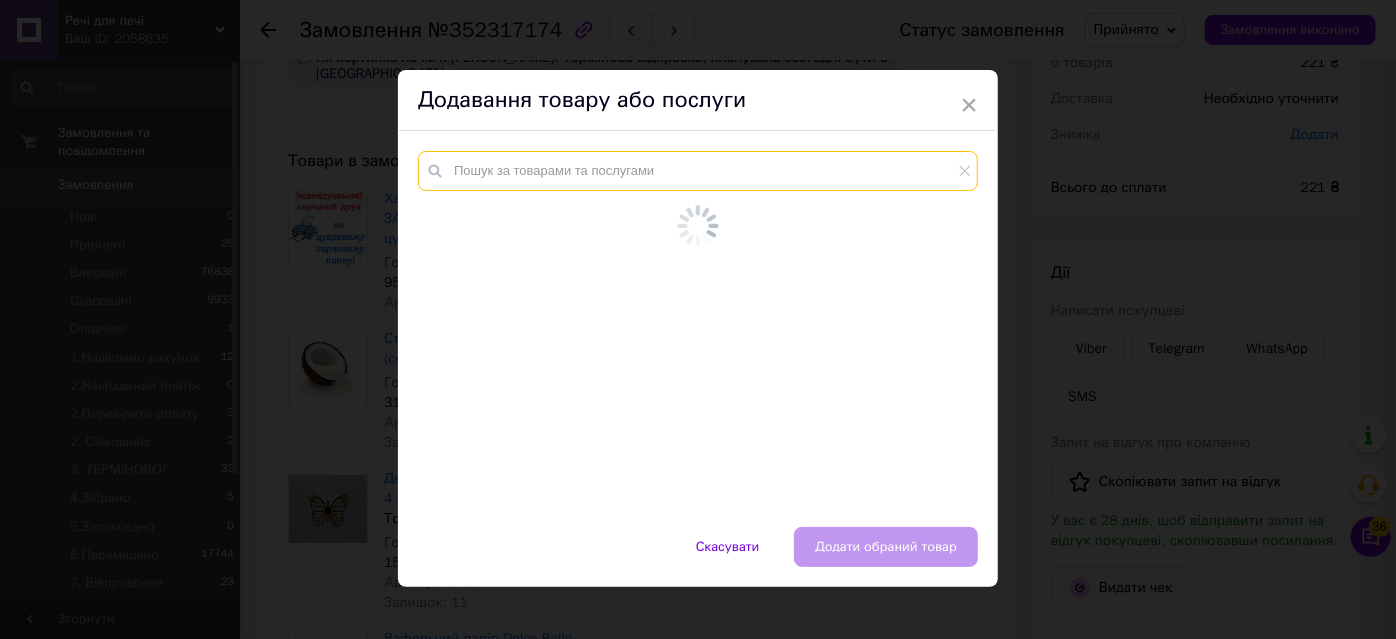 click at bounding box center (698, 171) 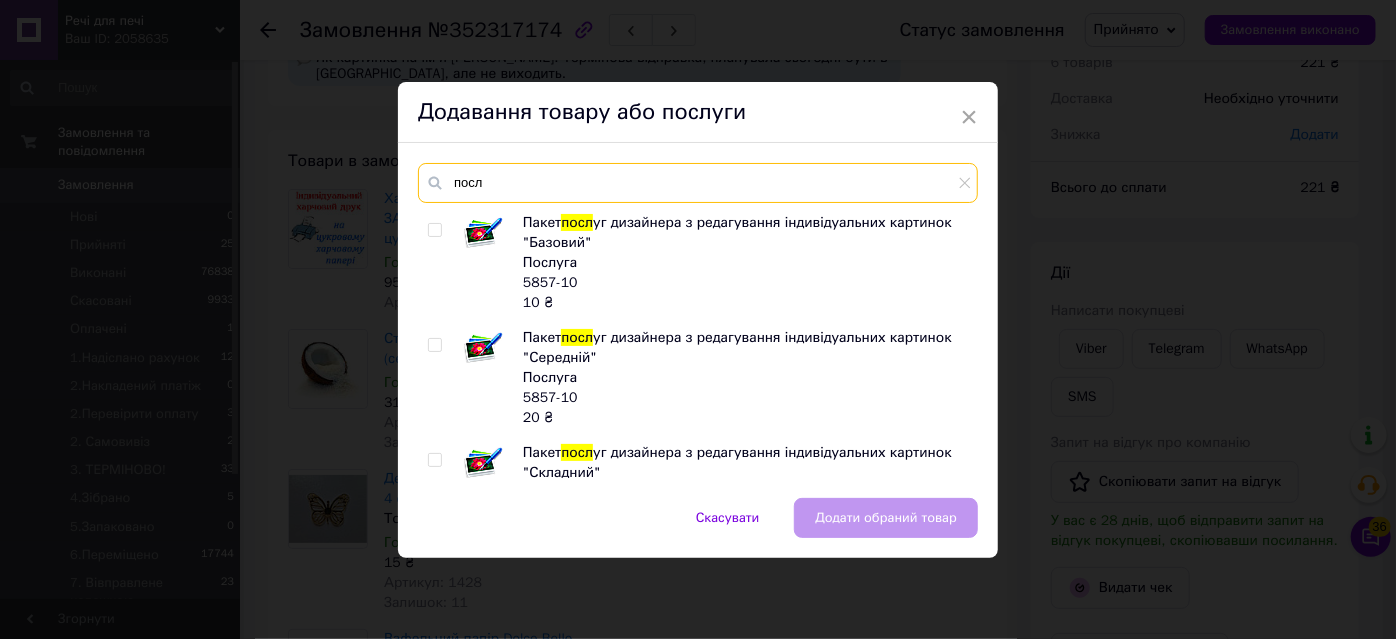 type on "посл" 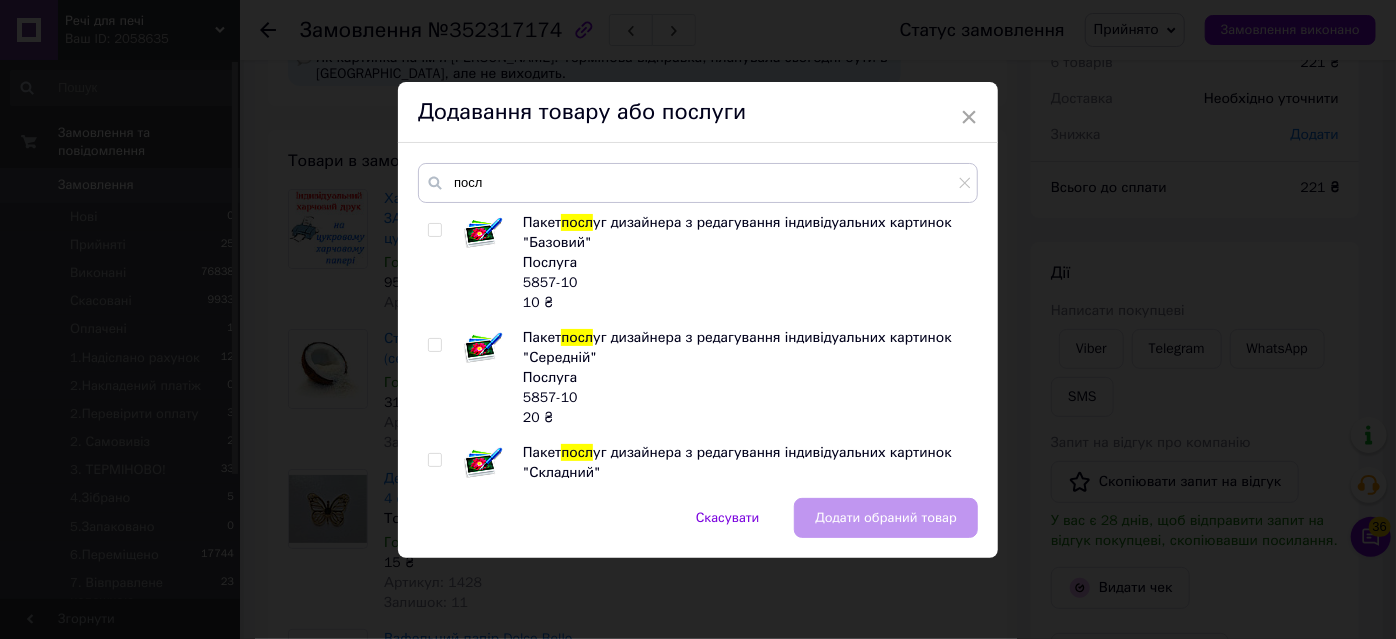 click at bounding box center [434, 345] 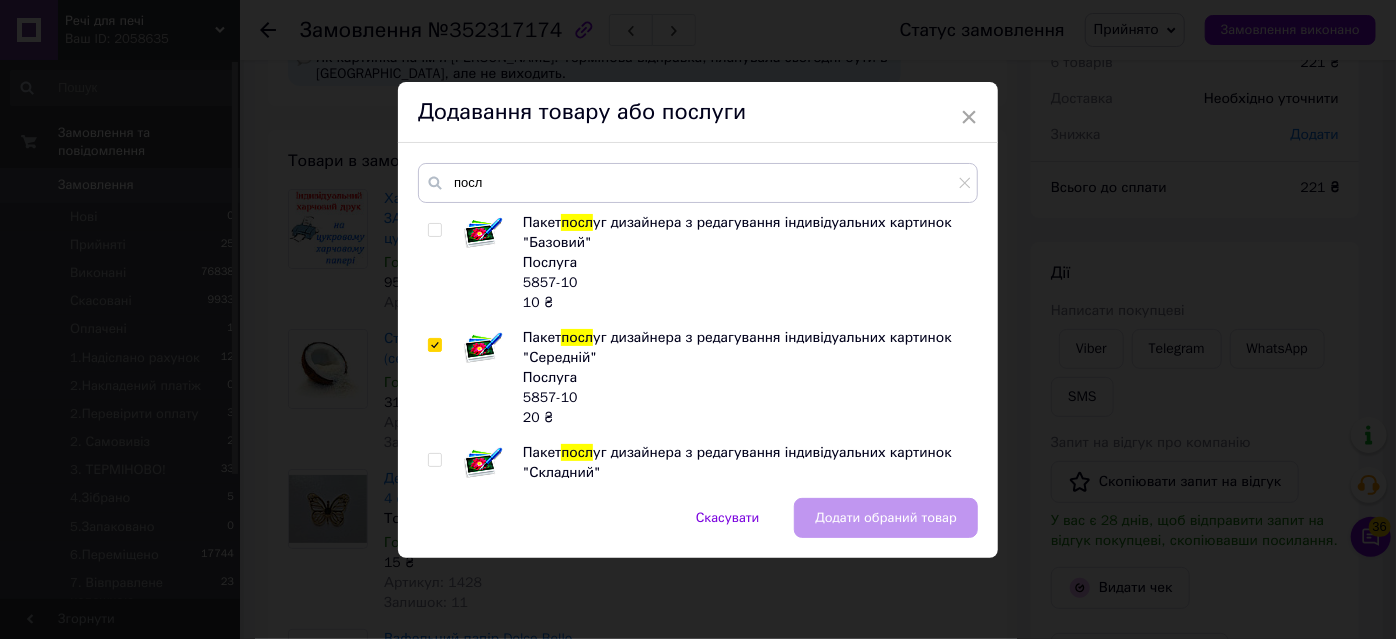 checkbox on "true" 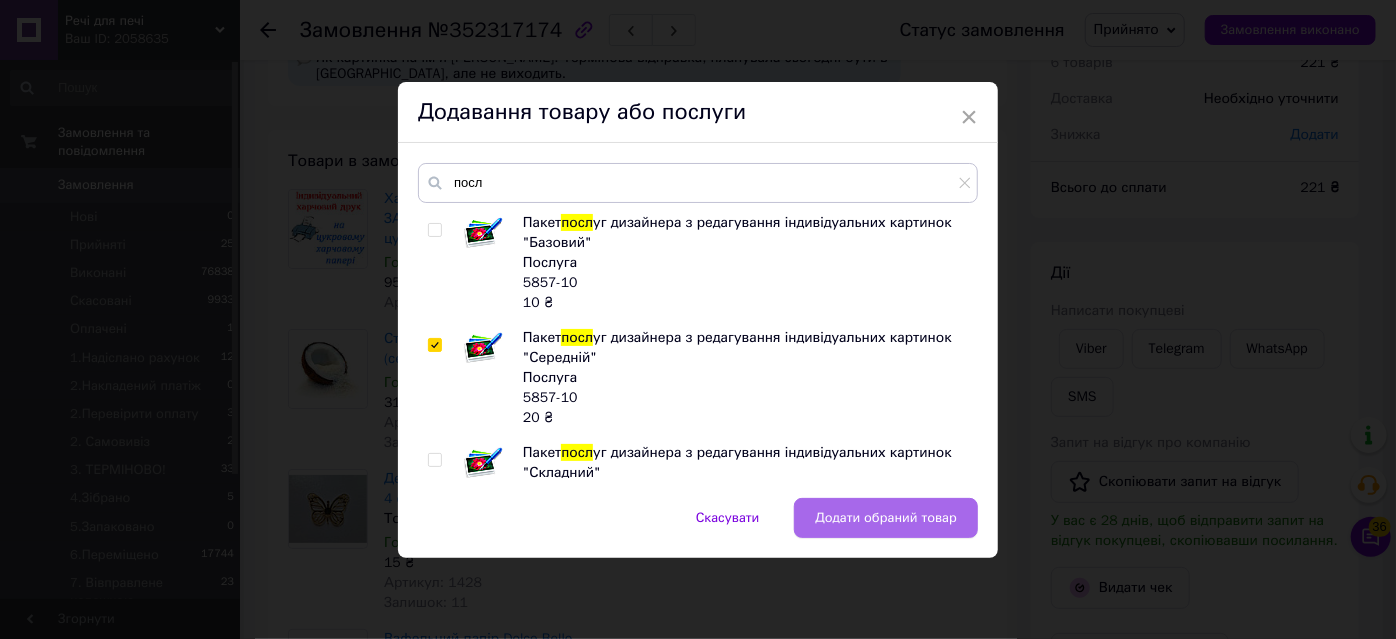 click on "Додати обраний товар" at bounding box center (886, 518) 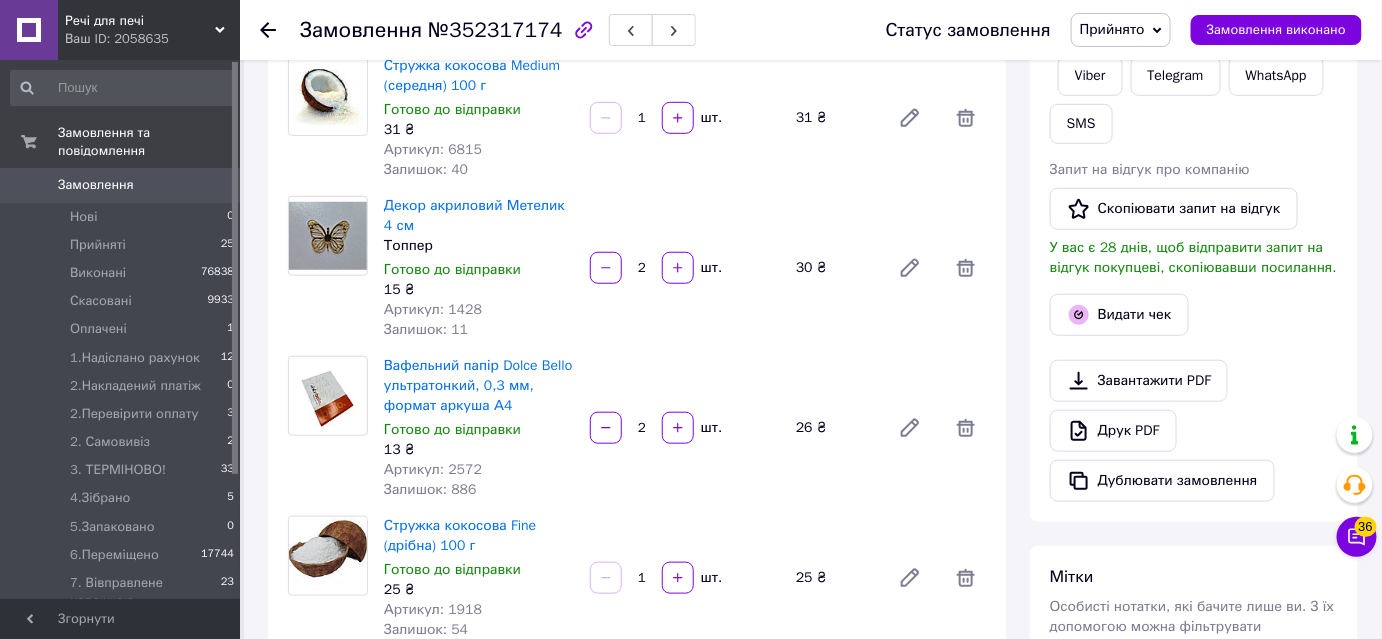 scroll, scrollTop: 90, scrollLeft: 0, axis: vertical 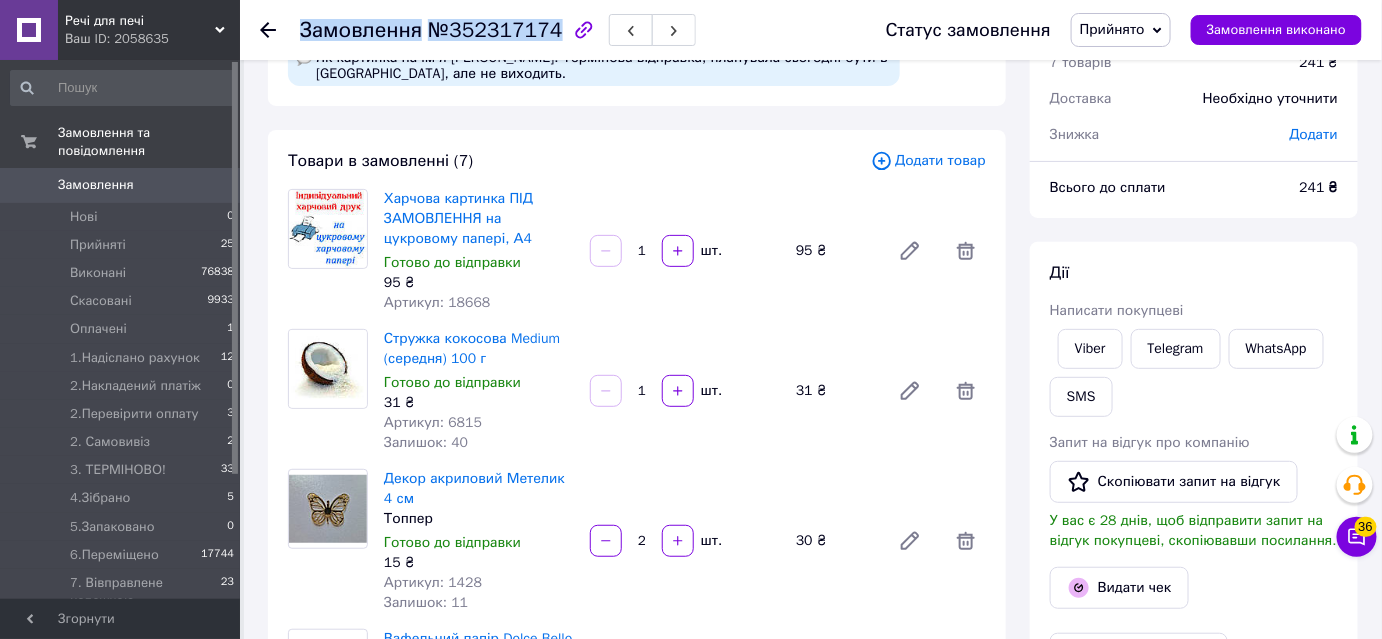drag, startPoint x: 549, startPoint y: 34, endPoint x: 298, endPoint y: 26, distance: 251.12746 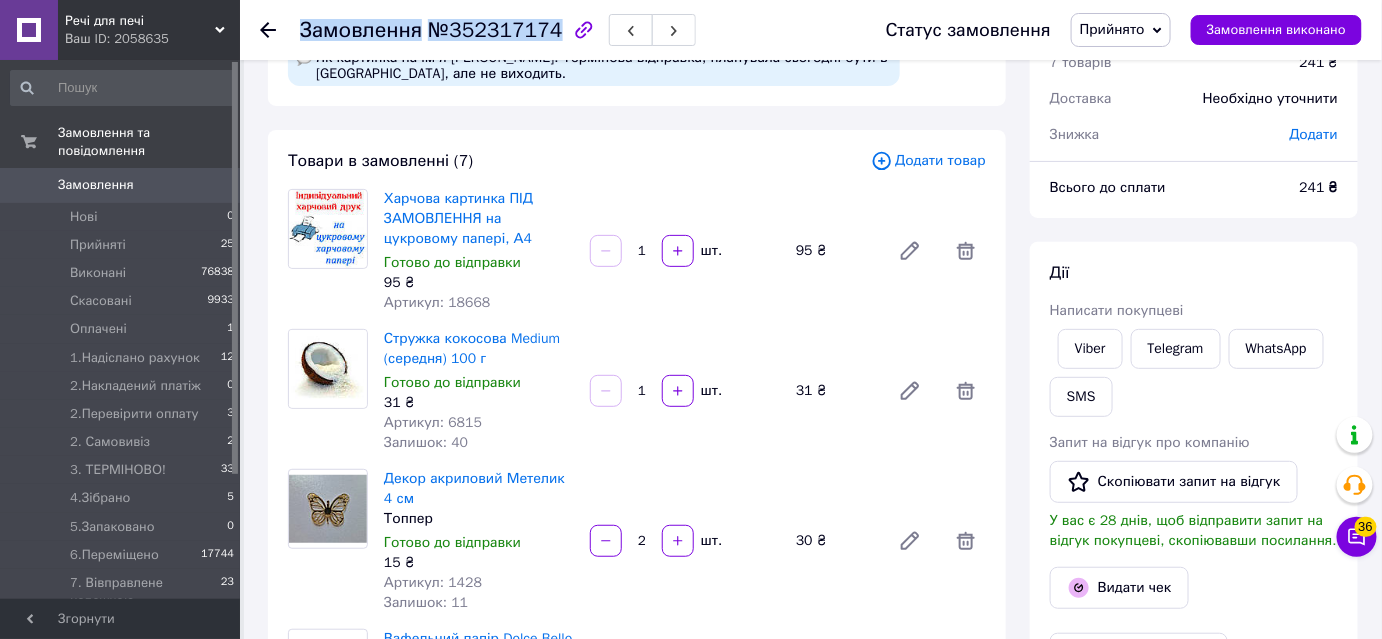 click on "Замовлення №352317174 Статус замовлення Прийнято Виконано Скасовано Оплачено 1.Надіслано рахунок 2.Накладений платіж 2.Перевірити оплату 2. Самовивіз 3. ТЕРМІНОВО! 4.Зібрано 5.Запаковано 6.Переміщено 7. Вівправлене наложкою Алмазний Мир ОЦЕВУМ Замовлення виконано" at bounding box center (811, 30) 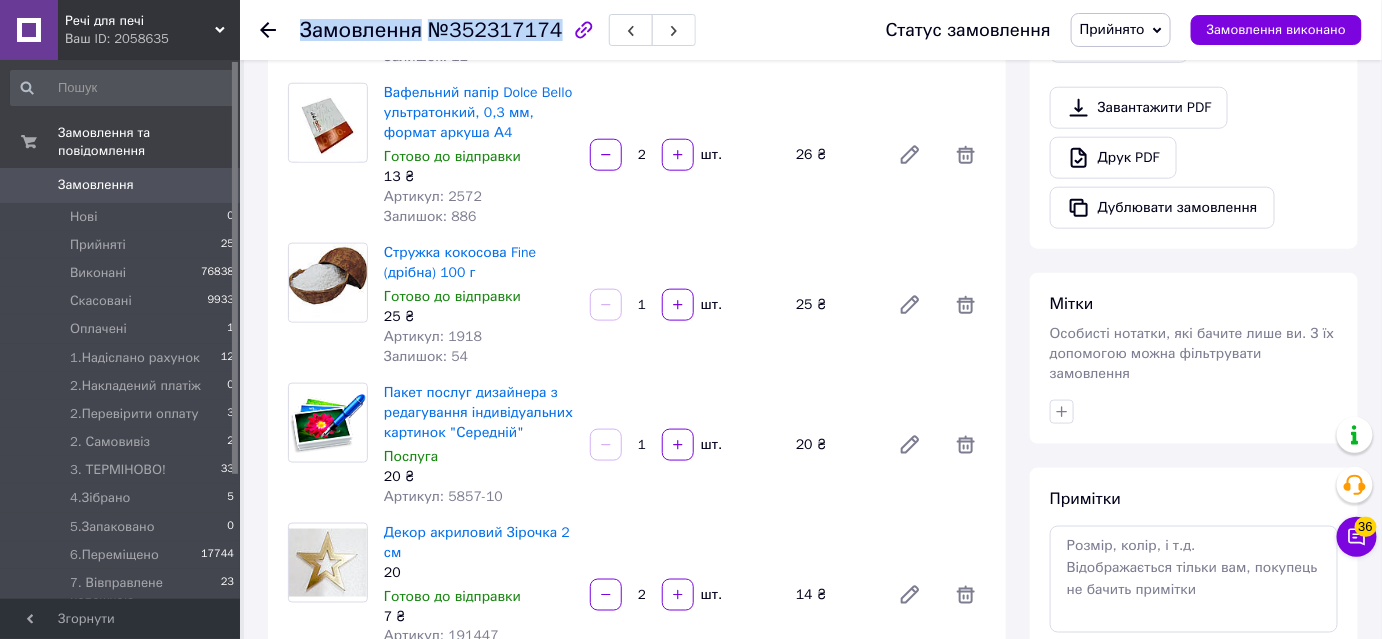 scroll, scrollTop: 727, scrollLeft: 0, axis: vertical 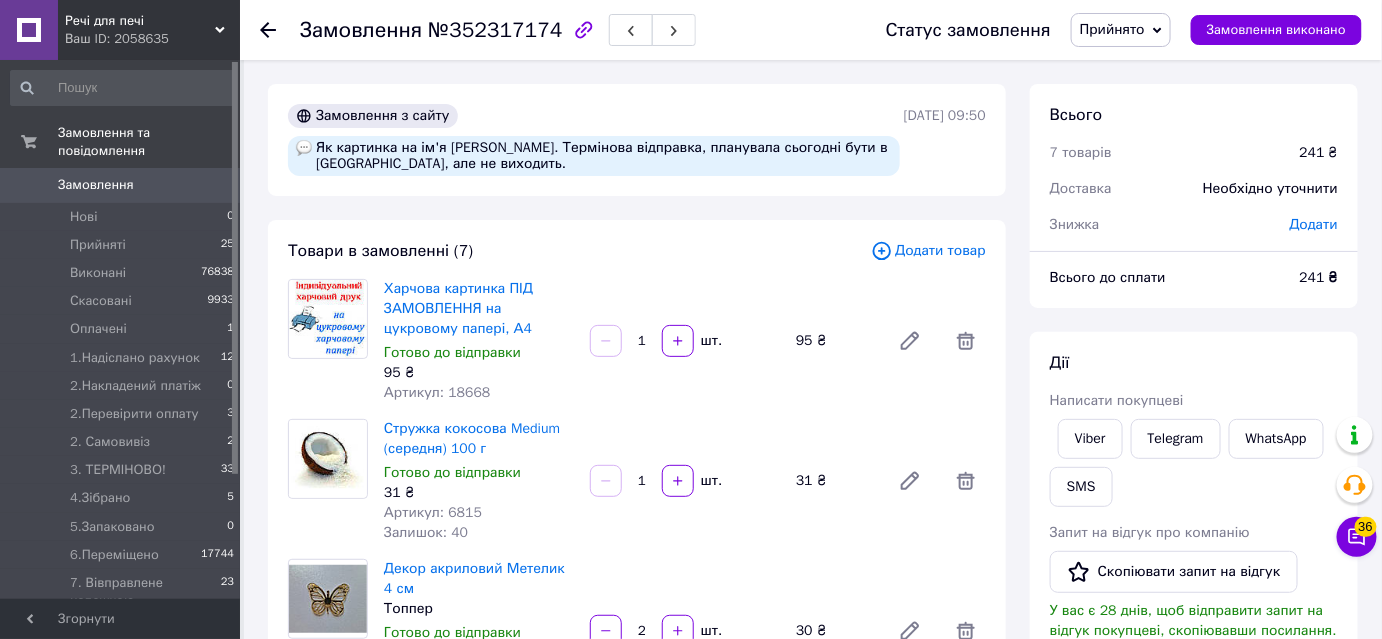 click on "Замовлення з сайту Як картинка на ім'я [PERSON_NAME]. Термінова відправка, планувала сьогодні бути в [GEOGRAPHIC_DATA], але не виходить.  [DATE] 09:50 Товари в замовленні (7) Додати товар [PERSON_NAME] картинка ПІД ЗАМОВЛЕННЯ на цукровому папері, А4 Готово до відправки 95 ₴ Артикул: 18668 1   шт. 95 ₴ Стружка кокосова Medium (середня) 100 г Готово до відправки 31 ₴ Артикул: 6815 Залишок: 40 1   шт. 31 ₴ Декор акриловий Метелик 4 см Топпер Готово до відправки 15 ₴ Артикул: 1428 Залишок: 11 2   шт. 30 ₴ Вафельний папір Dolce Bello  ультратонкий, 0,3 мм, формат аркуша А4 Готово до відправки 13 ₴ Артикул: 2572 Залишок: 886 2" at bounding box center (637, 1169) 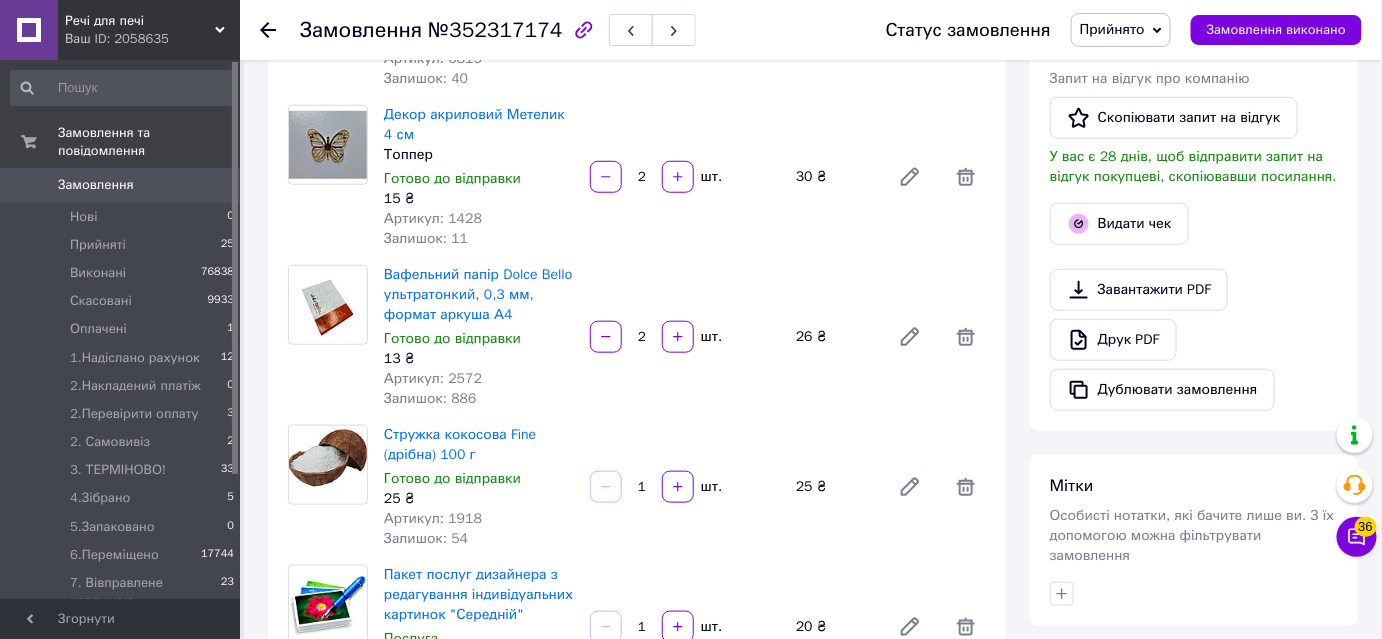 scroll, scrollTop: 636, scrollLeft: 0, axis: vertical 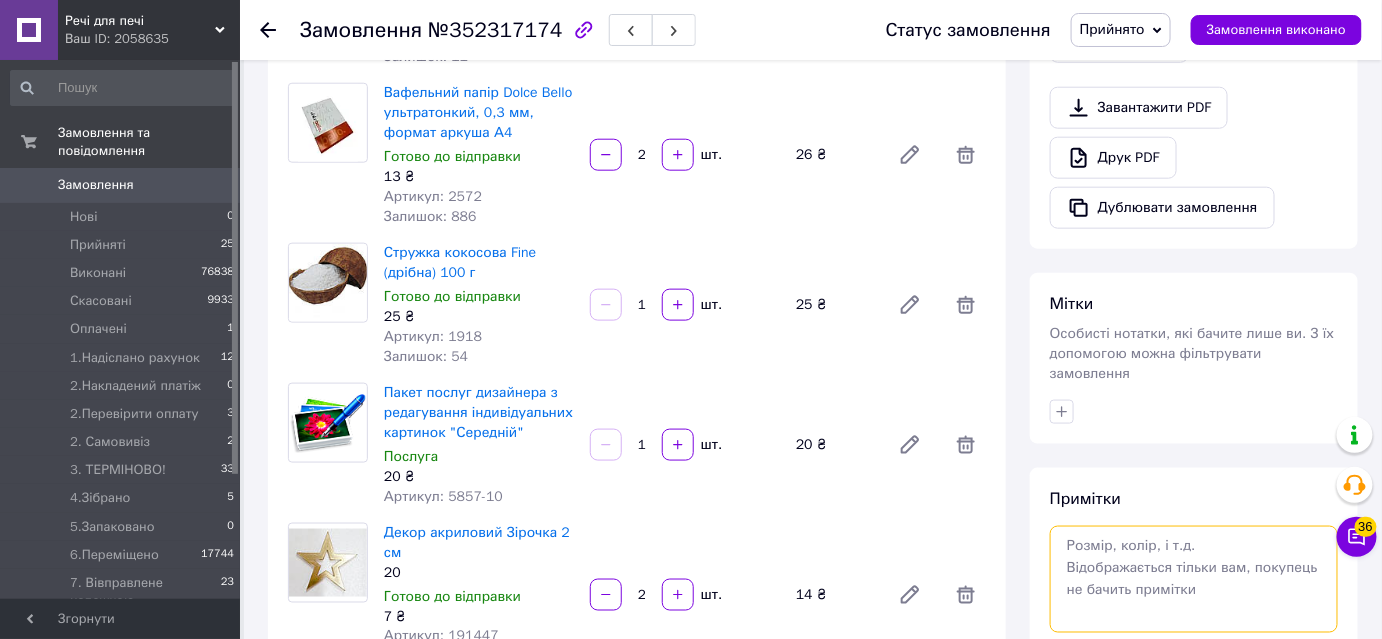 click at bounding box center (1194, 579) 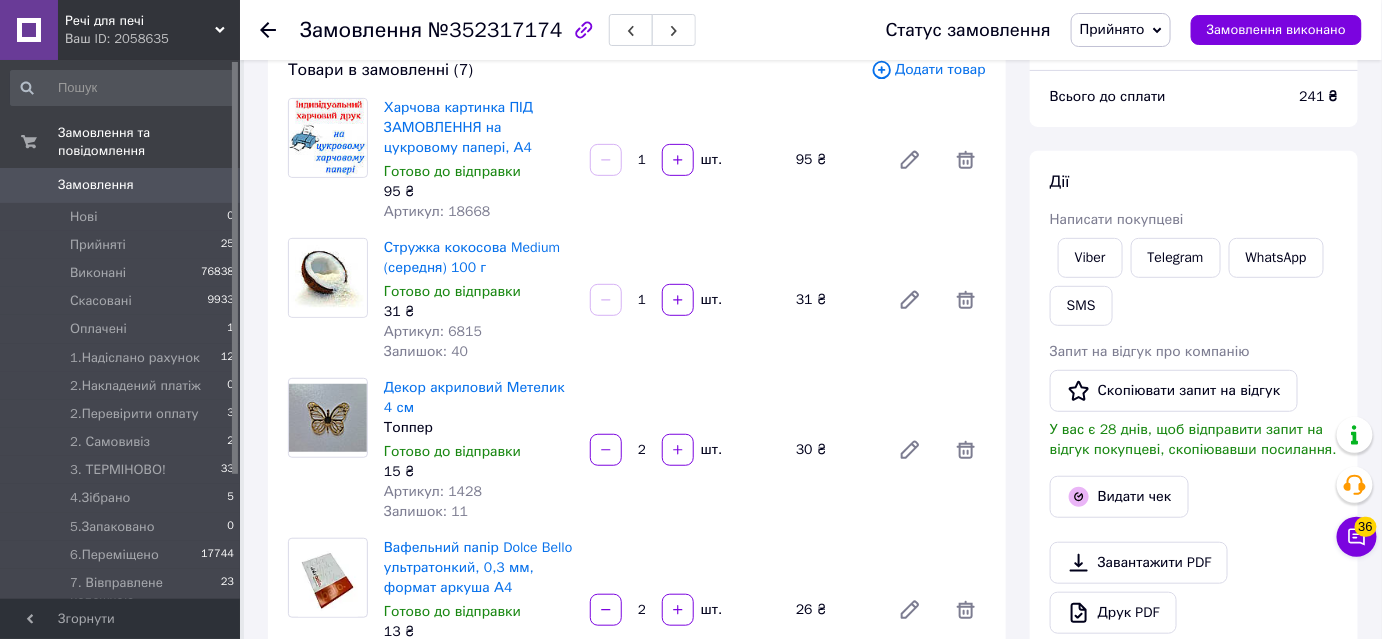 scroll, scrollTop: 0, scrollLeft: 0, axis: both 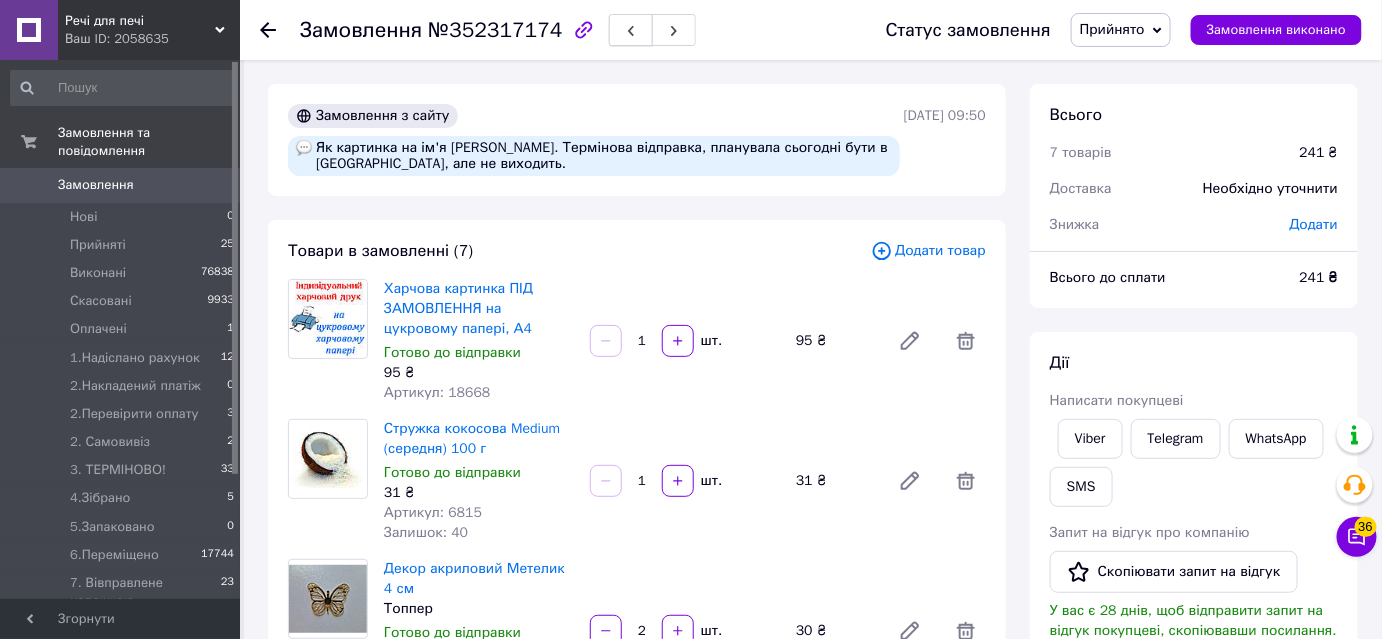 click at bounding box center (631, 30) 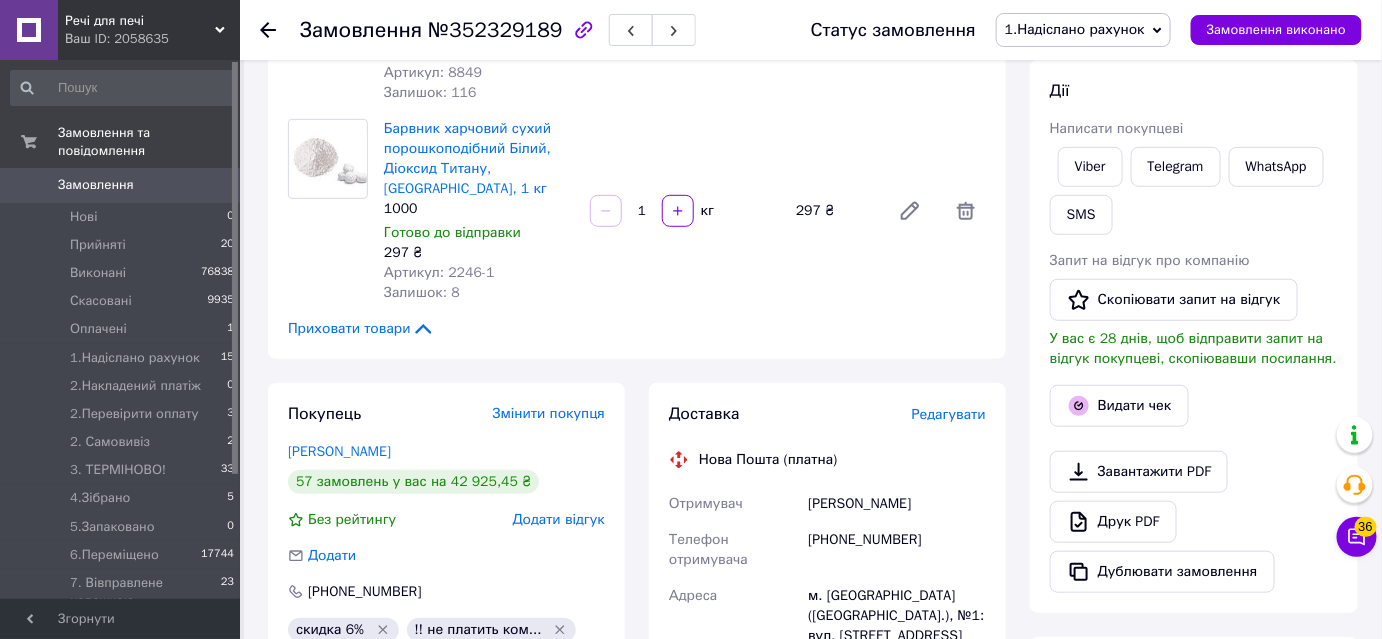 scroll, scrollTop: 0, scrollLeft: 0, axis: both 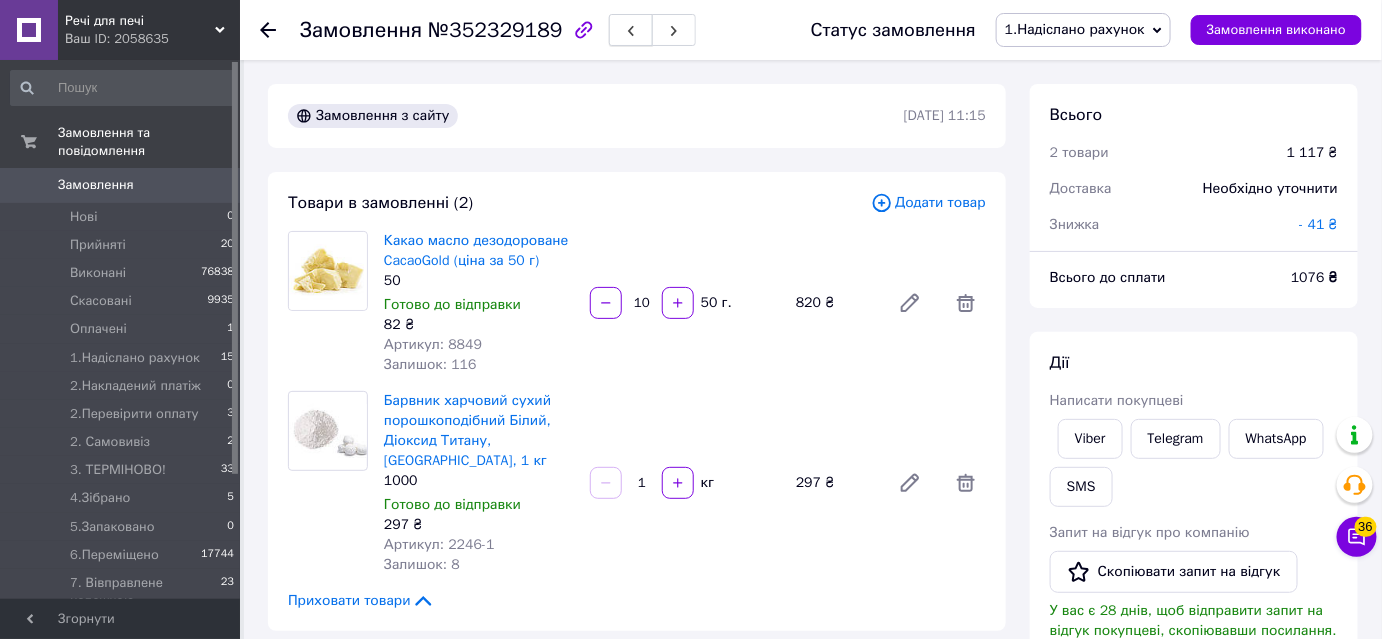click at bounding box center (631, 30) 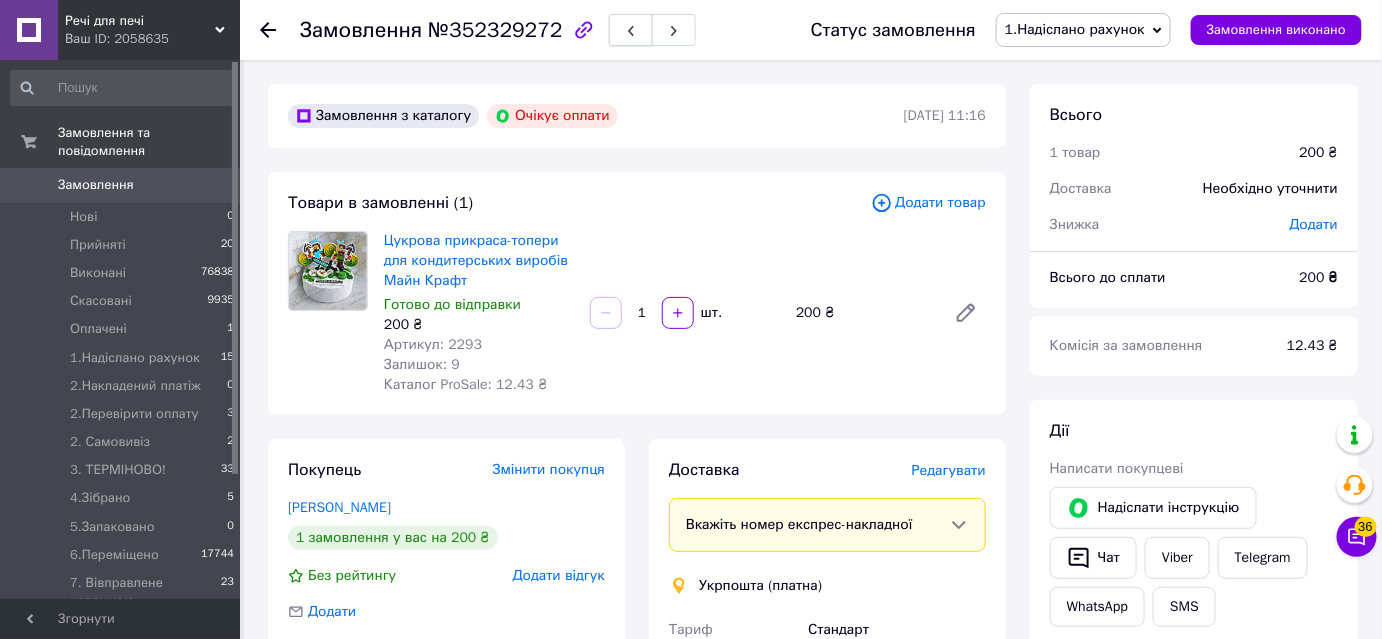 click at bounding box center [631, 30] 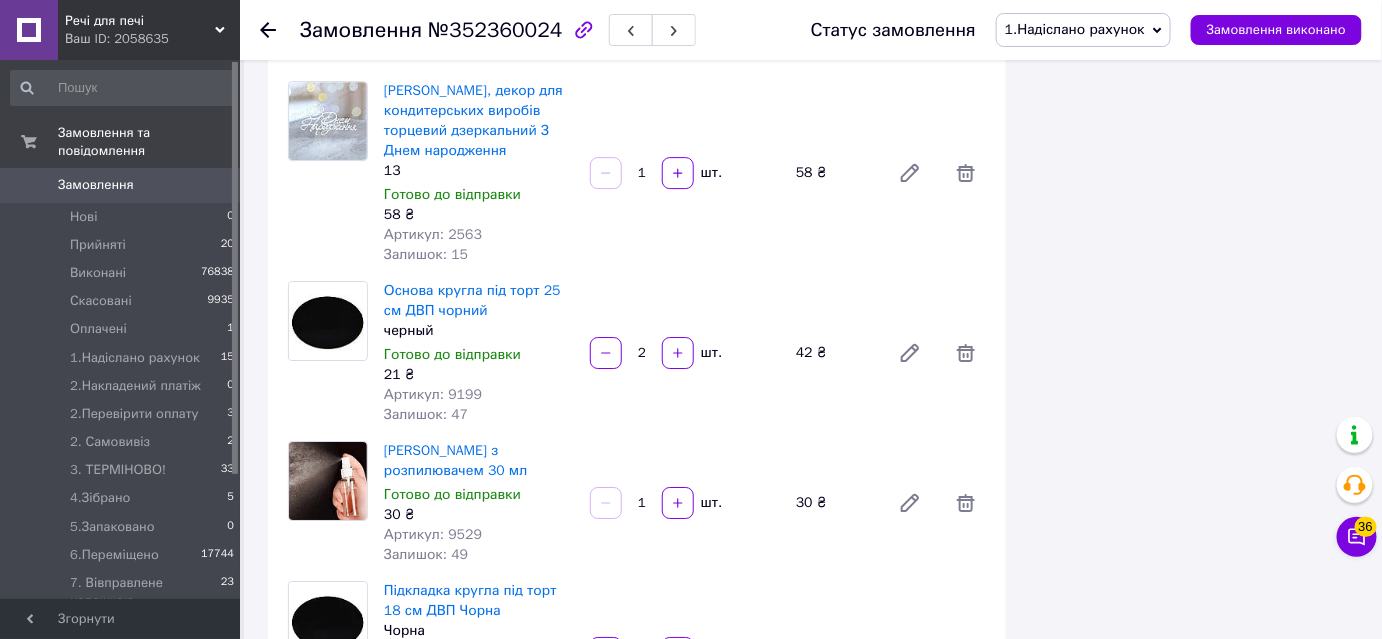 scroll, scrollTop: 2363, scrollLeft: 0, axis: vertical 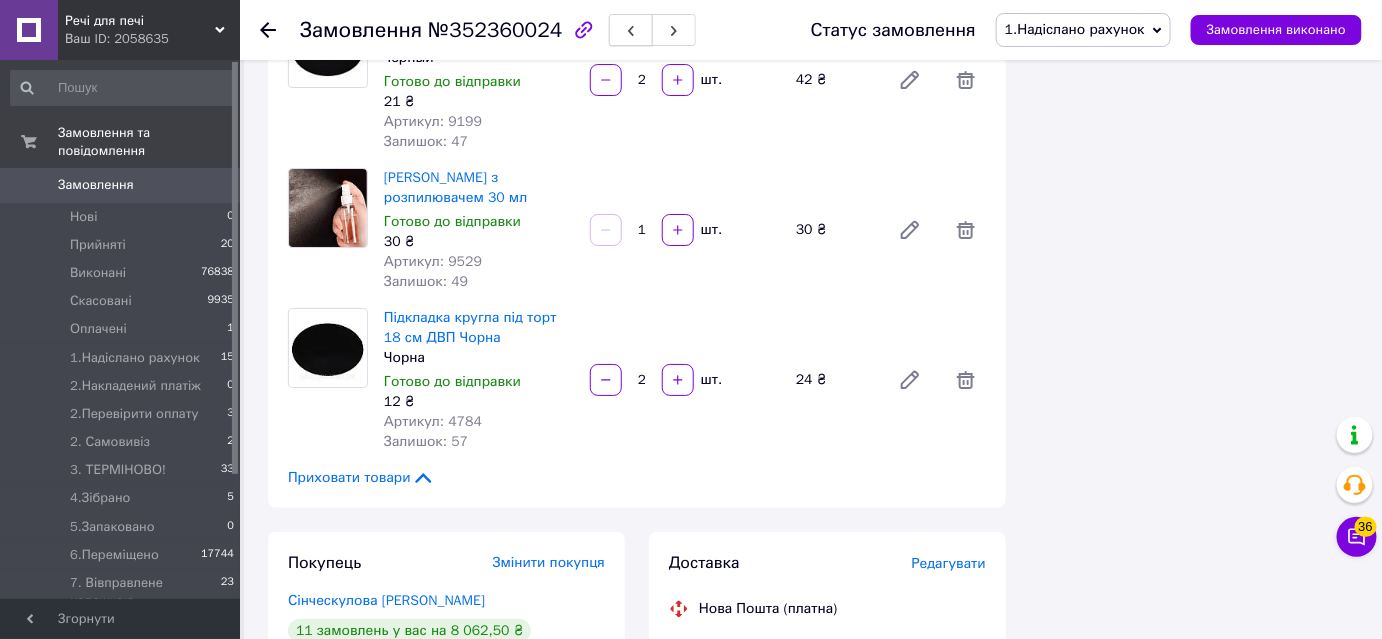 click at bounding box center [631, 30] 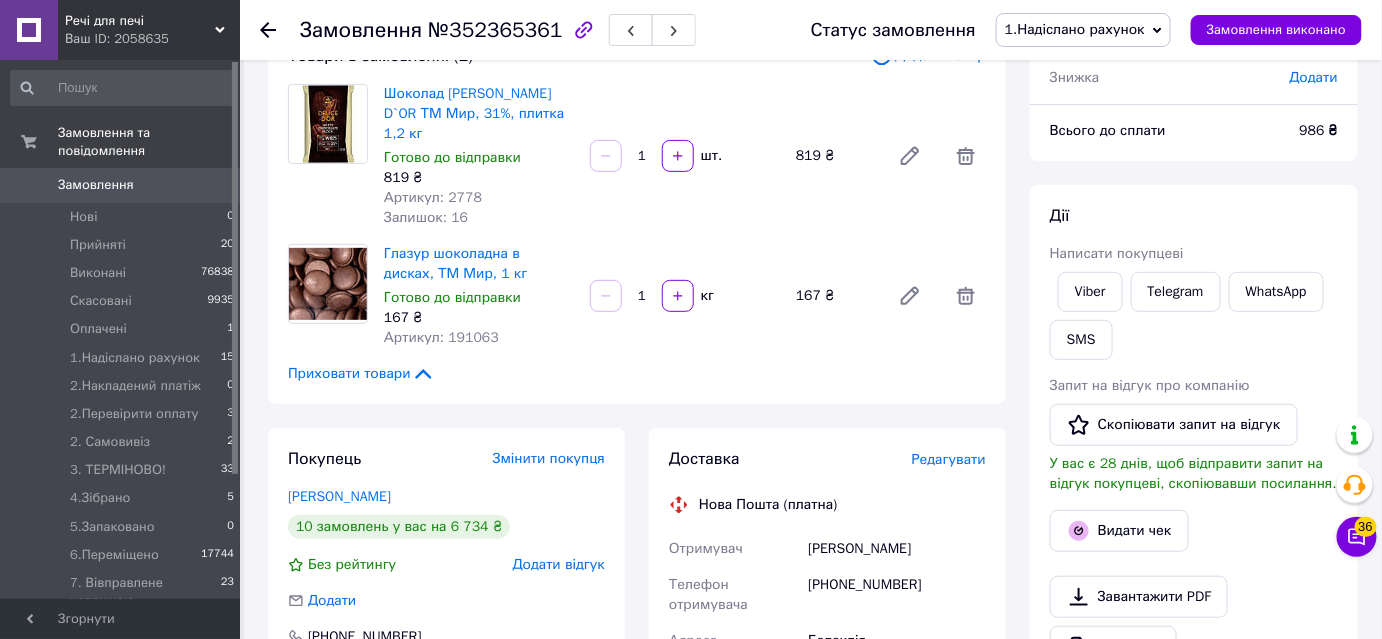 scroll, scrollTop: 56, scrollLeft: 0, axis: vertical 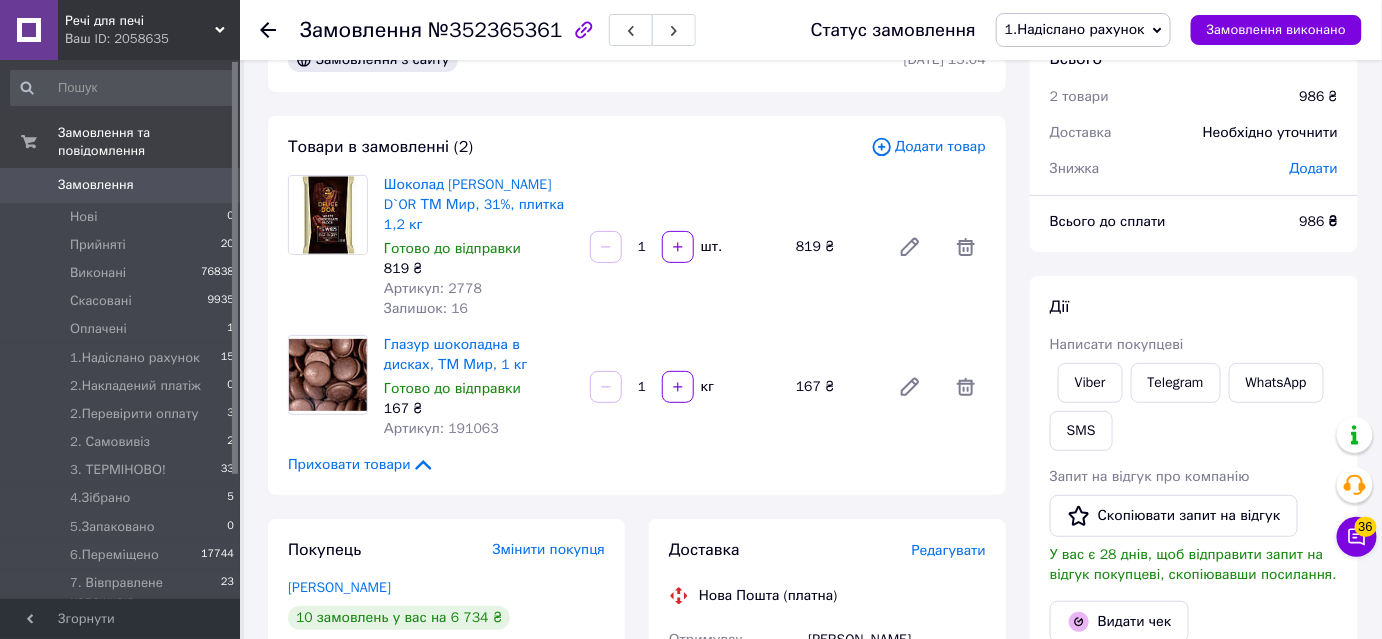 click on "Замовлення №352365361" at bounding box center [535, 30] 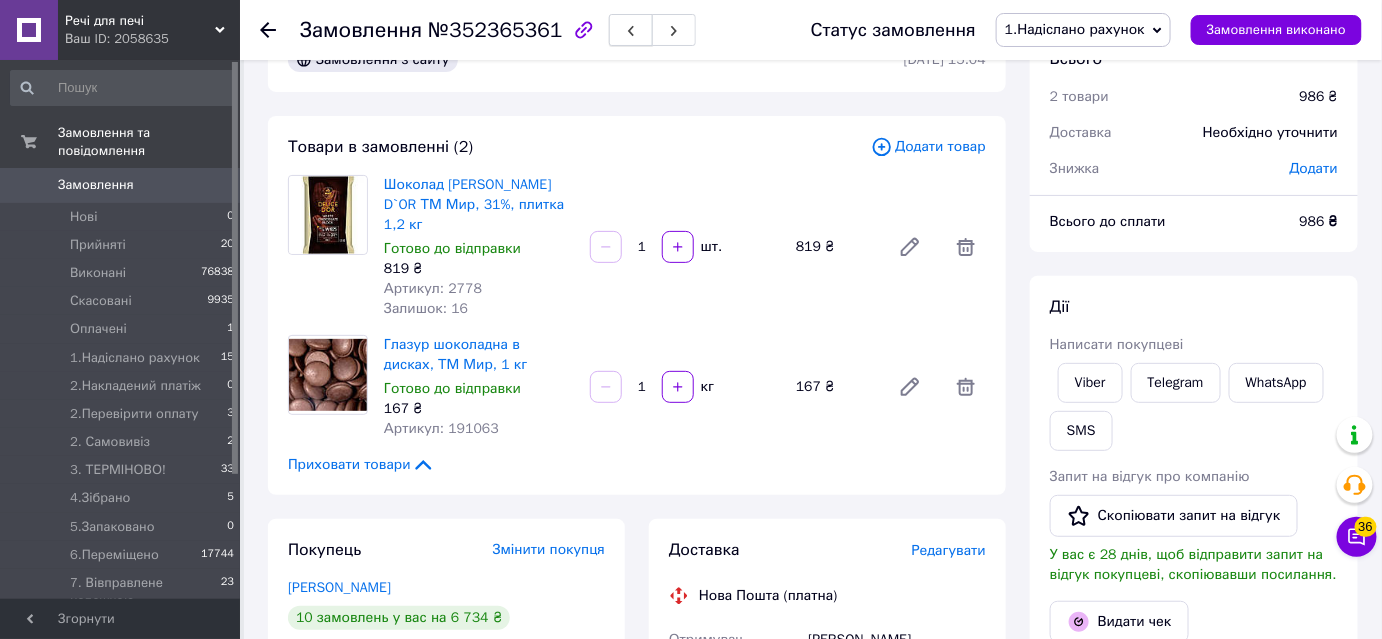 click at bounding box center [631, 30] 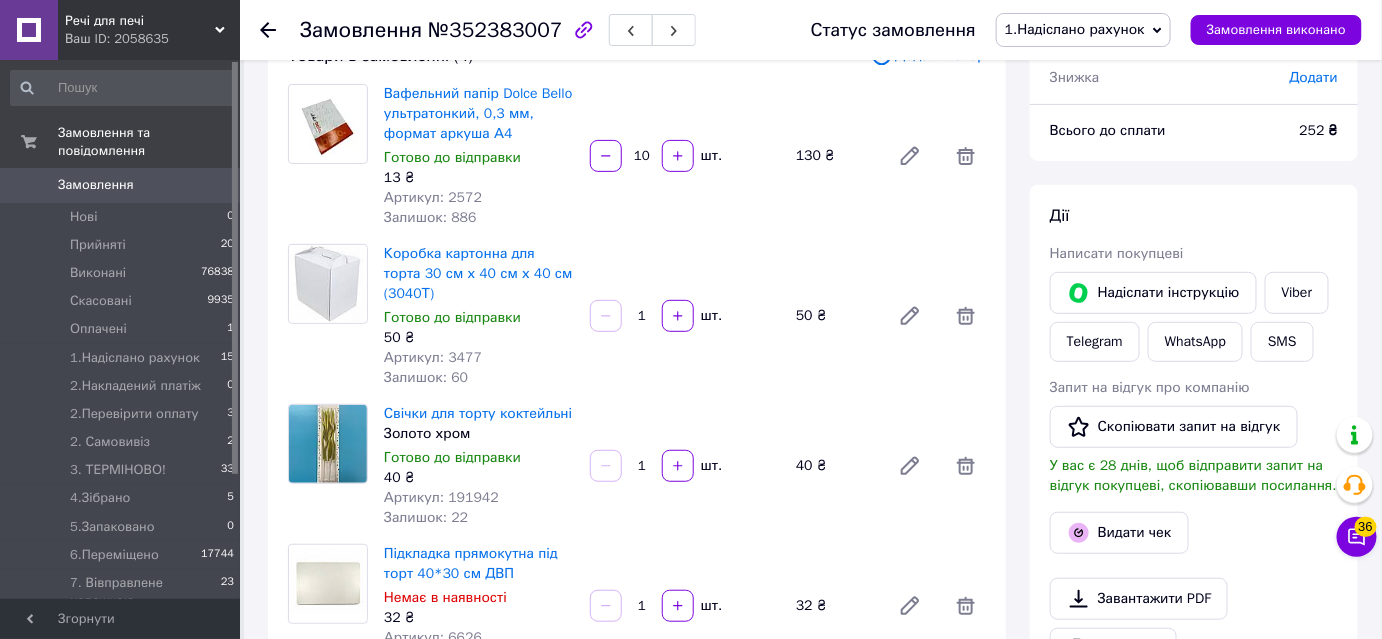 scroll, scrollTop: 56, scrollLeft: 0, axis: vertical 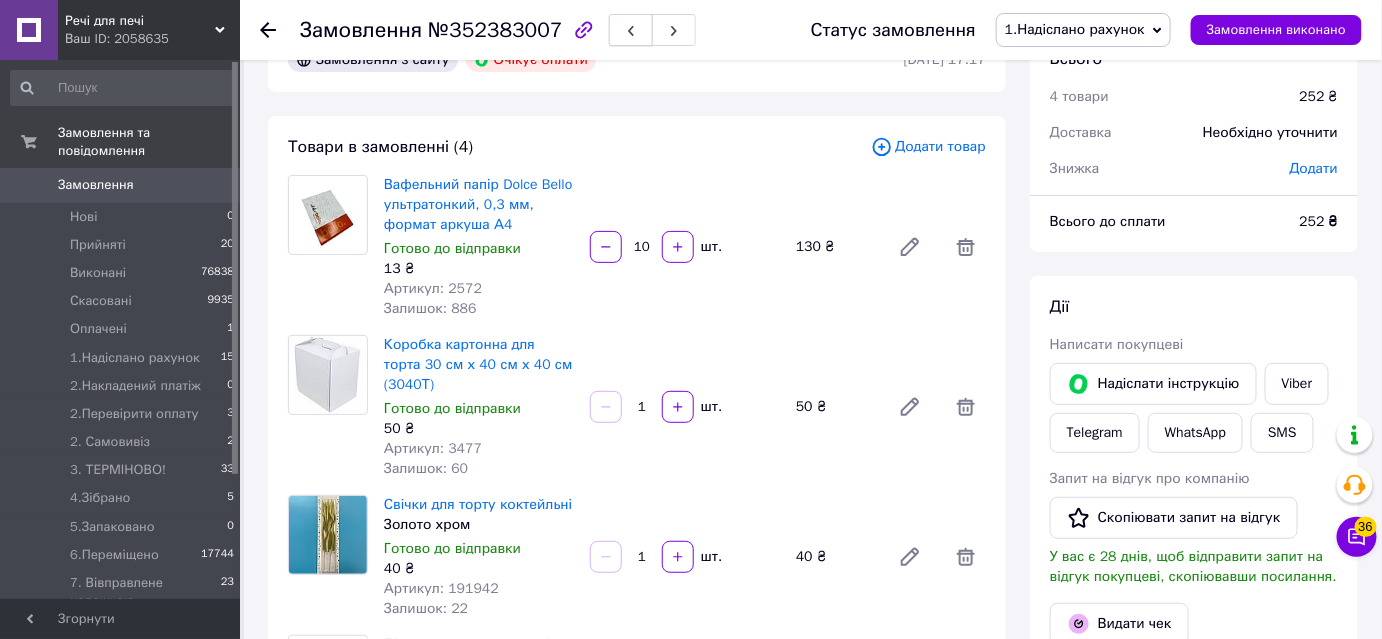click 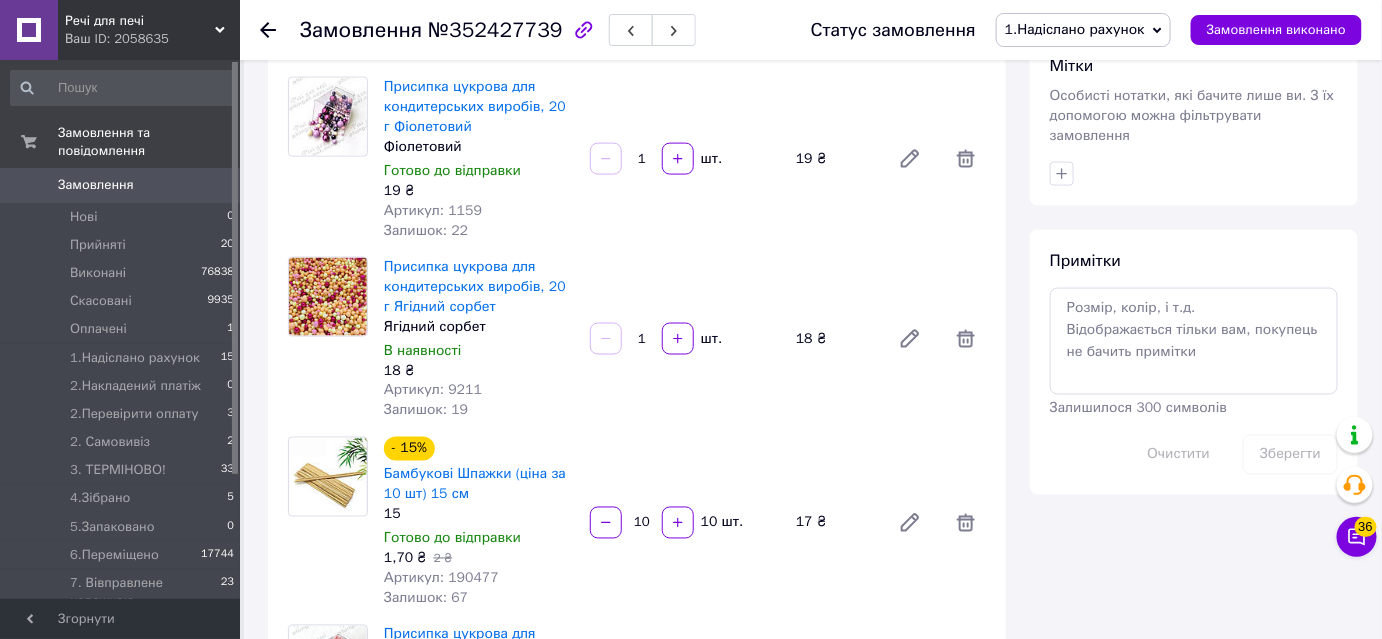 scroll, scrollTop: 1238, scrollLeft: 0, axis: vertical 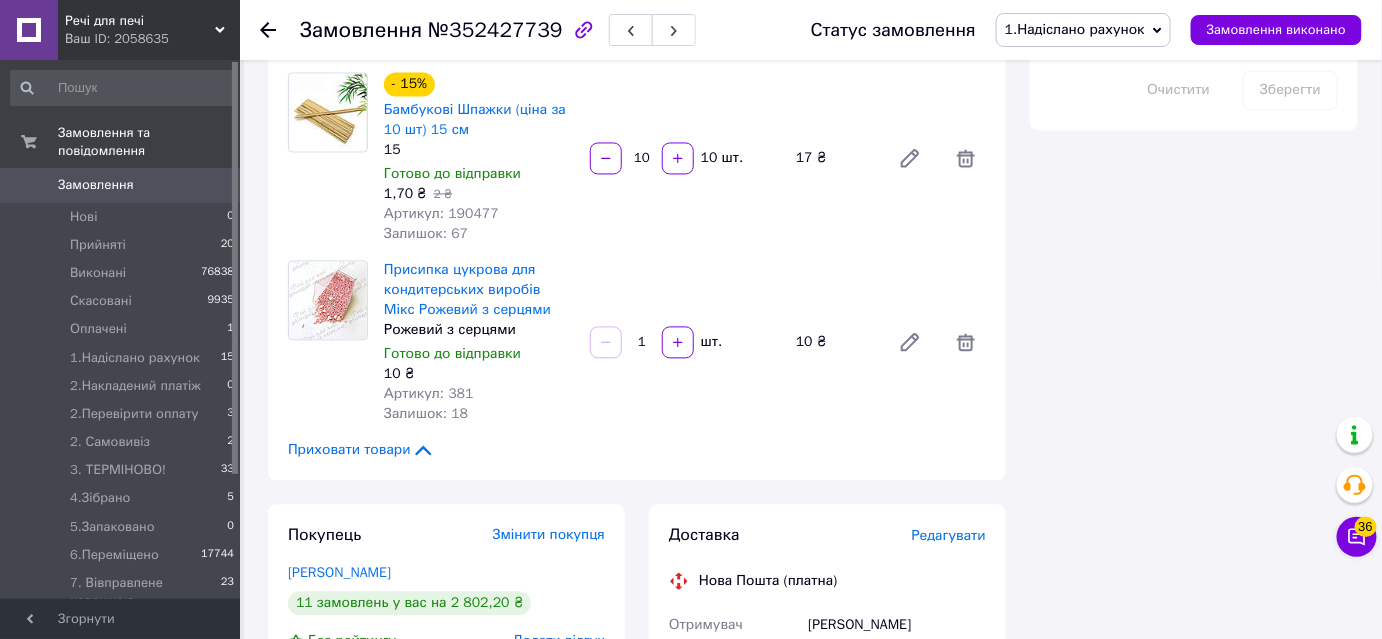 click at bounding box center (652, 30) 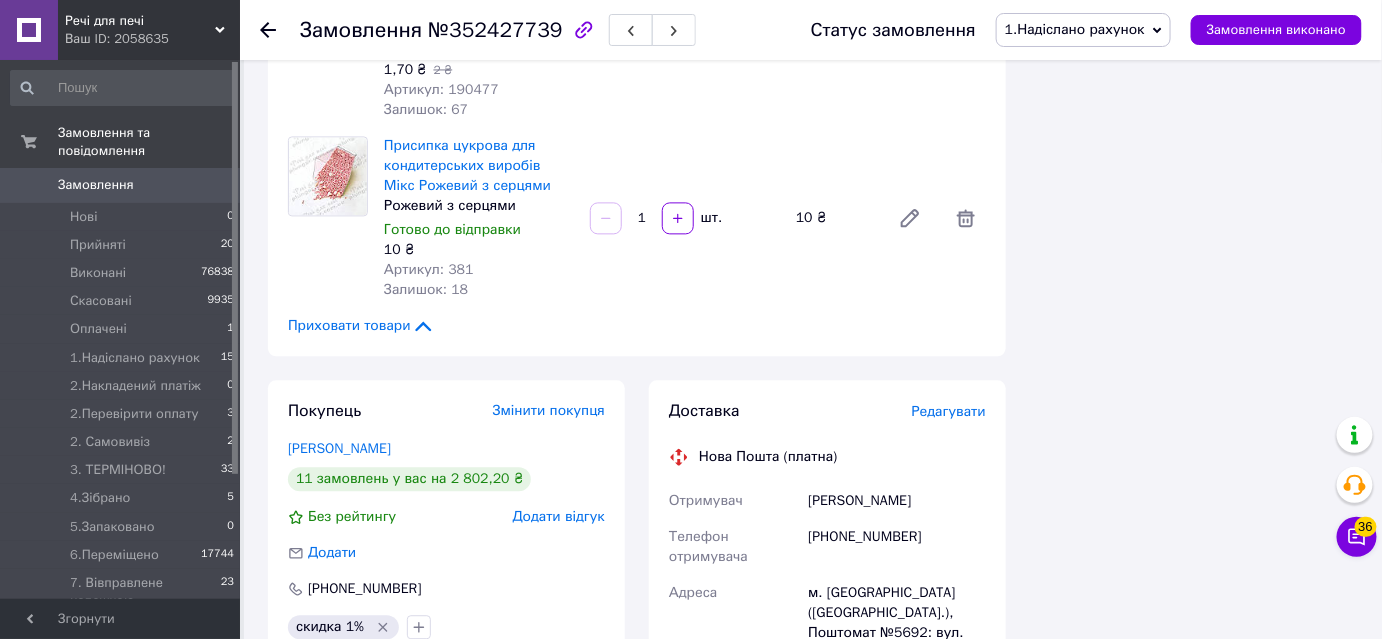 scroll, scrollTop: 1454, scrollLeft: 0, axis: vertical 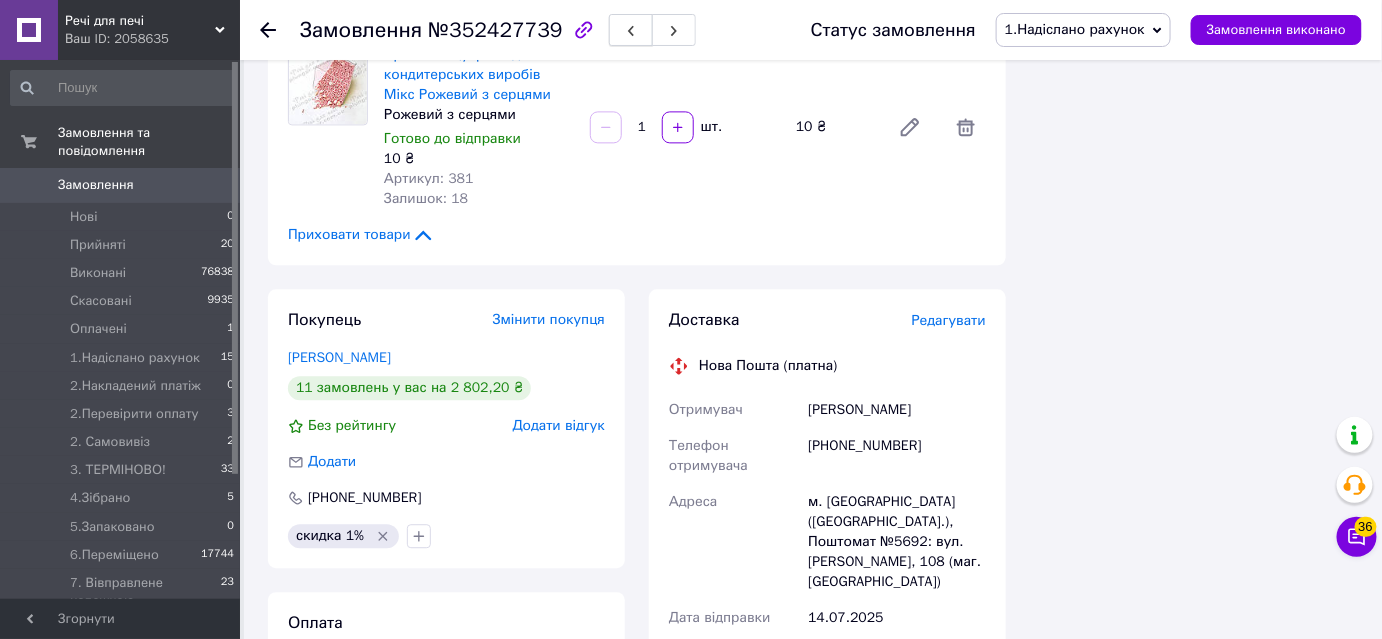 click 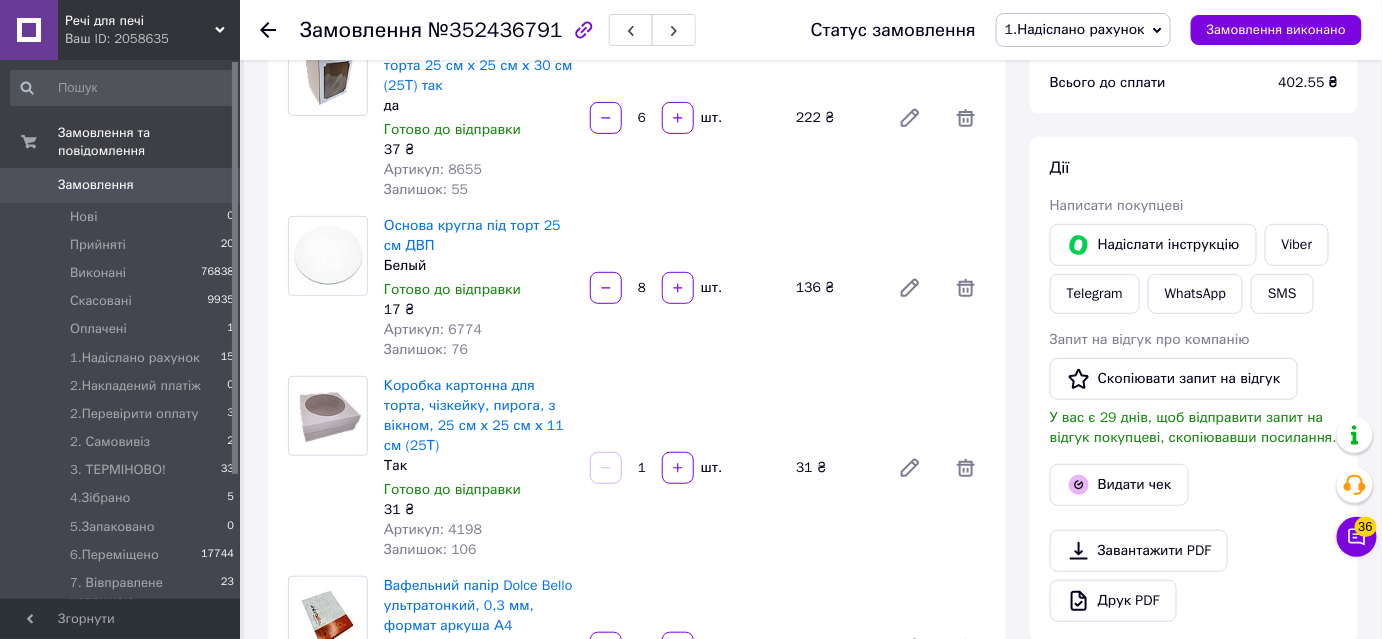scroll, scrollTop: 0, scrollLeft: 0, axis: both 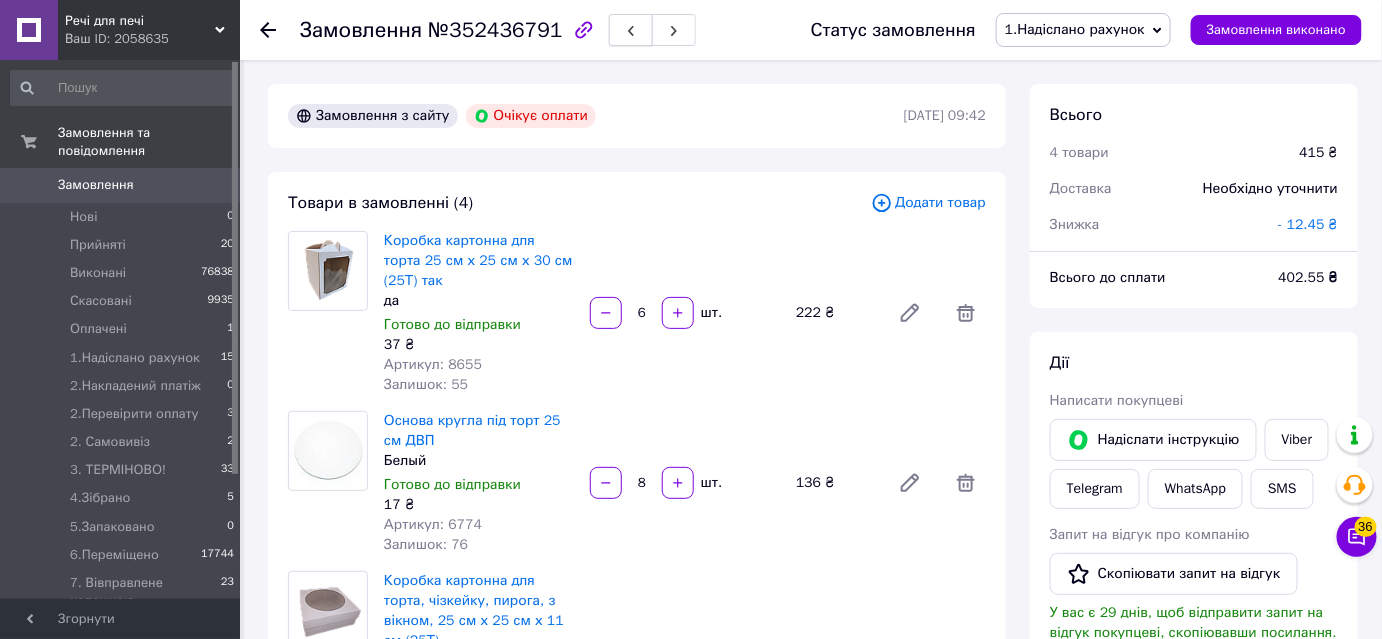 click at bounding box center (631, 30) 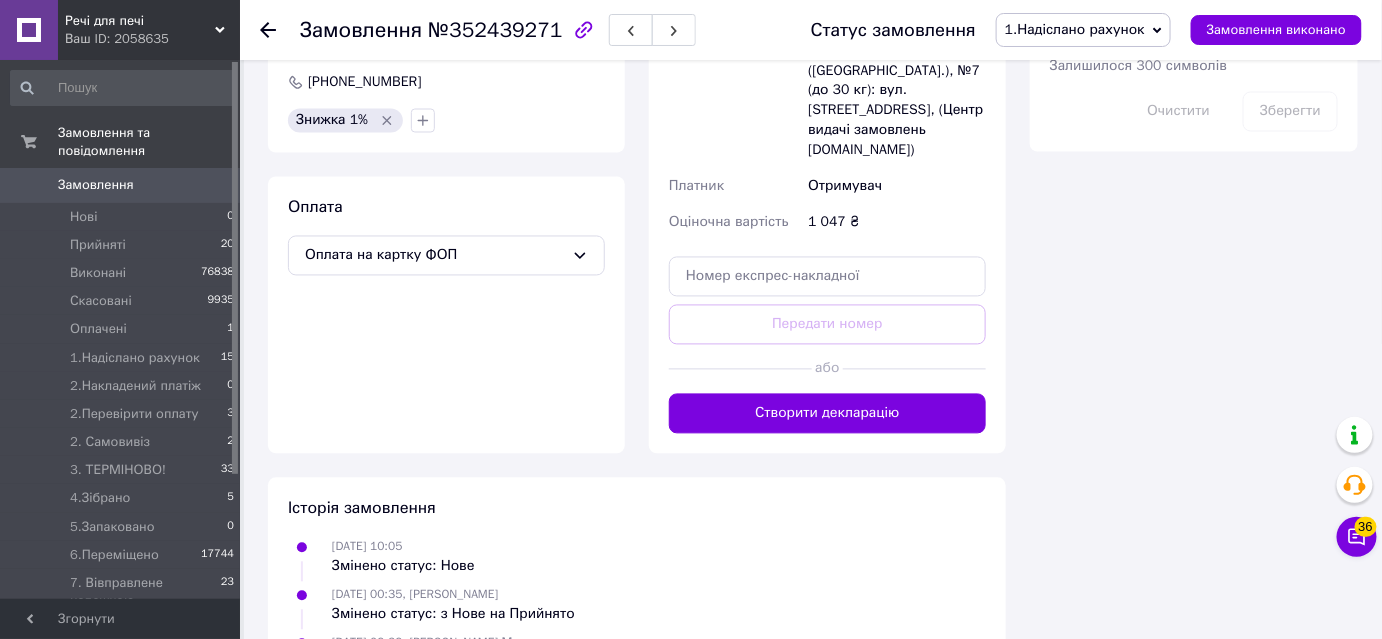 scroll, scrollTop: 1256, scrollLeft: 0, axis: vertical 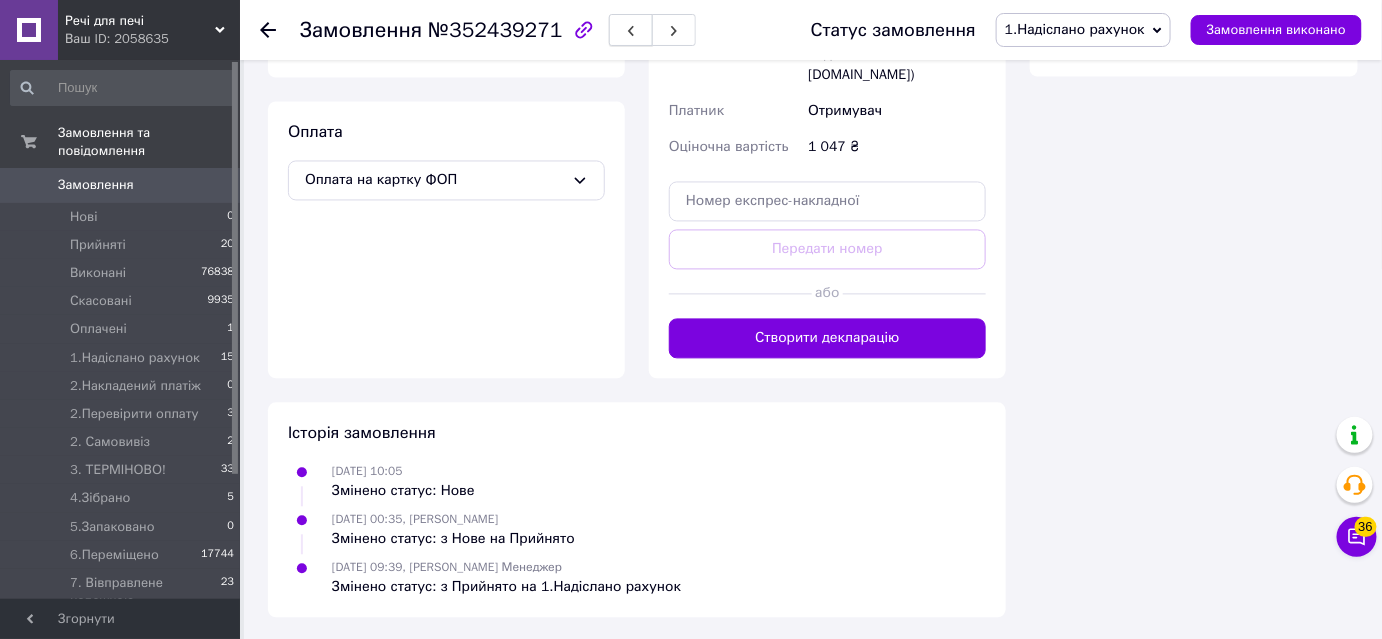 click at bounding box center (631, 30) 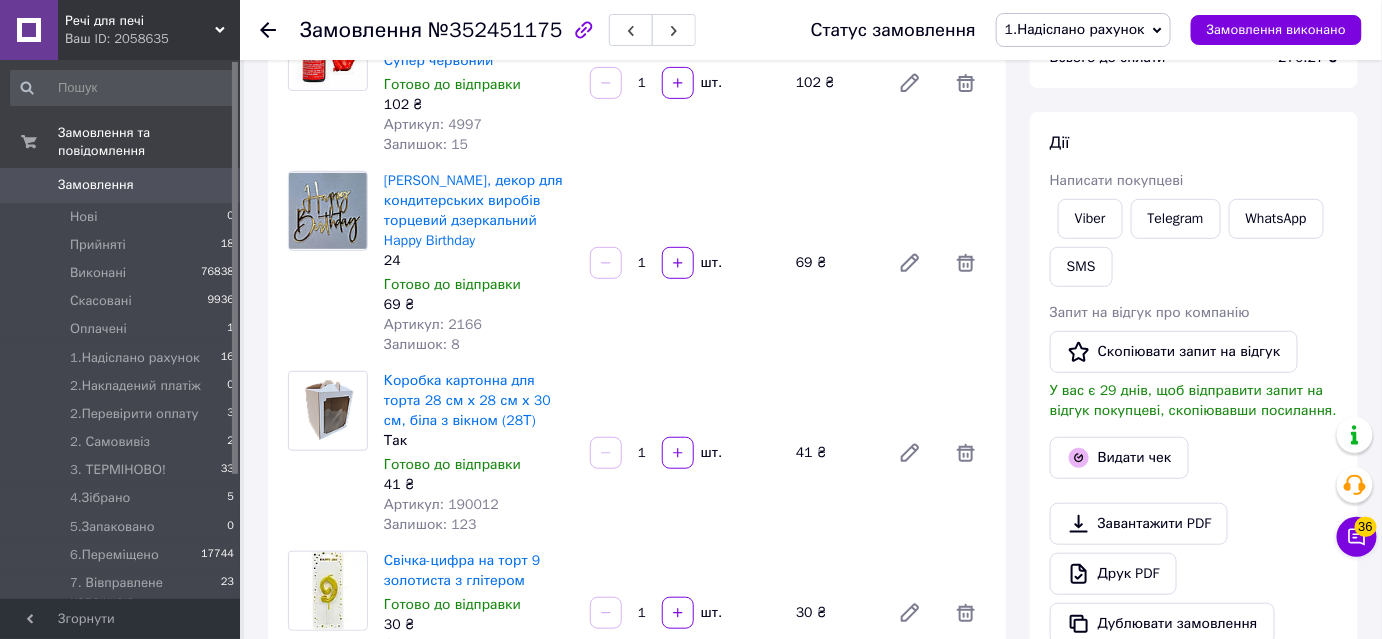 scroll, scrollTop: 0, scrollLeft: 0, axis: both 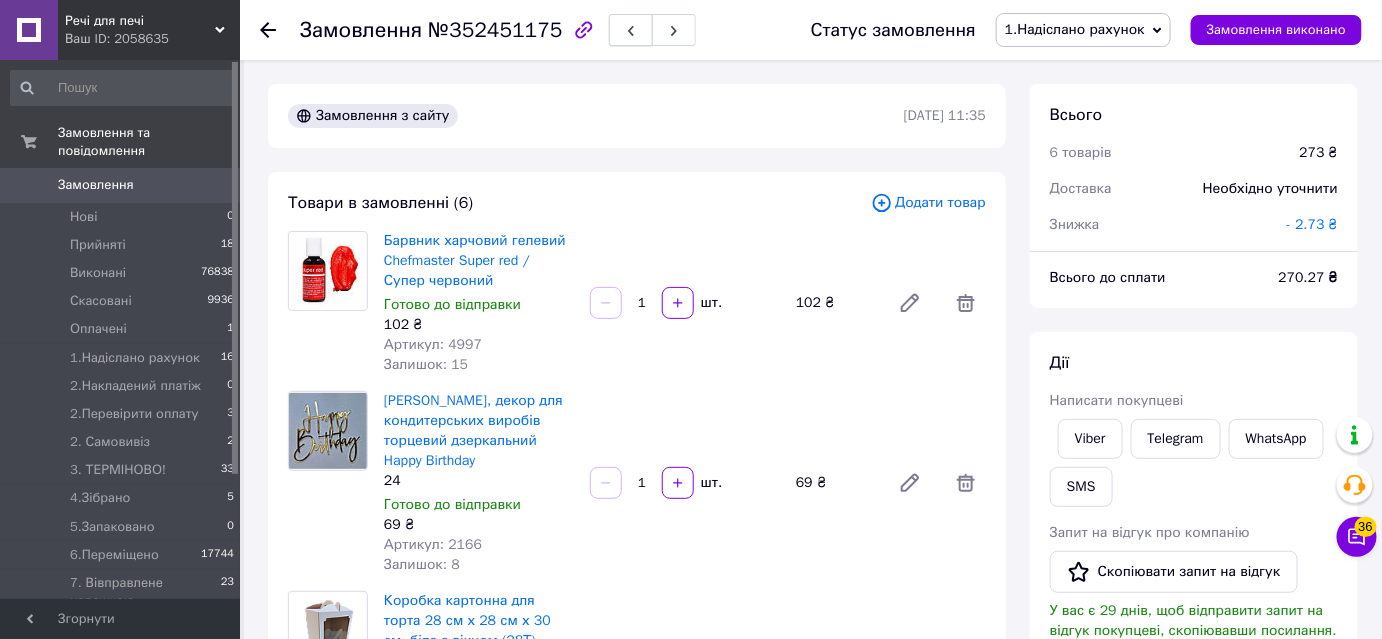 click at bounding box center [631, 30] 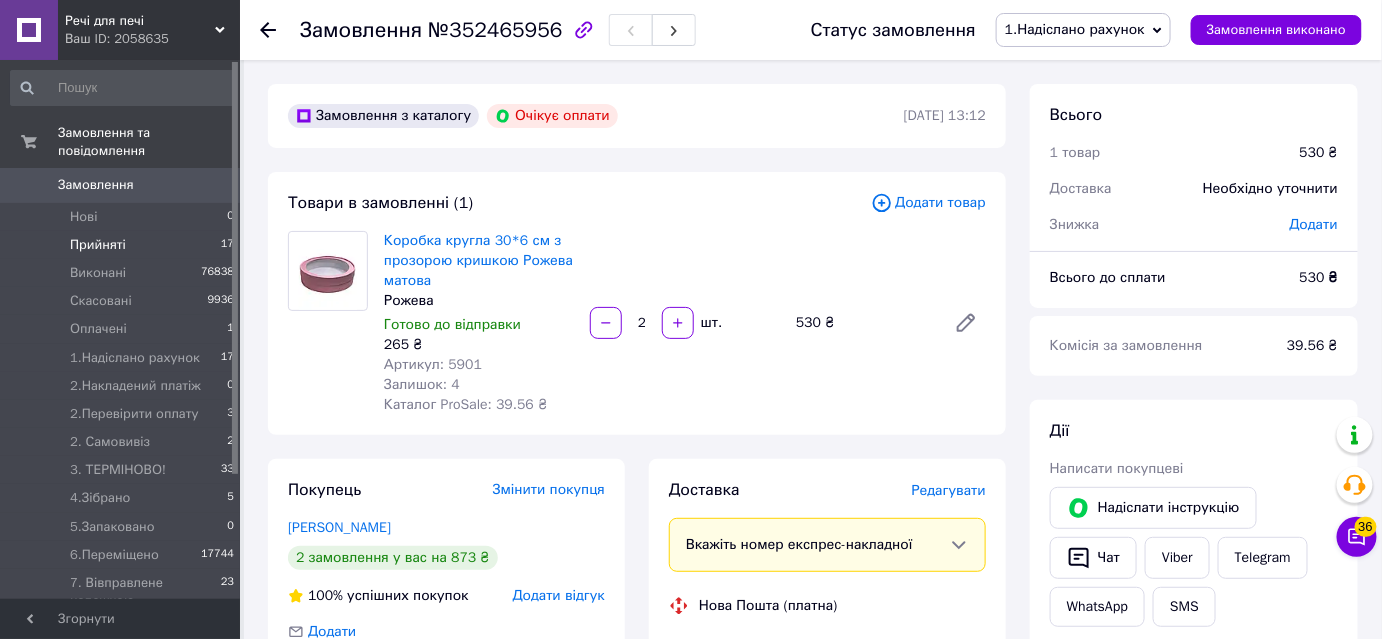 click on "Прийняті" at bounding box center [98, 245] 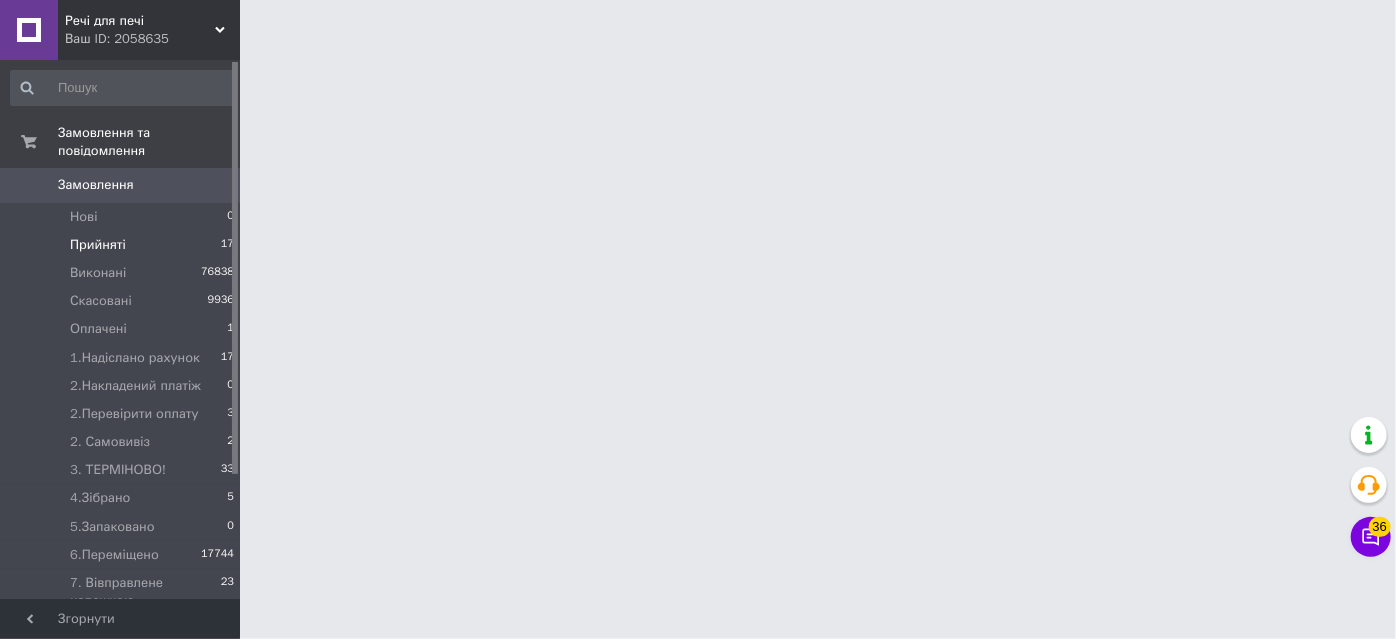 click on "Прийняті" at bounding box center [98, 245] 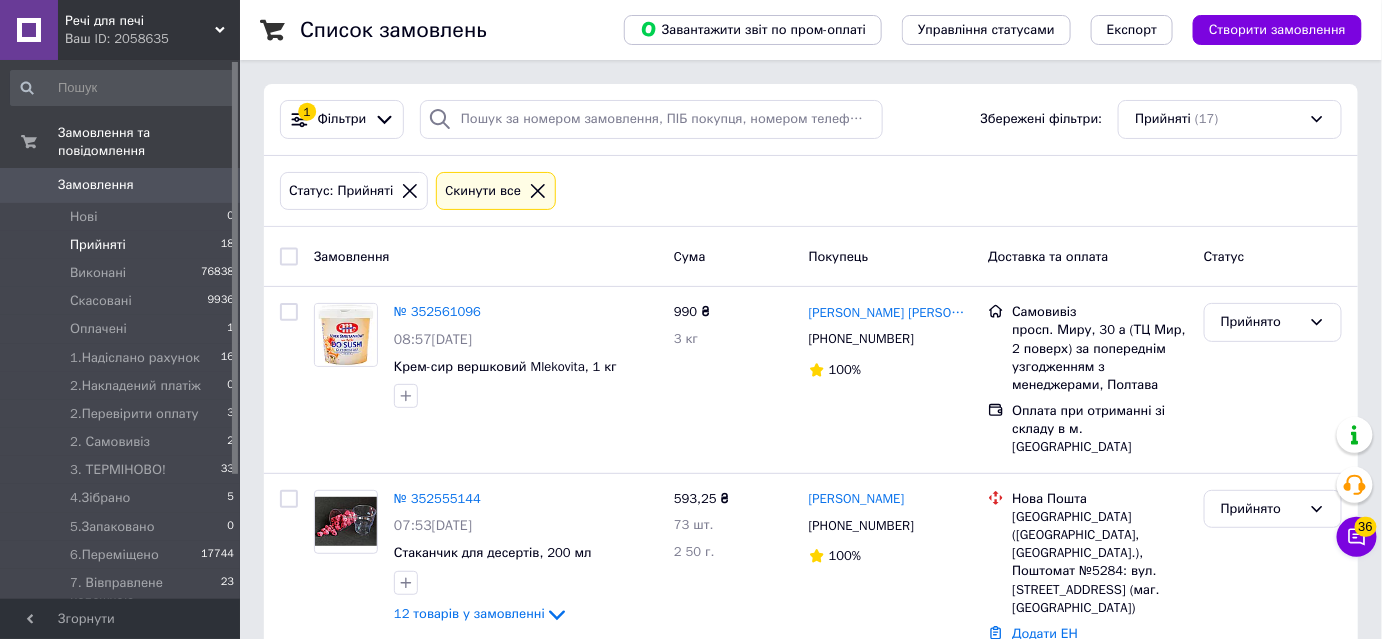 click on "Прийняті" at bounding box center (98, 245) 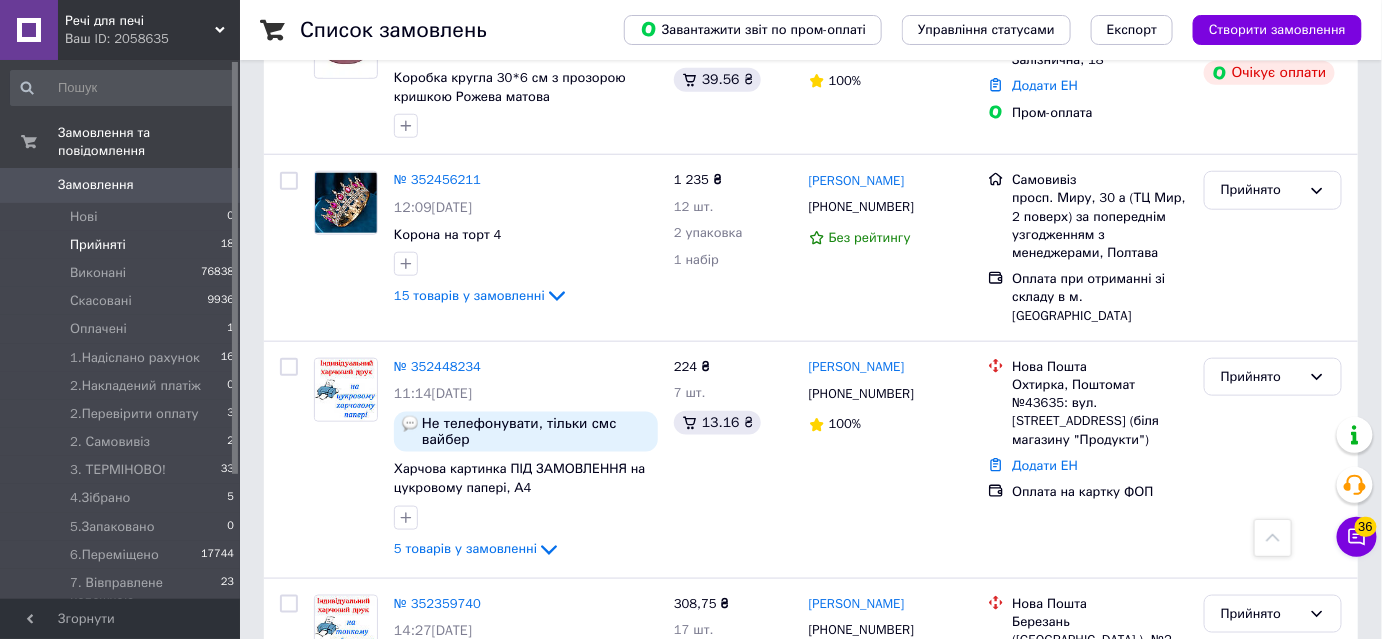 scroll, scrollTop: 3105, scrollLeft: 0, axis: vertical 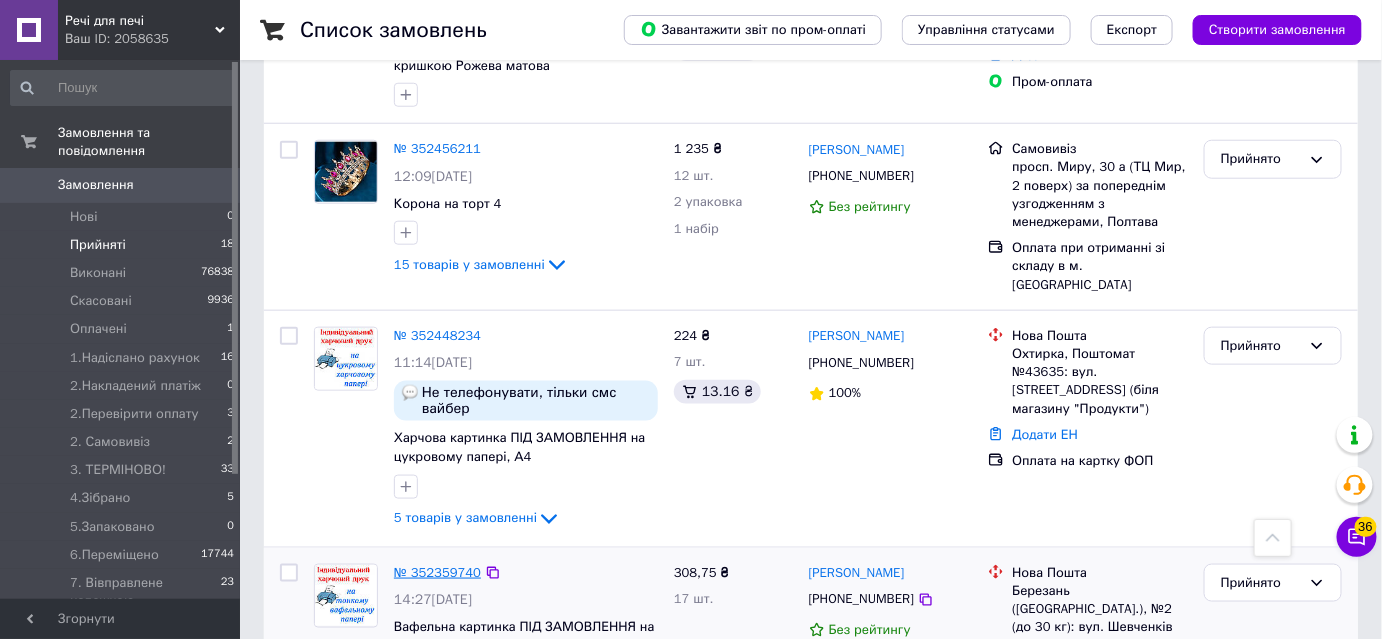 click on "№ 352359740" at bounding box center (437, 572) 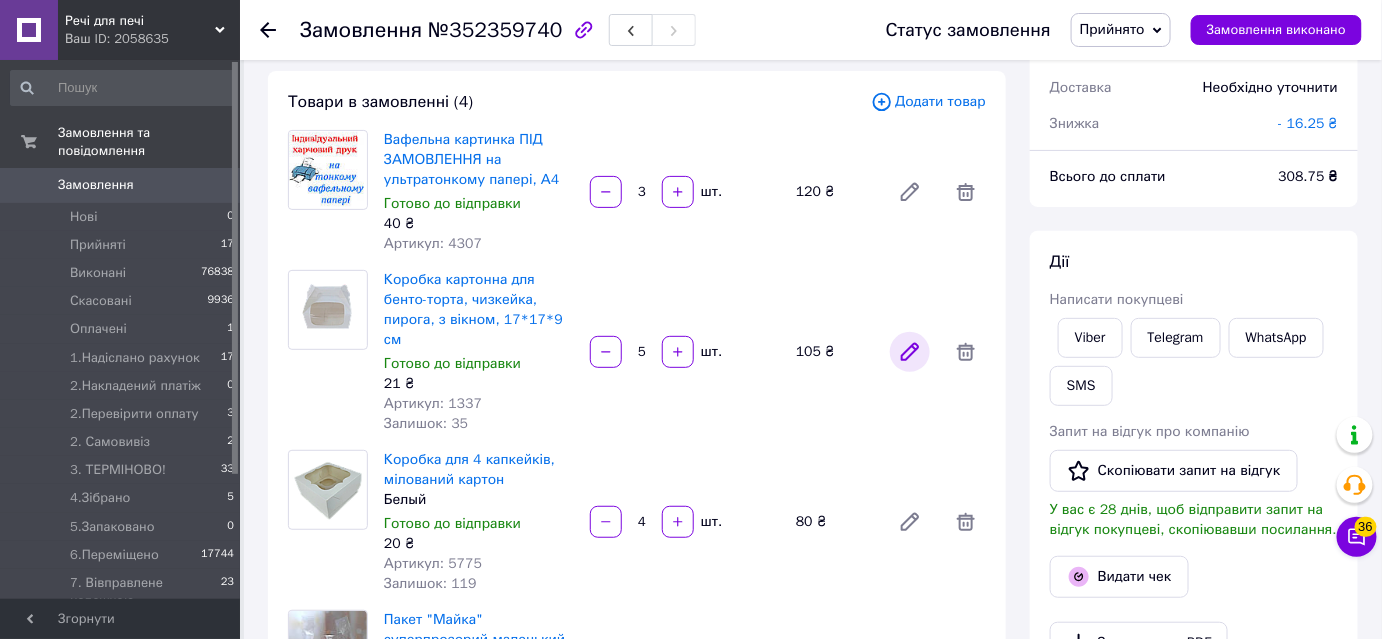 scroll, scrollTop: 0, scrollLeft: 0, axis: both 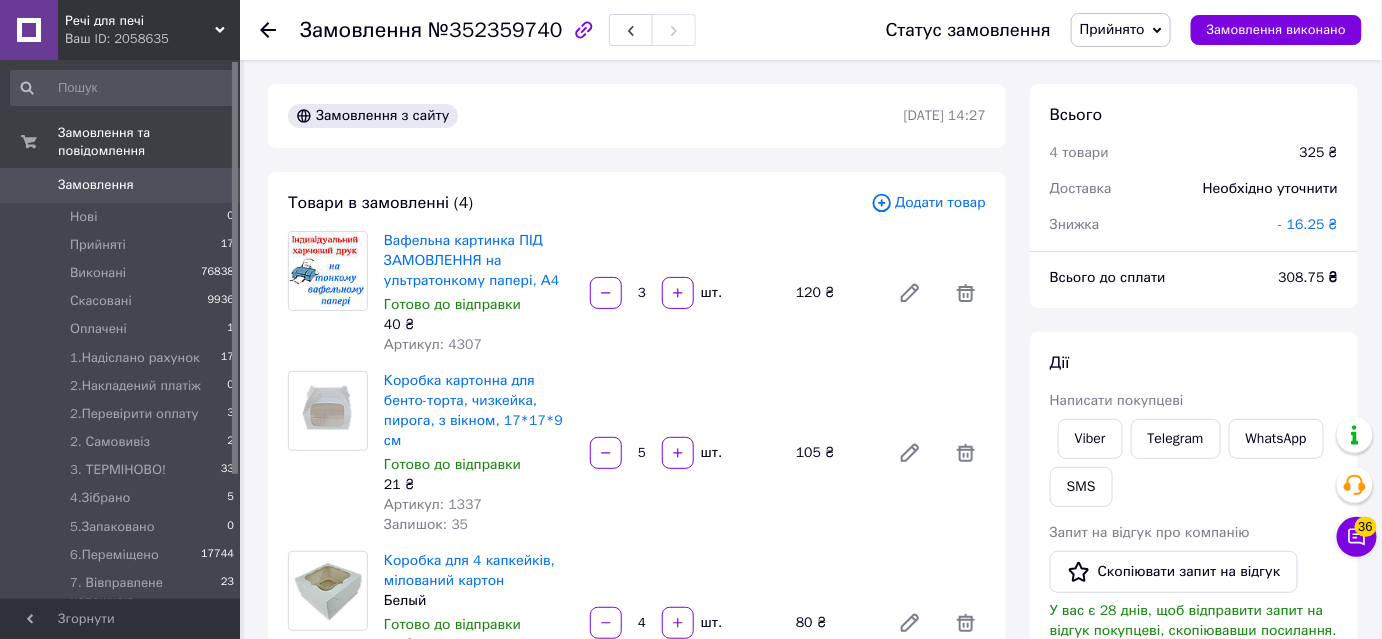 drag, startPoint x: 810, startPoint y: 420, endPoint x: 630, endPoint y: 218, distance: 270.56238 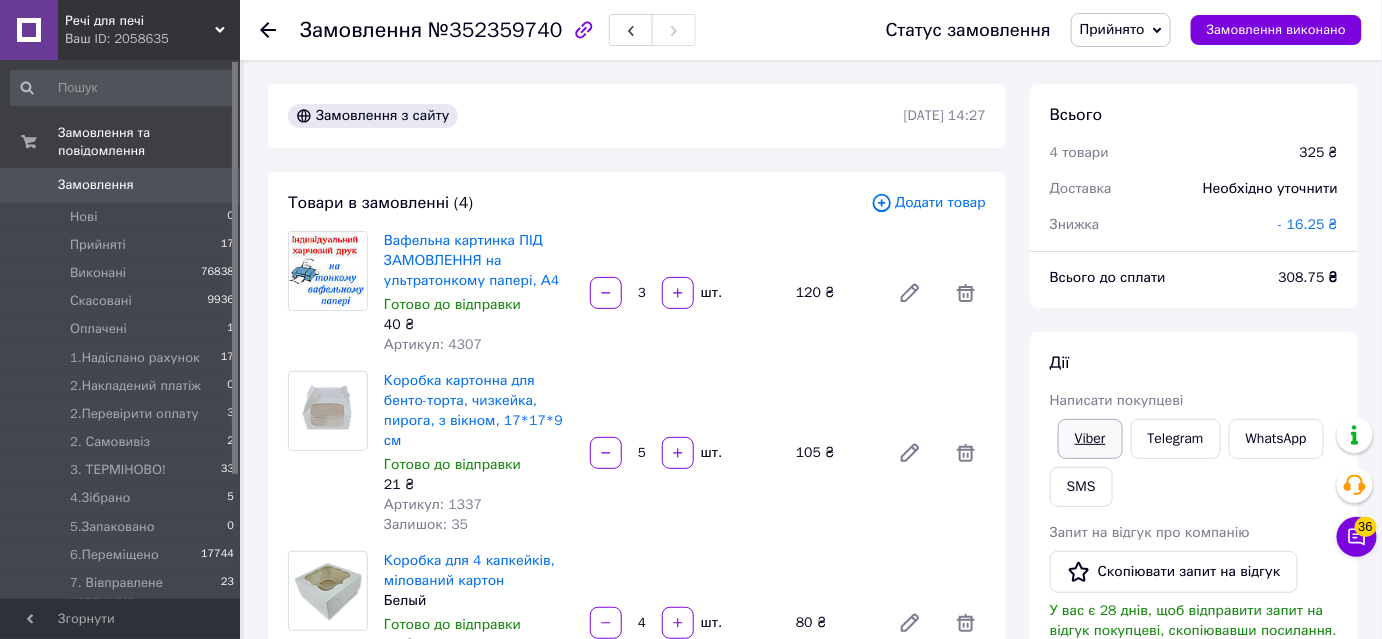 click on "Viber" at bounding box center (1090, 439) 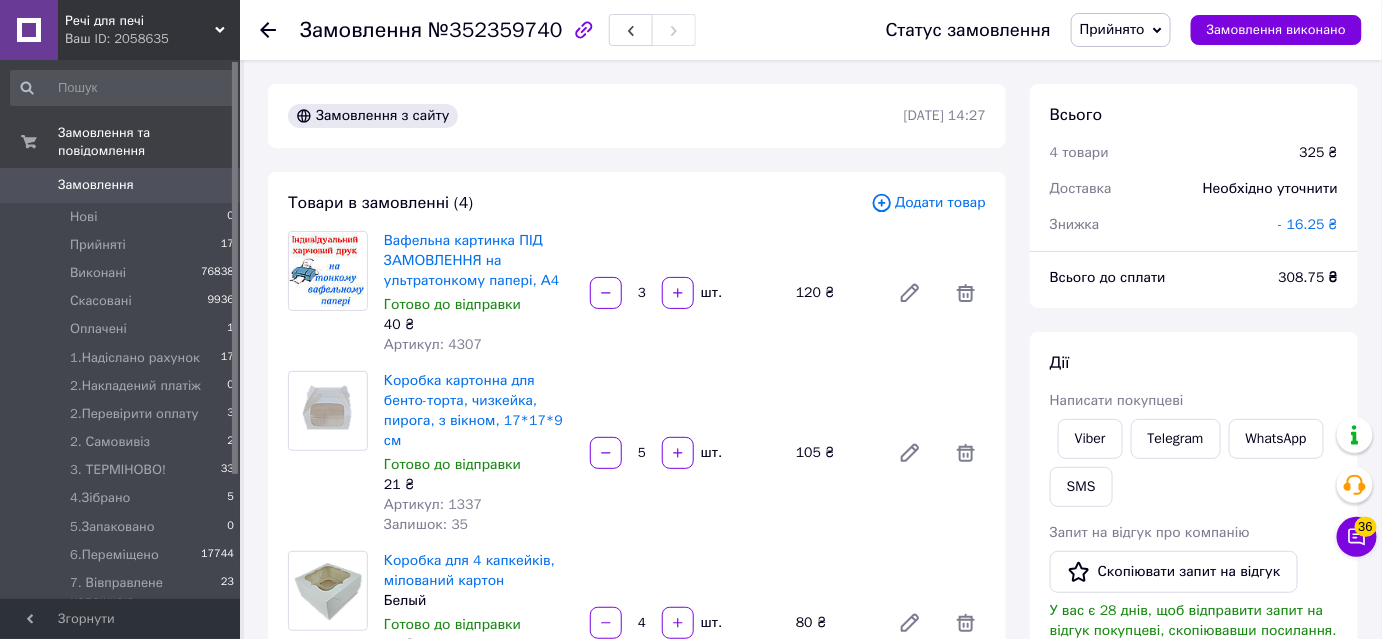 click on "Додати товар" at bounding box center [928, 203] 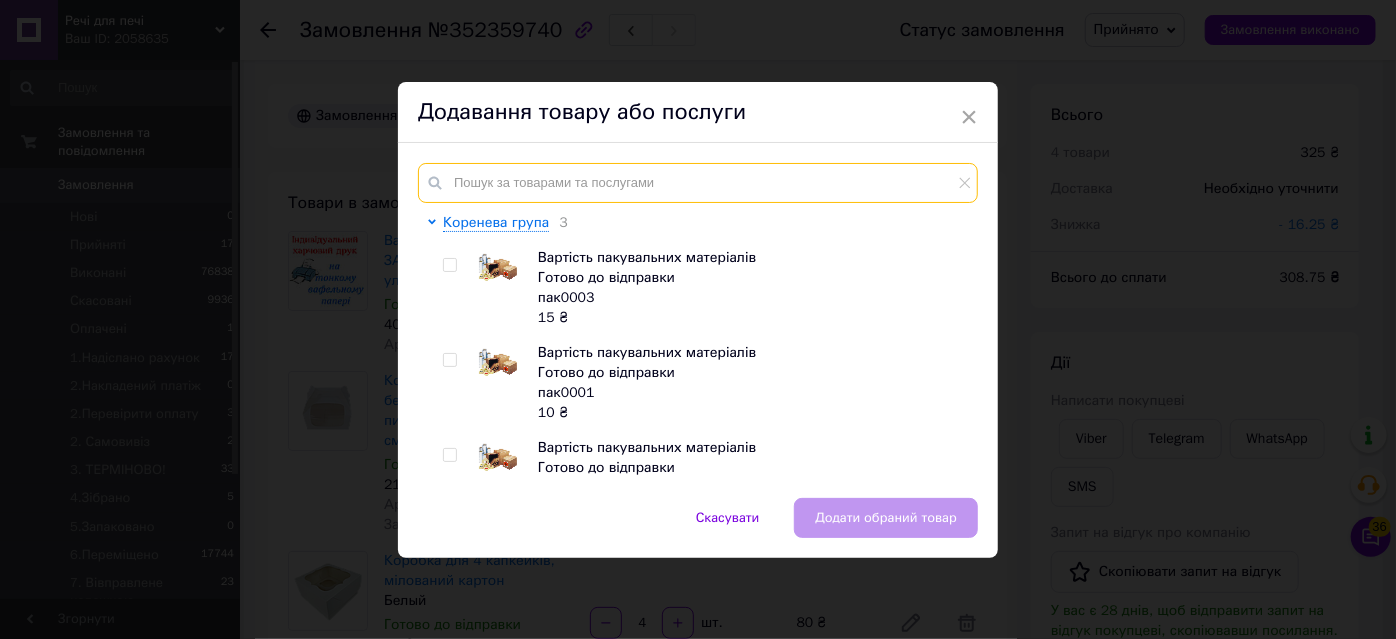 click at bounding box center (698, 183) 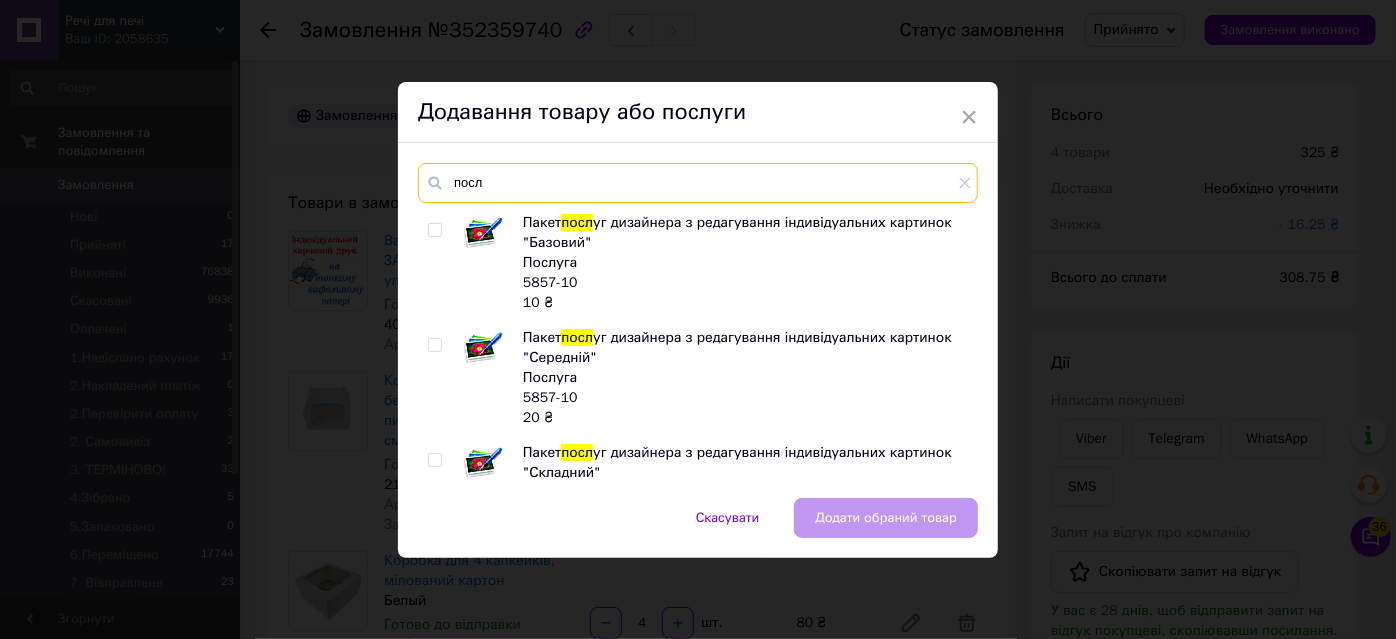 type on "посл" 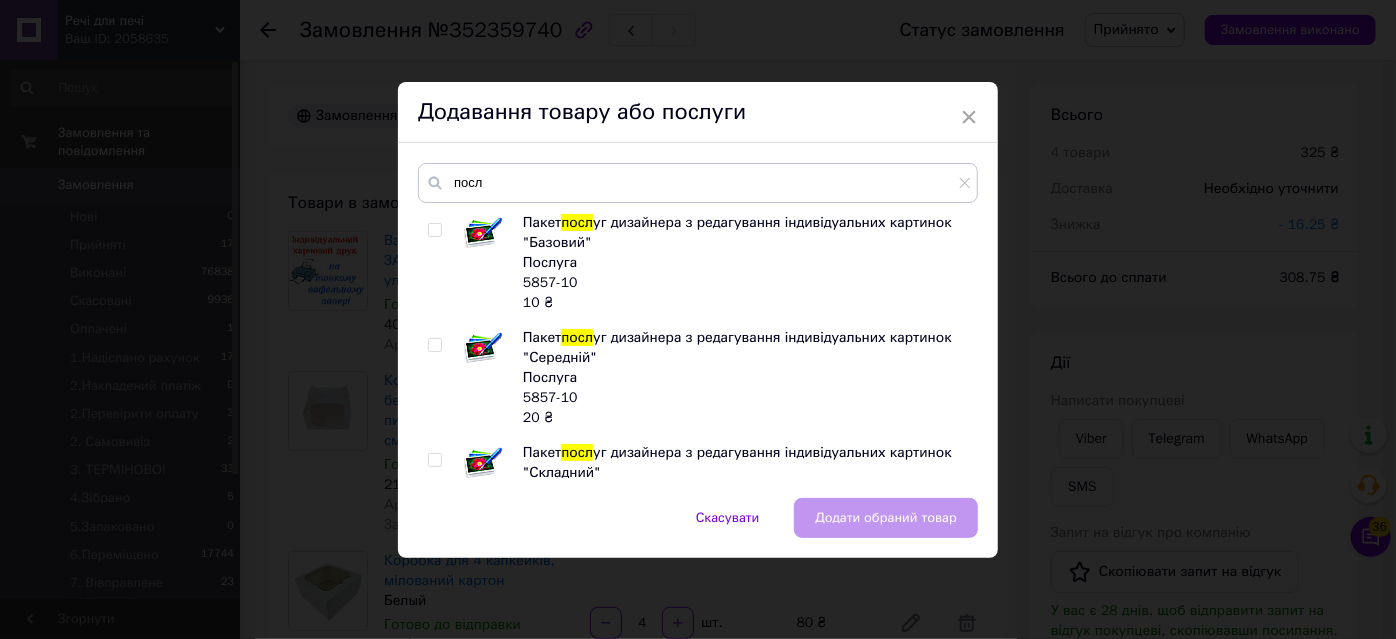 drag, startPoint x: 434, startPoint y: 339, endPoint x: 443, endPoint y: 280, distance: 59.682495 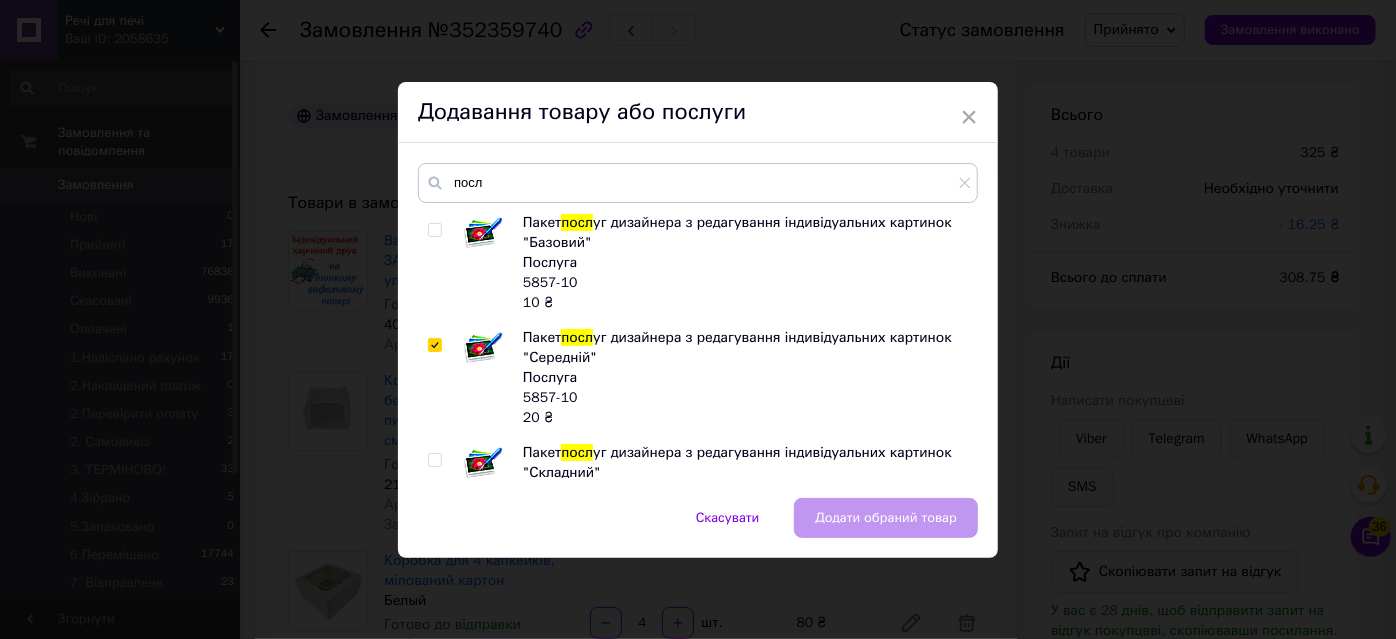 checkbox on "true" 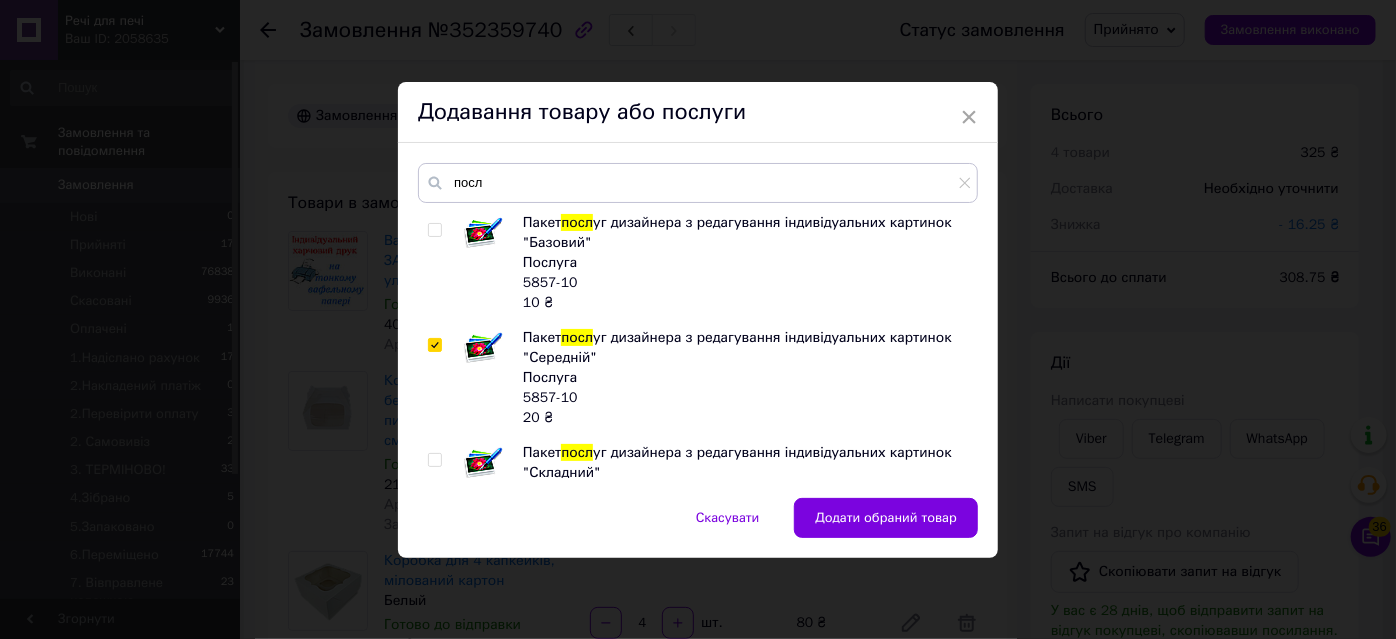 click at bounding box center [434, 230] 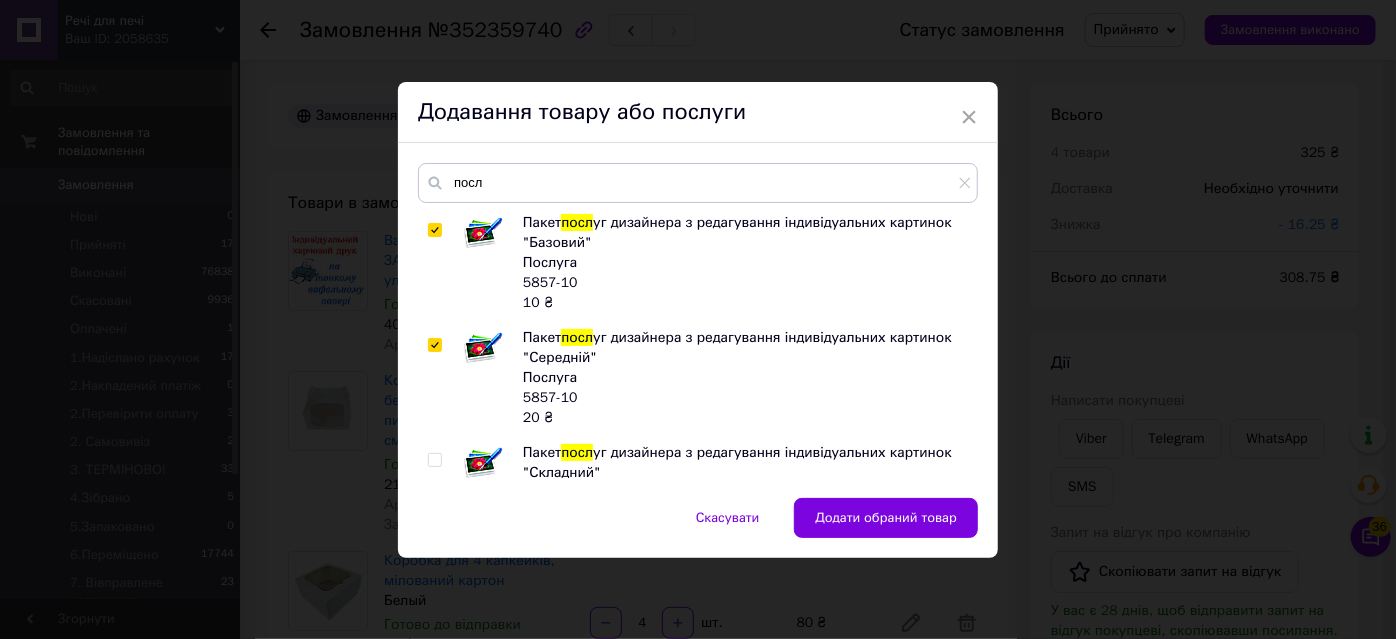 checkbox on "true" 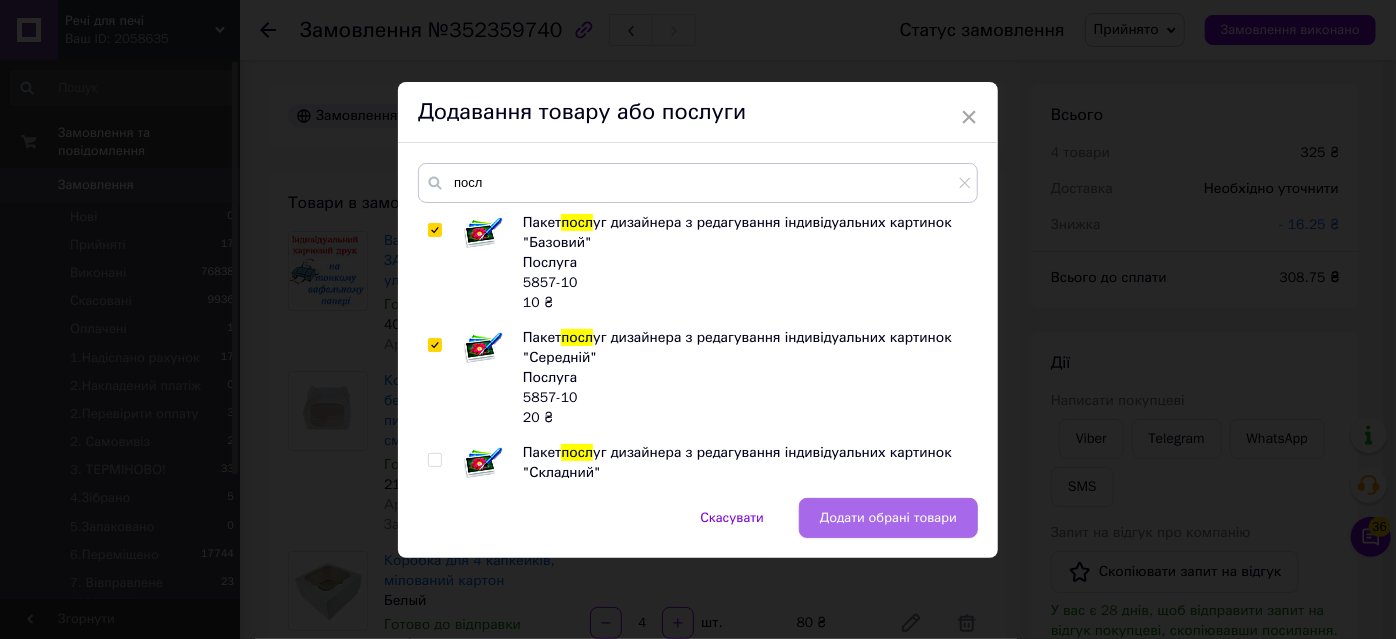 click on "Додати обрані товари" at bounding box center (888, 518) 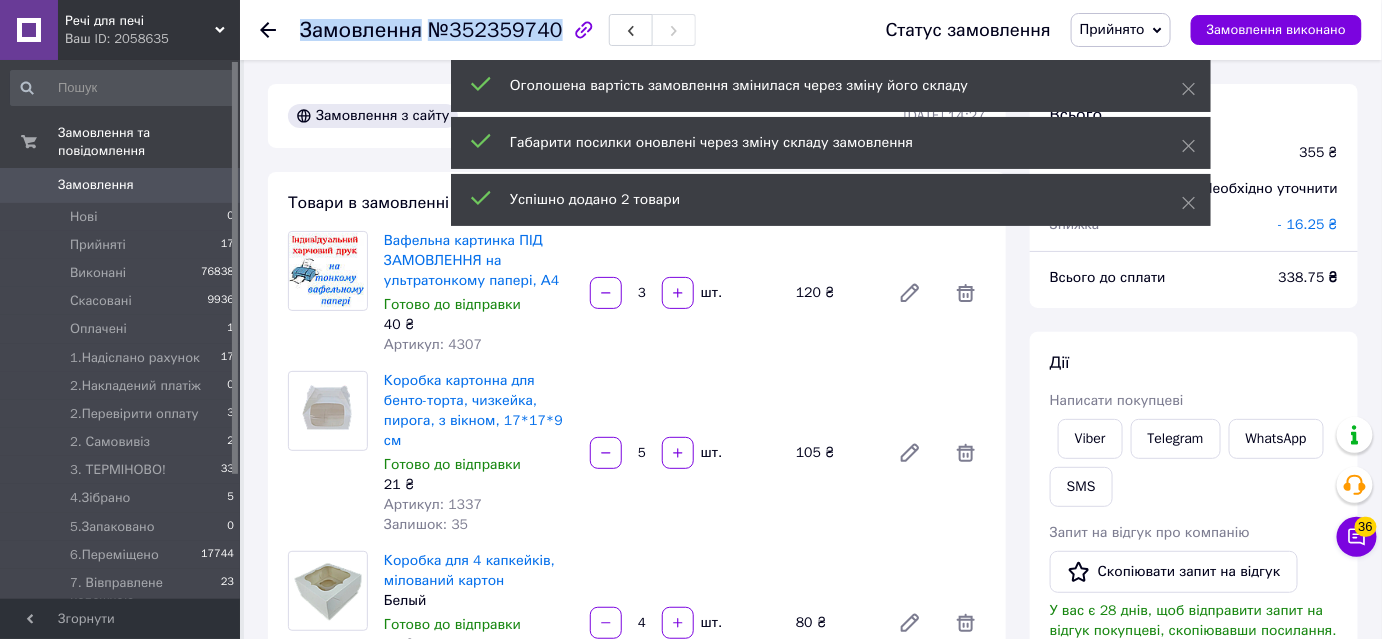 drag, startPoint x: 550, startPoint y: 30, endPoint x: 298, endPoint y: 34, distance: 252.03174 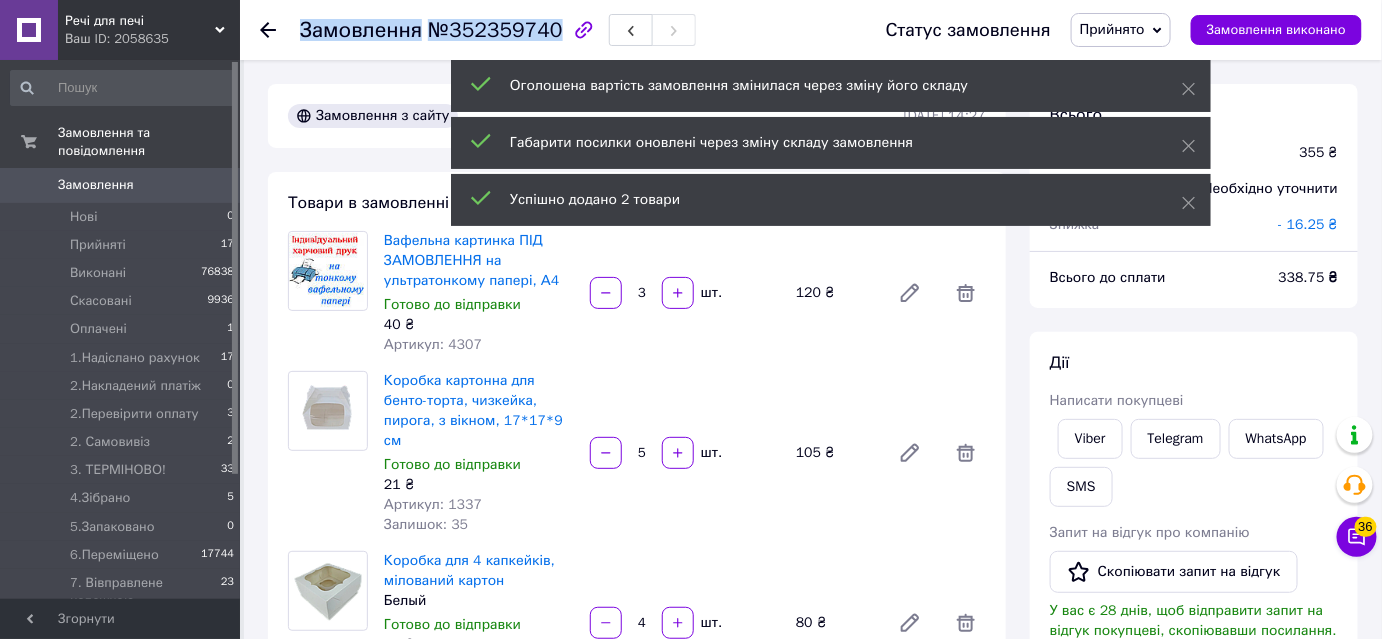 click on "Замовлення №352359740 Статус замовлення Прийнято Виконано Скасовано Оплачено 1.Надіслано рахунок 2.Накладений платіж 2.Перевірити оплату 2. Самовивіз 3. ТЕРМІНОВО! 4.Зібрано 5.Запаковано 6.Переміщено 7. Вівправлене наложкою Алмазний Мир ОЦЕВУМ Замовлення виконано" at bounding box center [811, 30] 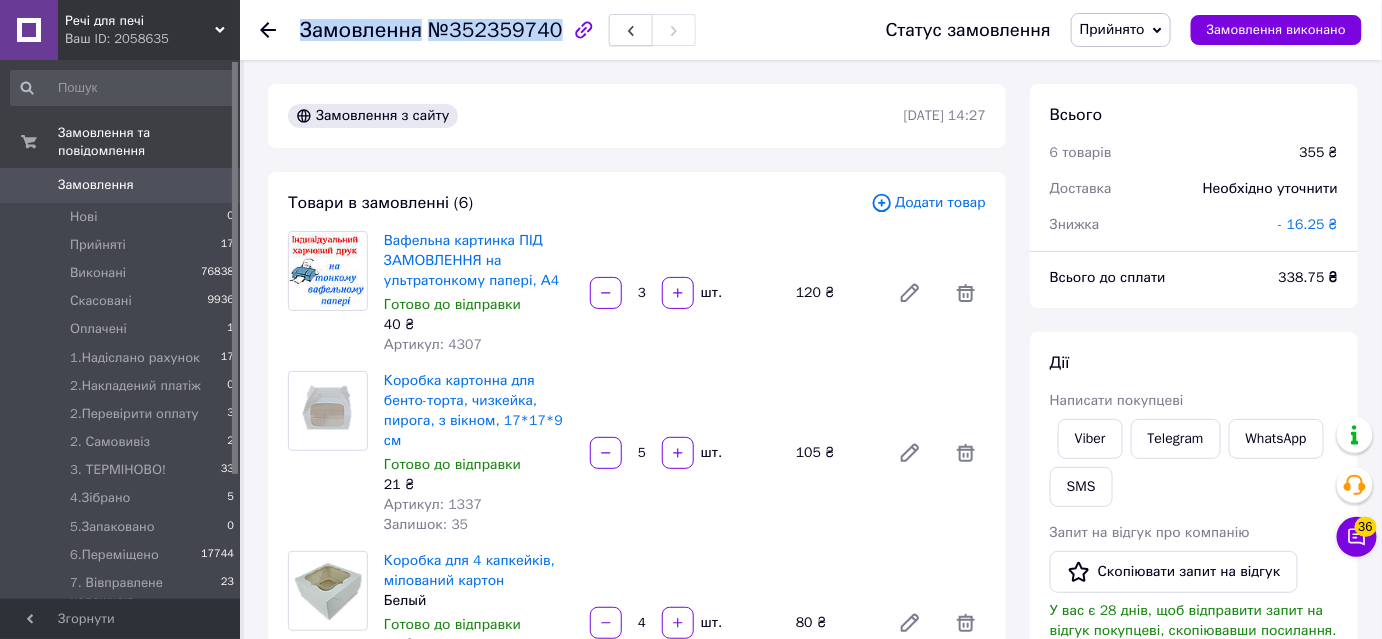 click 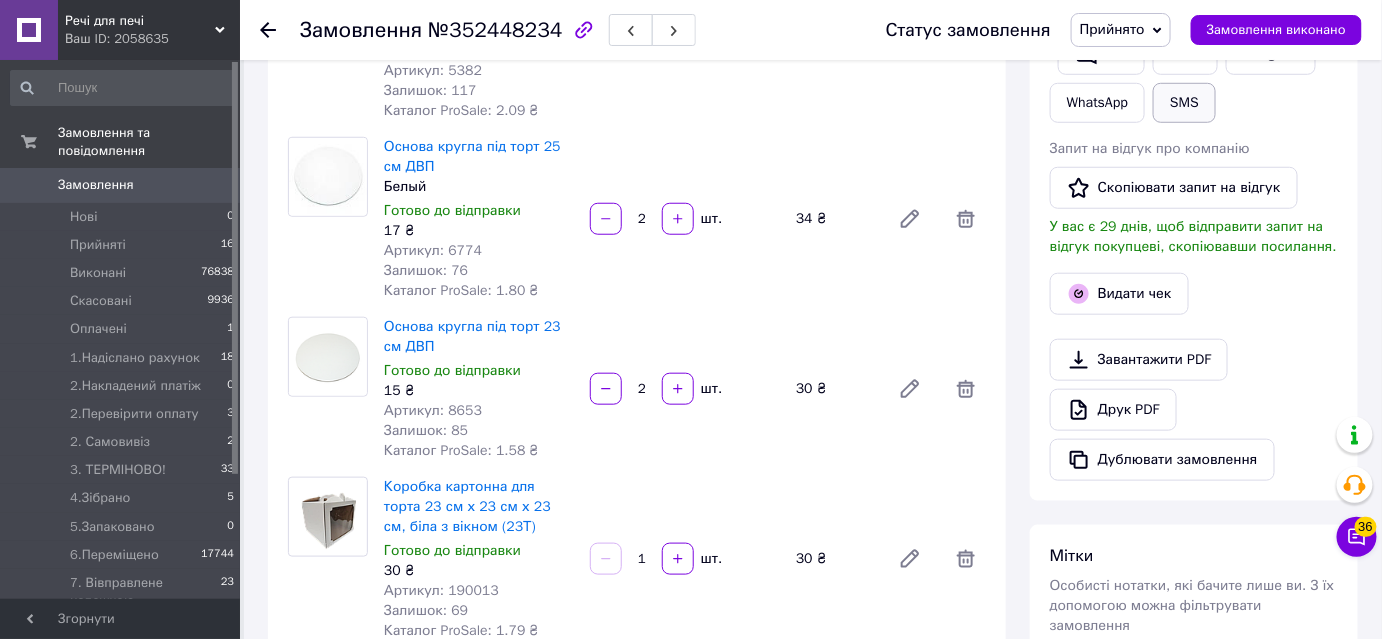 scroll, scrollTop: 272, scrollLeft: 0, axis: vertical 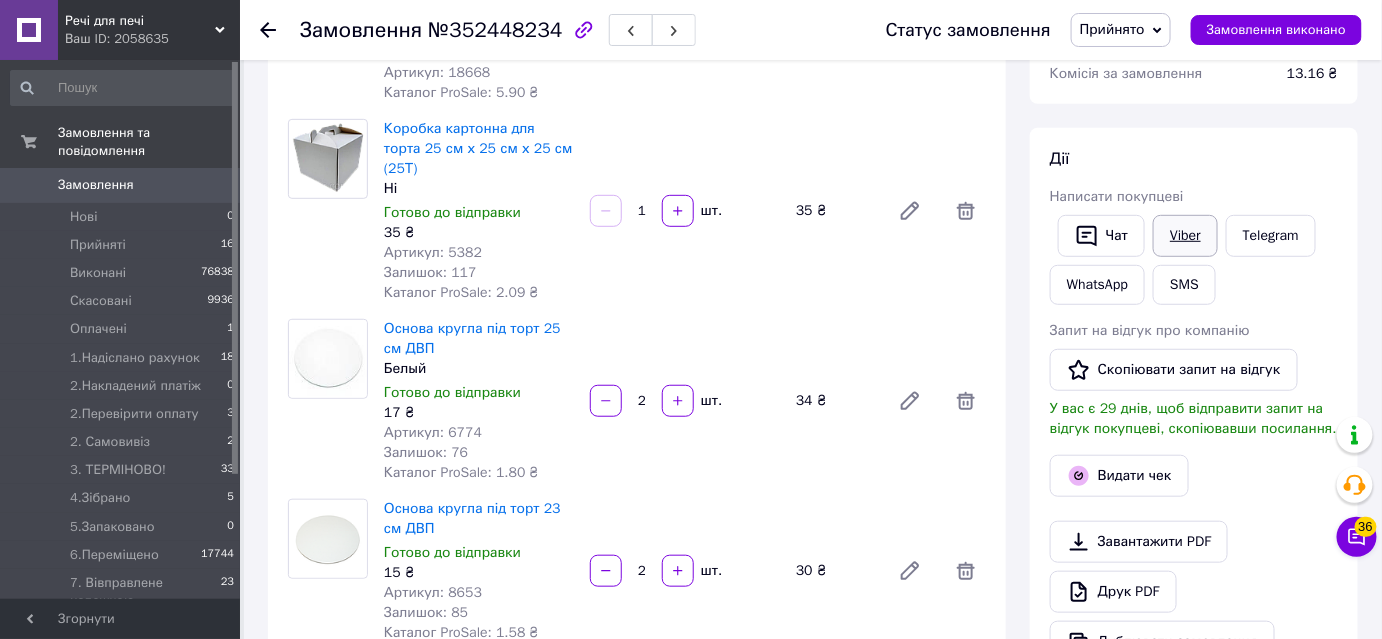 click on "Viber" at bounding box center (1185, 236) 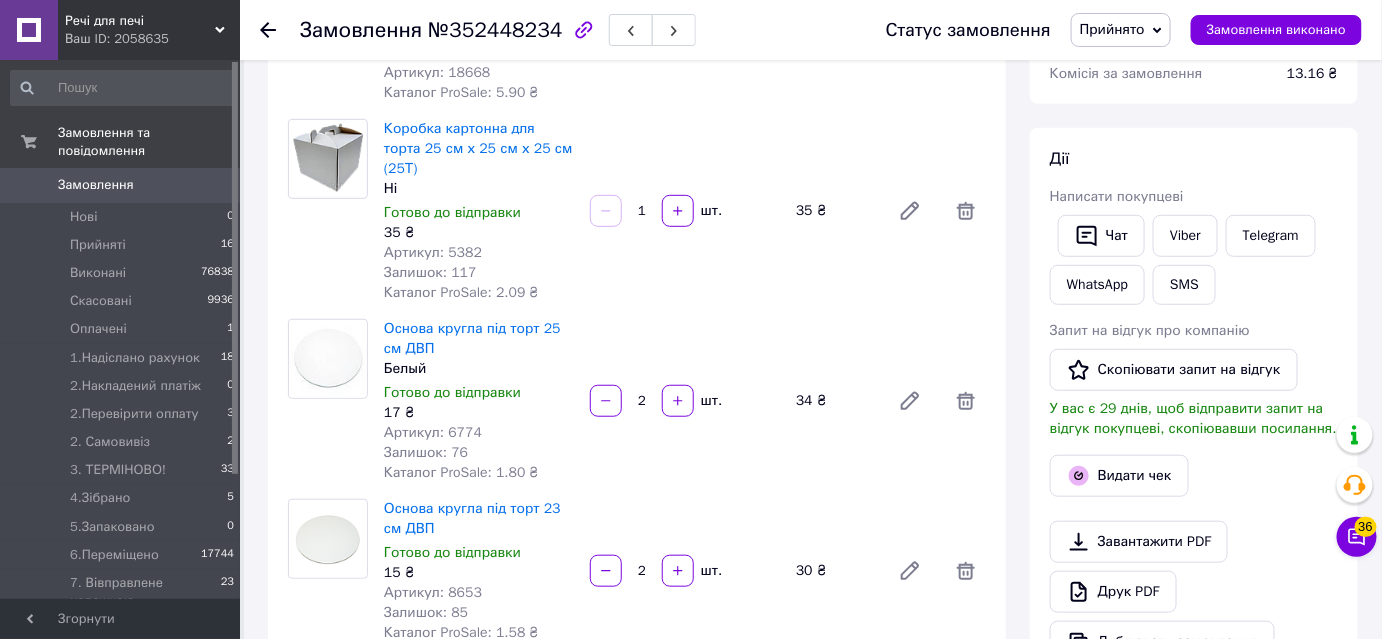 scroll, scrollTop: 454, scrollLeft: 0, axis: vertical 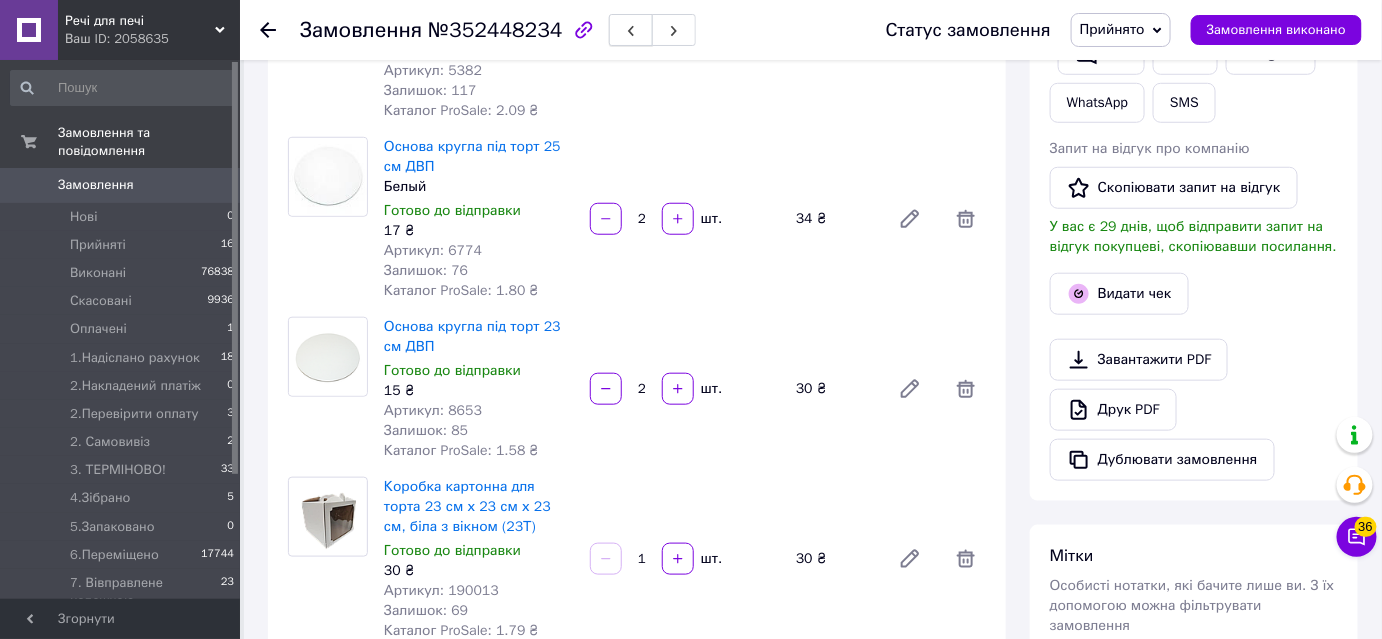 click 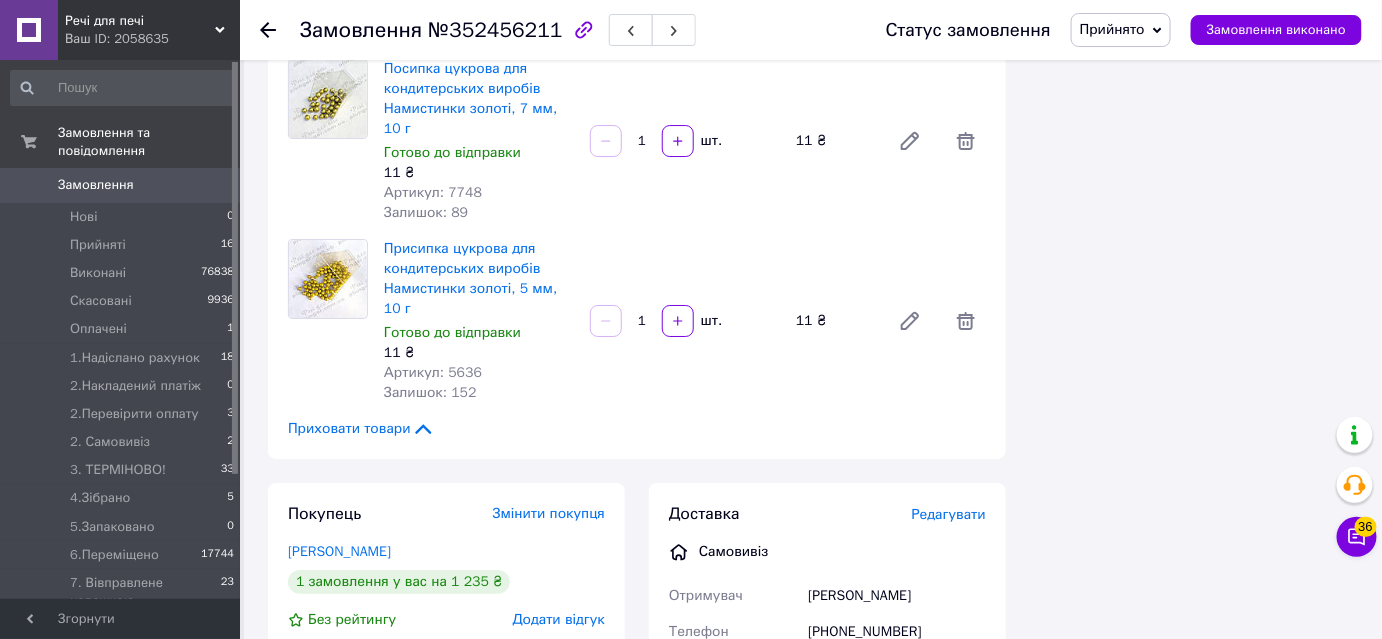 scroll, scrollTop: 2363, scrollLeft: 0, axis: vertical 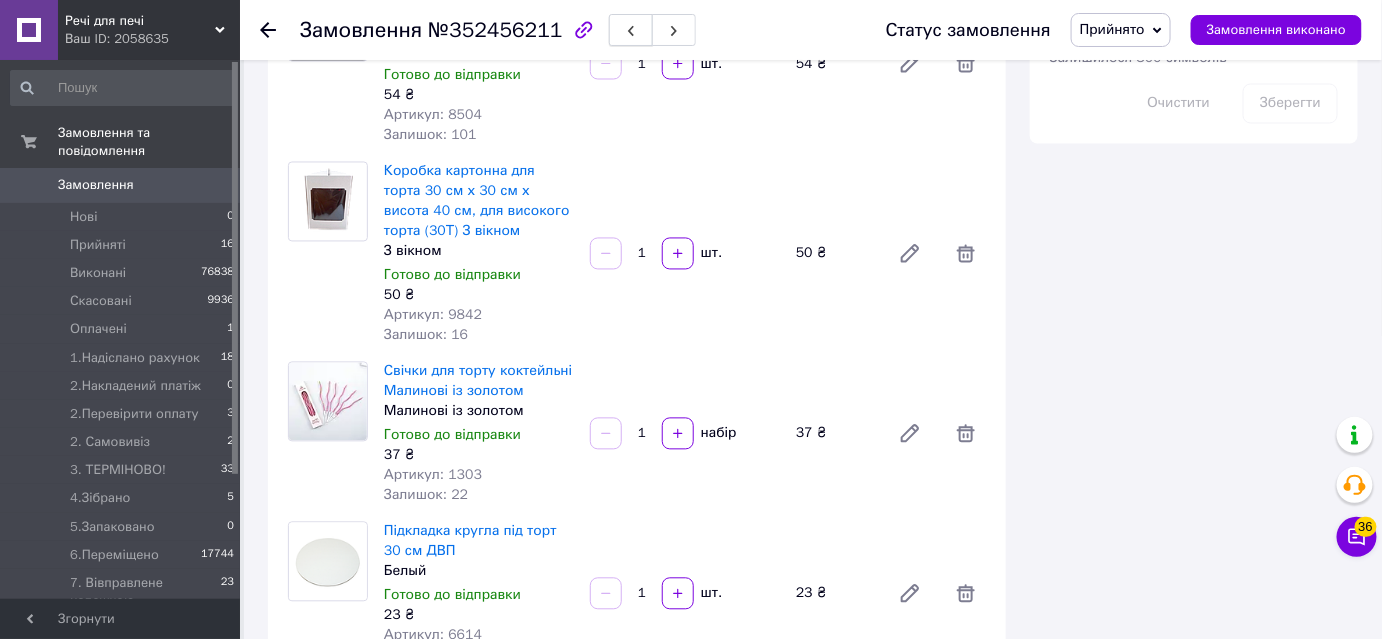 click 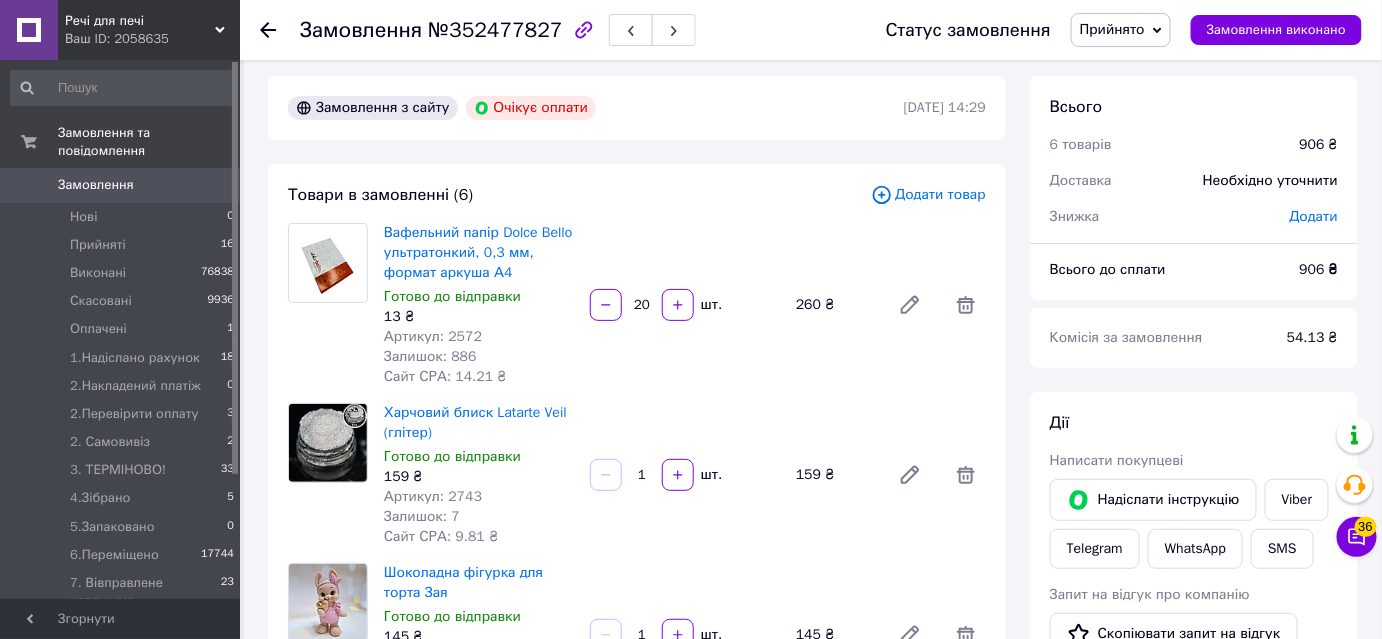 scroll, scrollTop: 0, scrollLeft: 0, axis: both 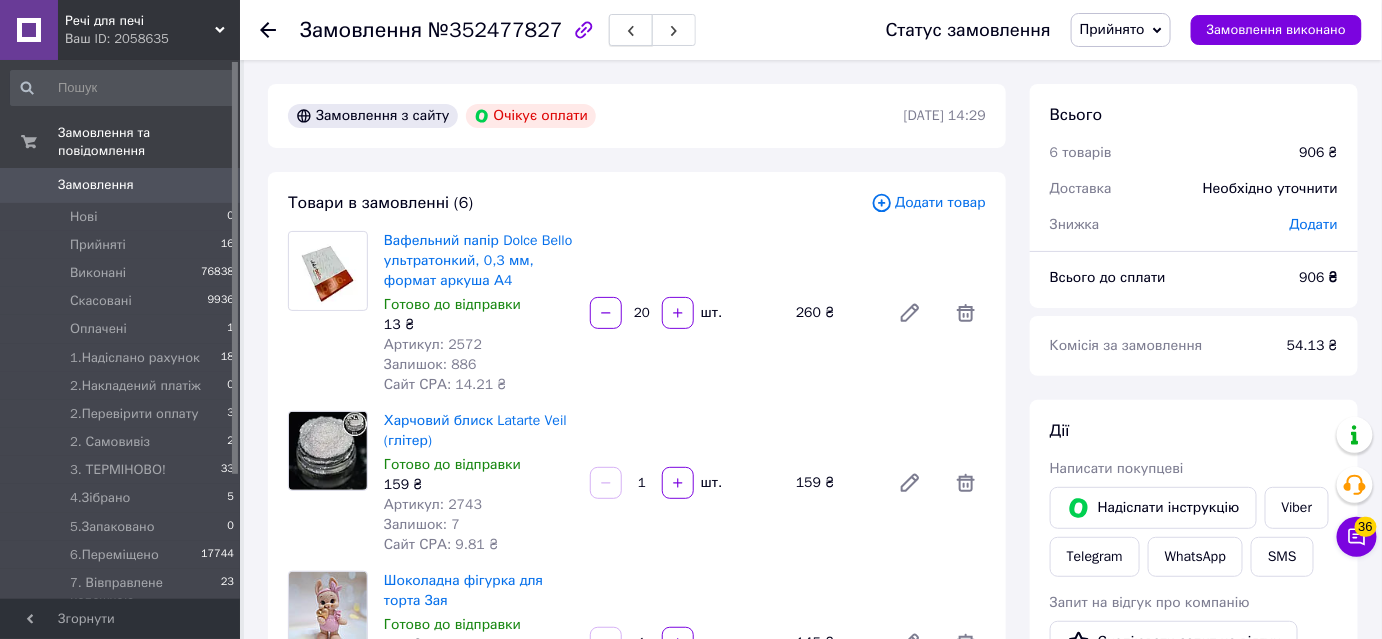 click 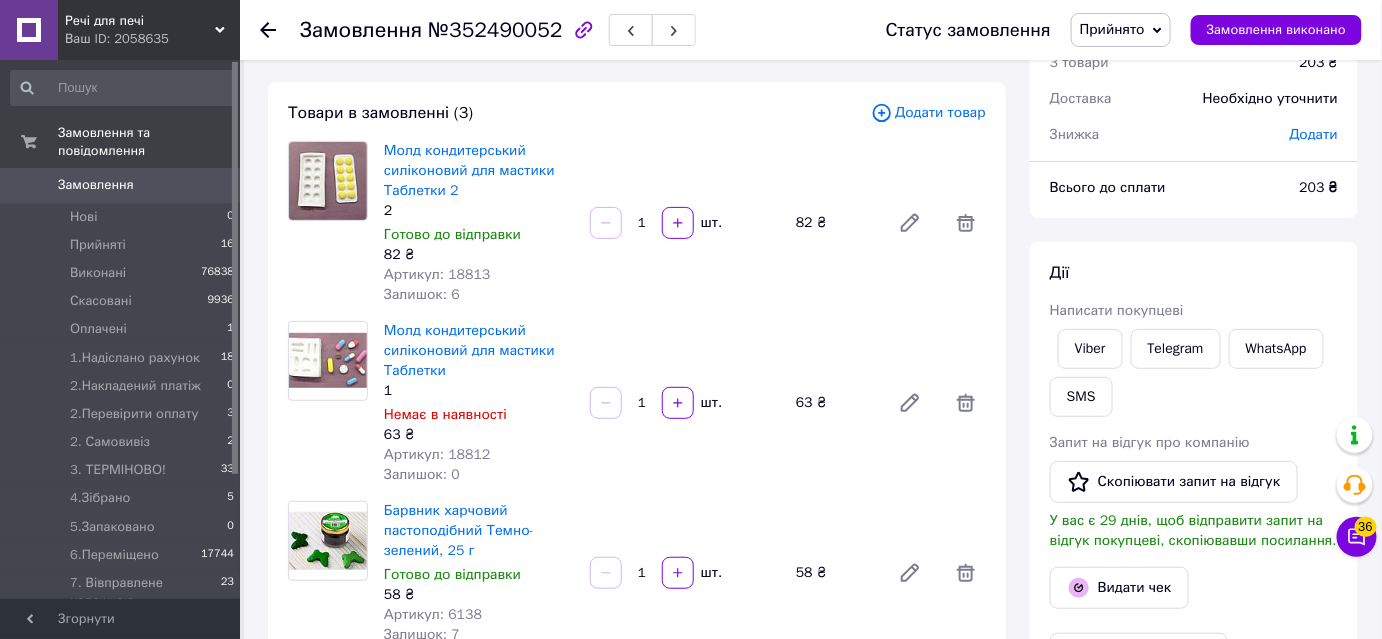 scroll, scrollTop: 0, scrollLeft: 0, axis: both 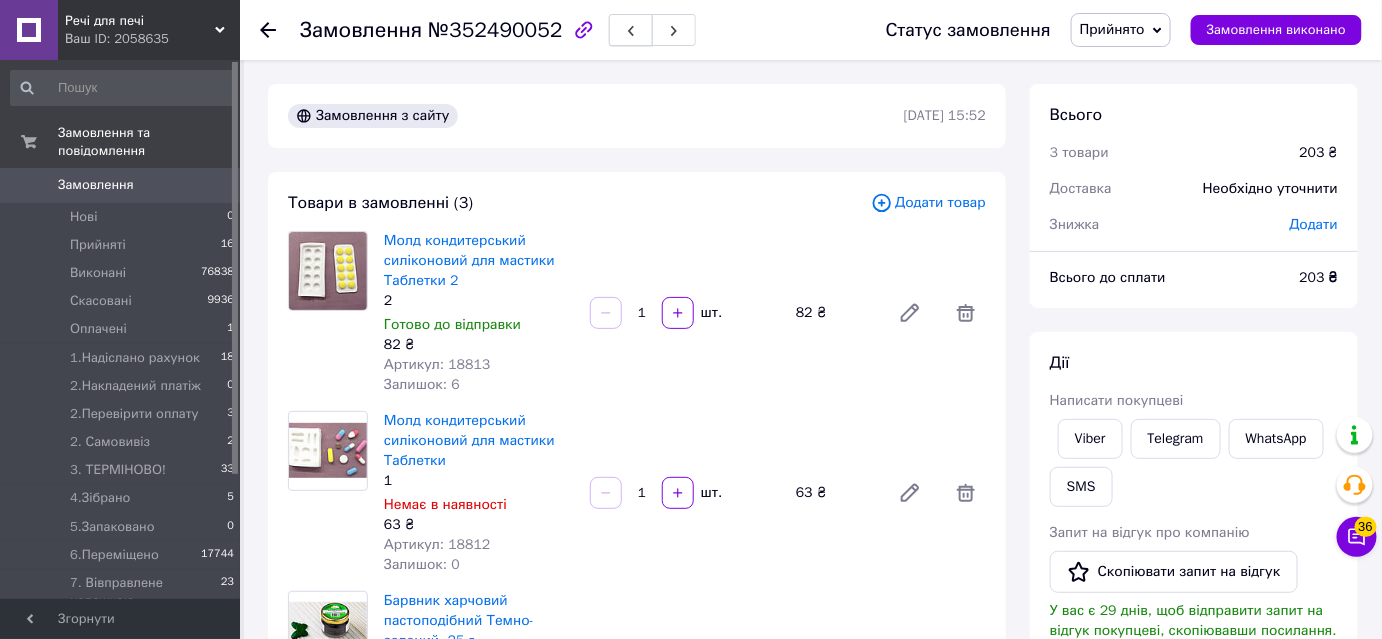 click 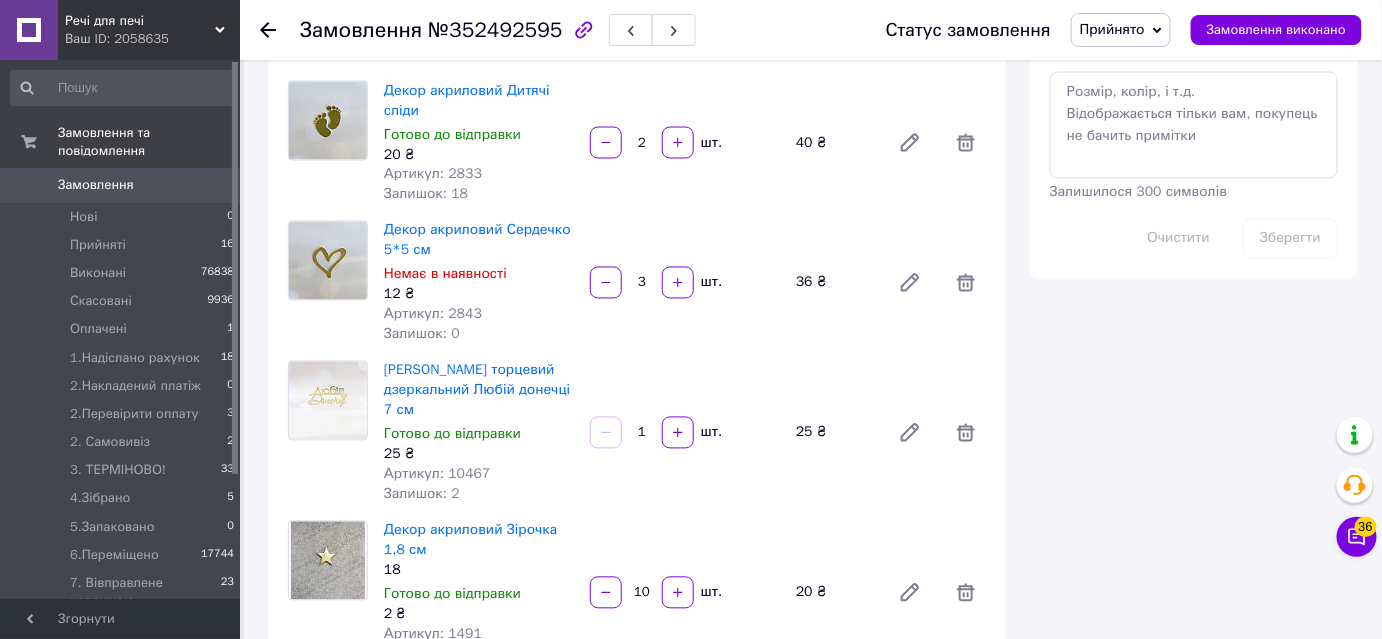 scroll, scrollTop: 1363, scrollLeft: 0, axis: vertical 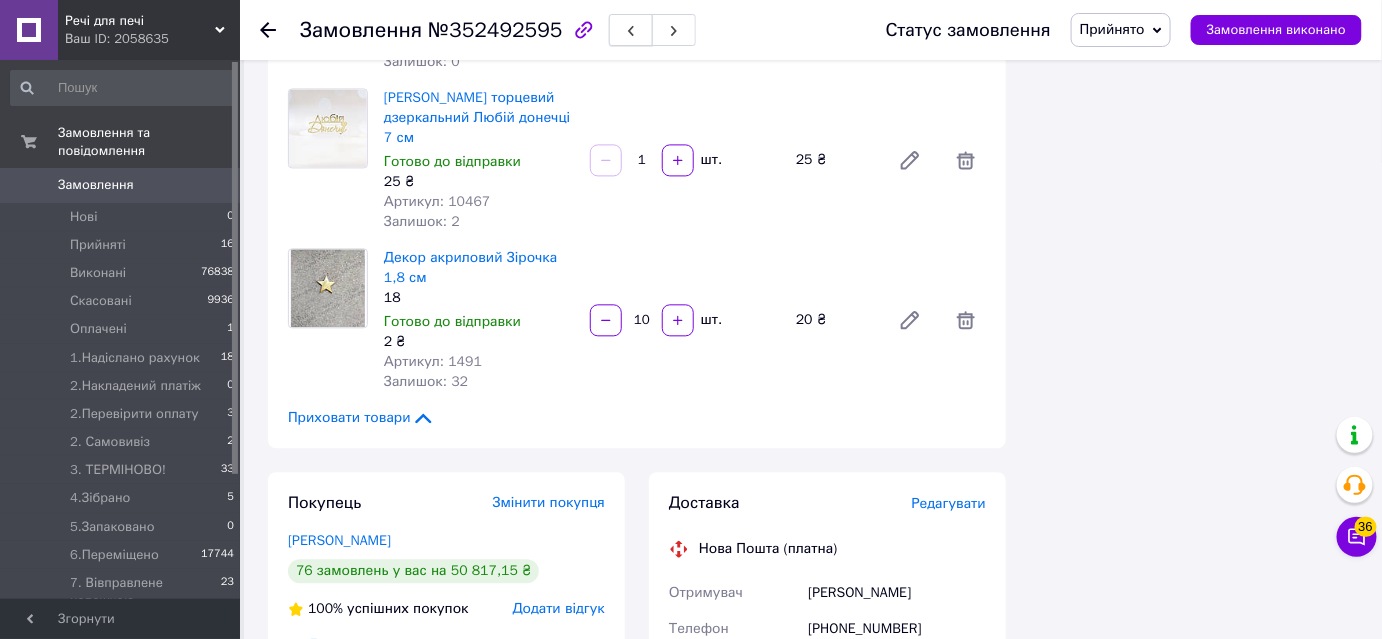 click 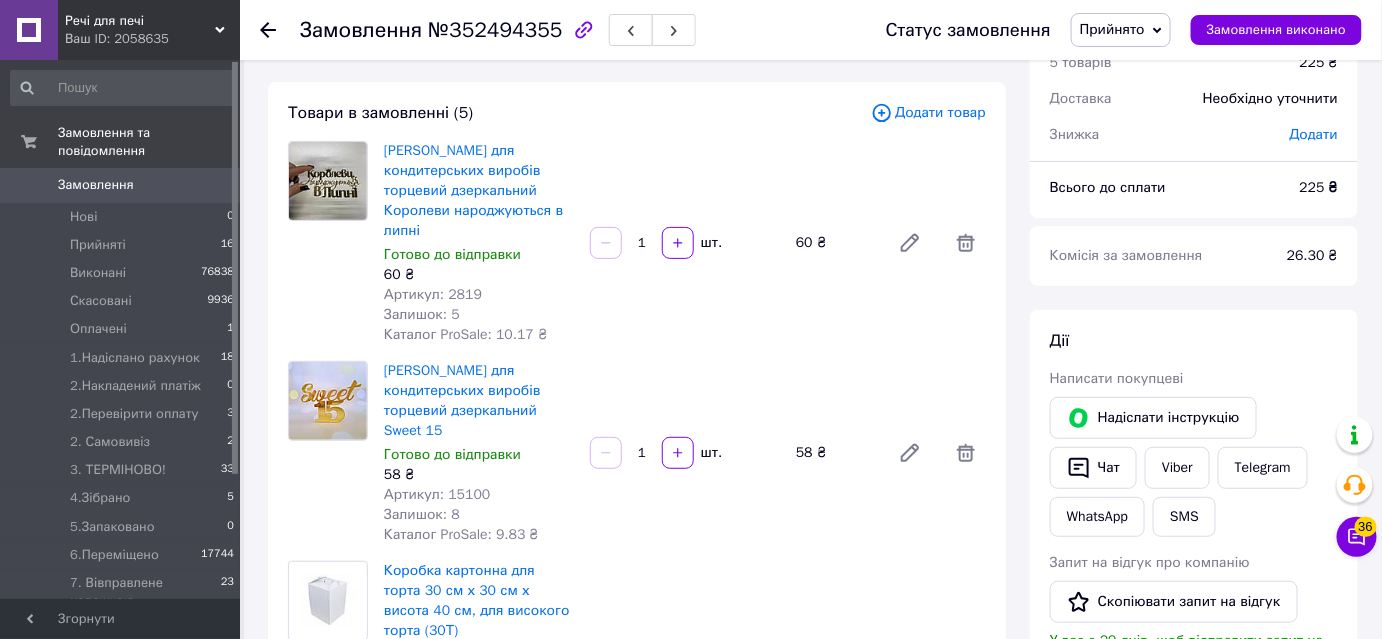 scroll, scrollTop: 0, scrollLeft: 0, axis: both 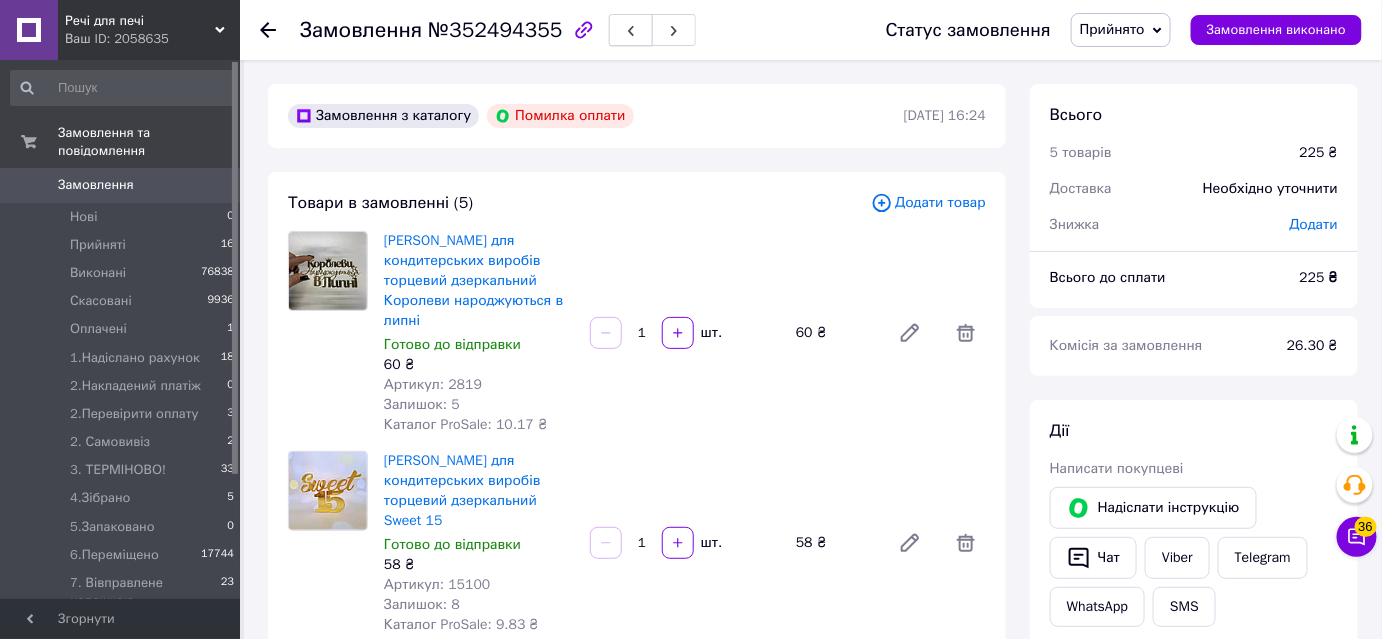 click at bounding box center (631, 30) 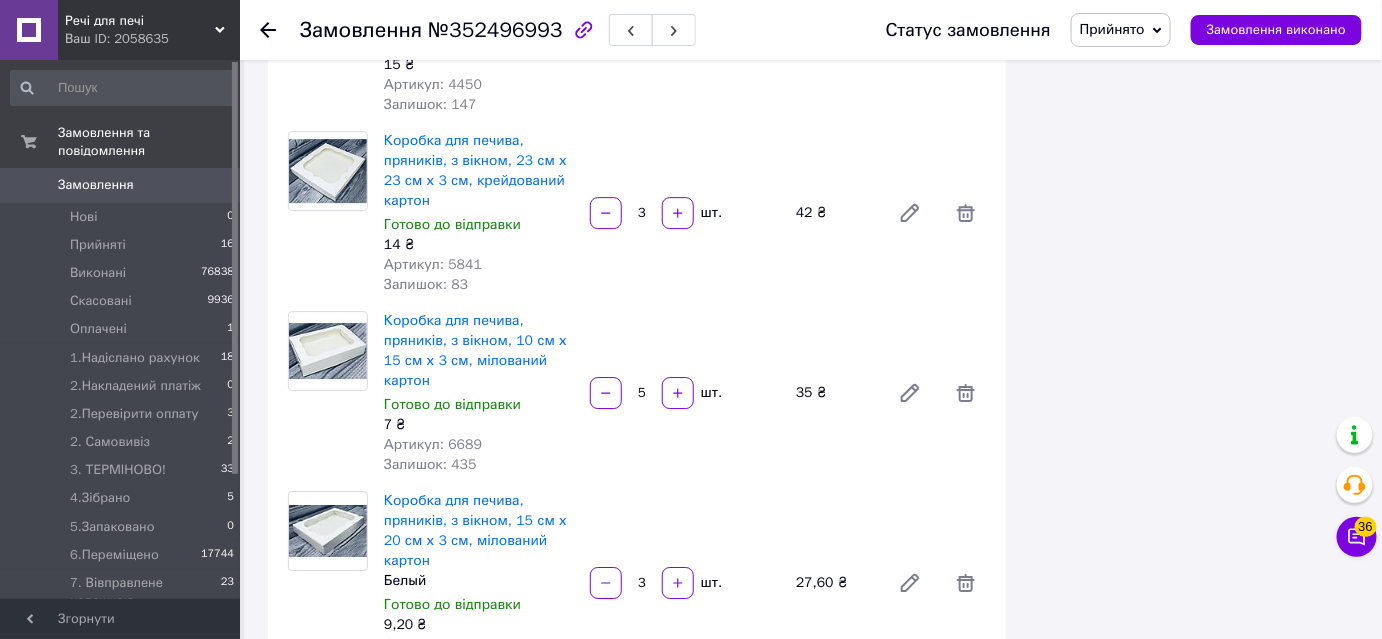 scroll, scrollTop: 2363, scrollLeft: 0, axis: vertical 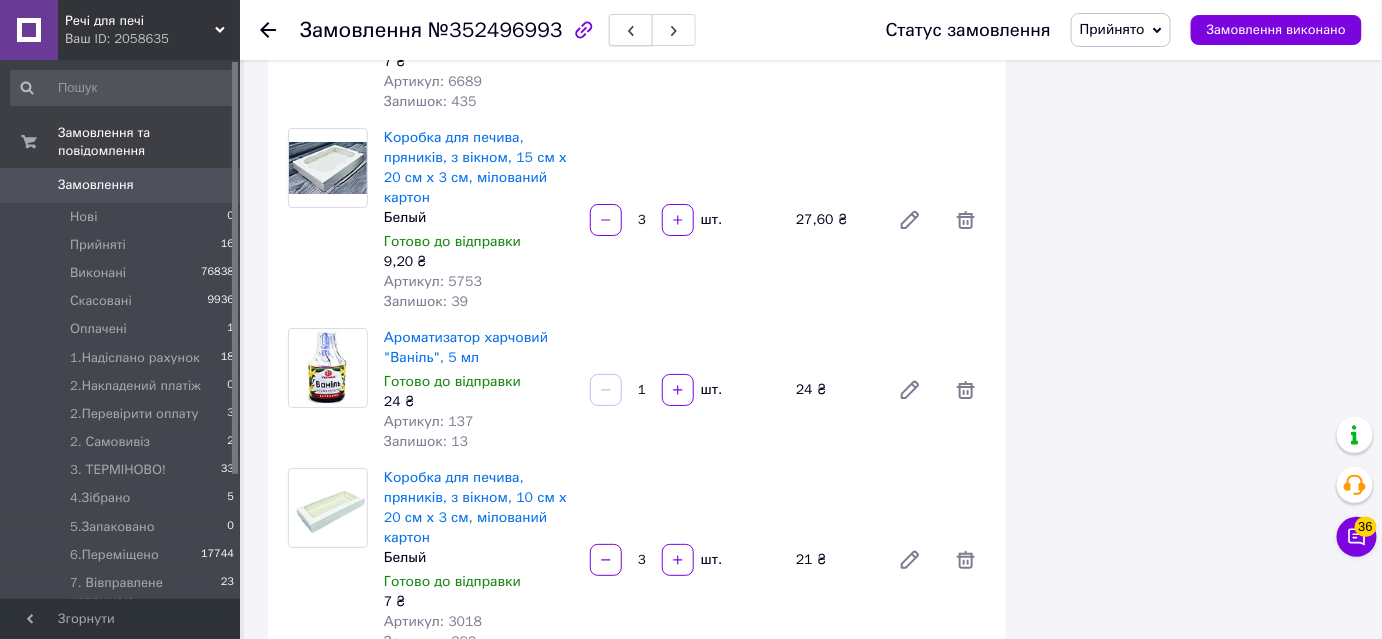 click at bounding box center (631, 30) 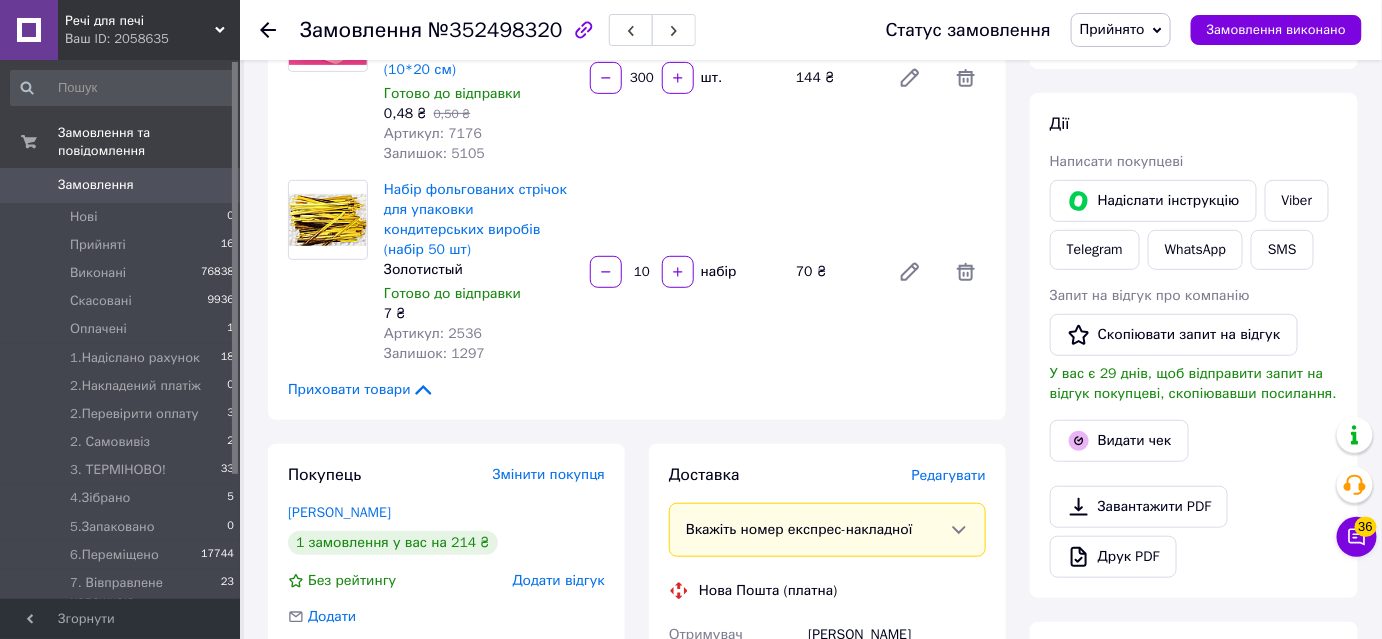 scroll, scrollTop: 0, scrollLeft: 0, axis: both 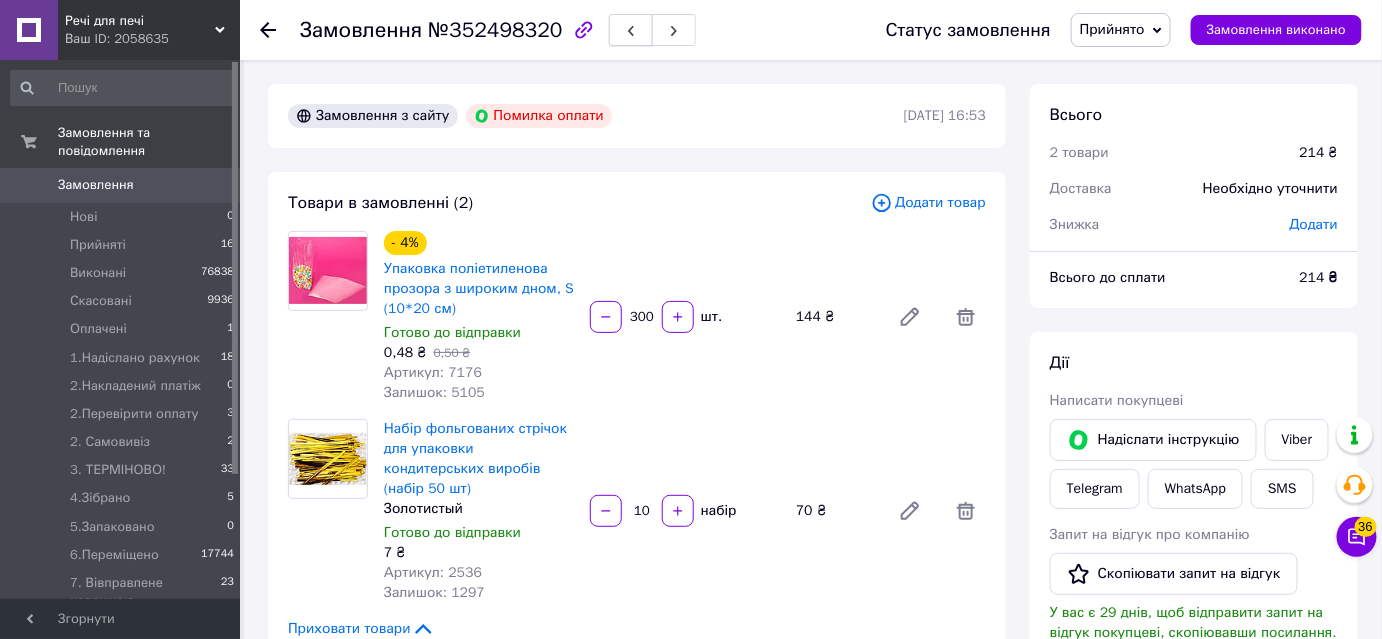 click at bounding box center (631, 30) 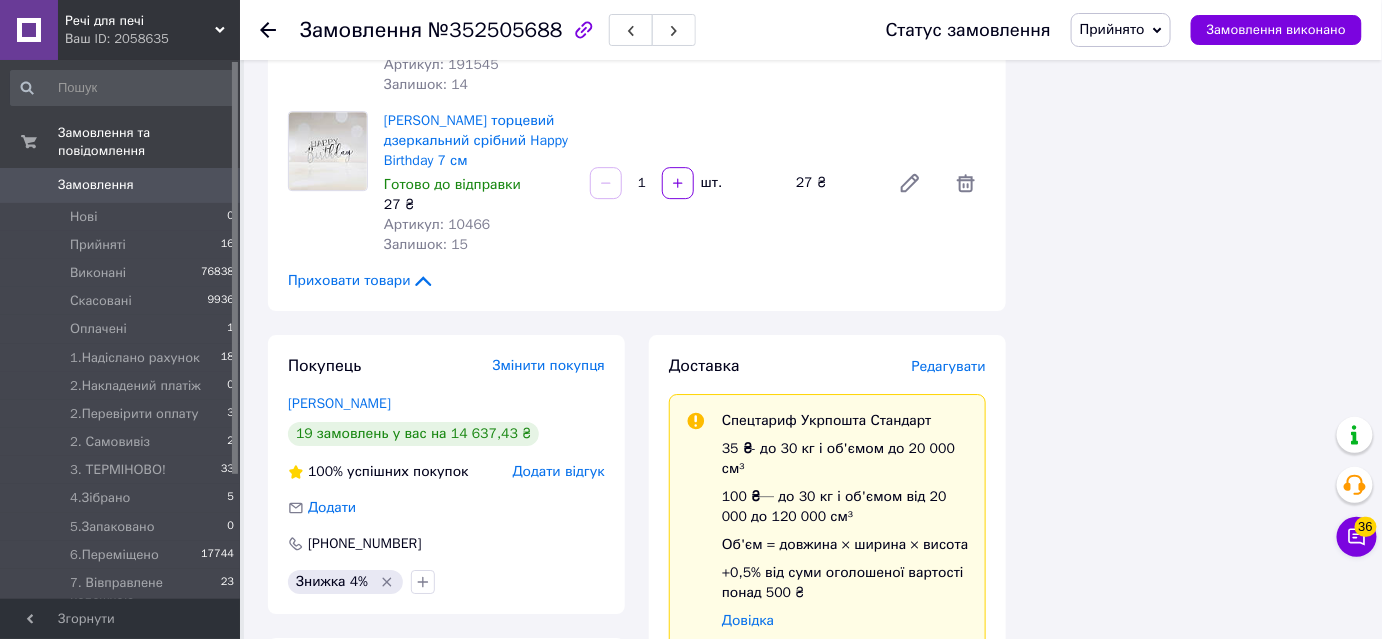scroll, scrollTop: 2090, scrollLeft: 0, axis: vertical 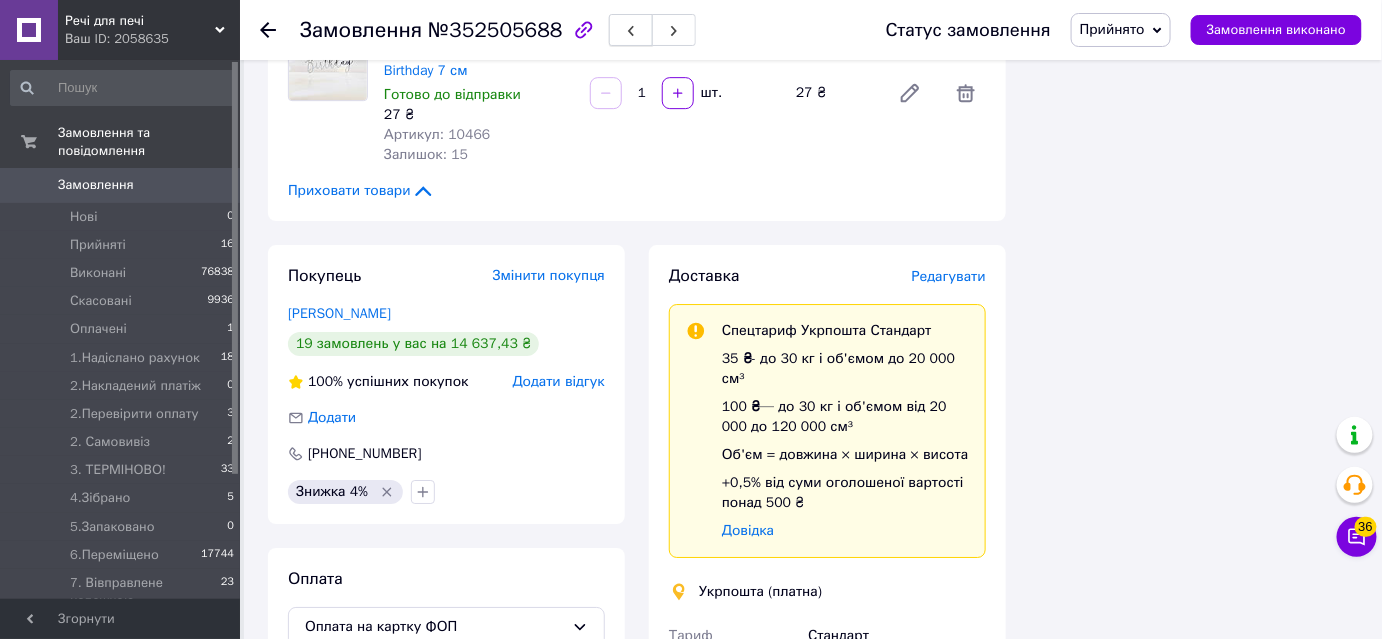click 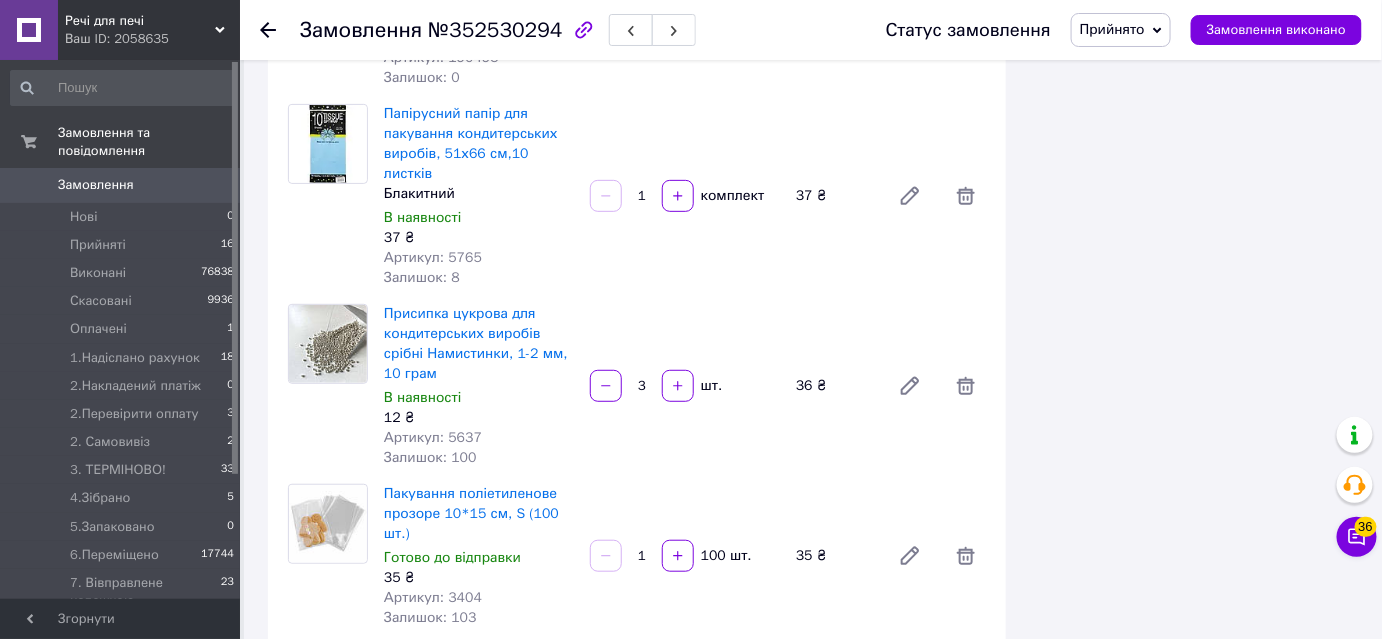 scroll, scrollTop: 2818, scrollLeft: 0, axis: vertical 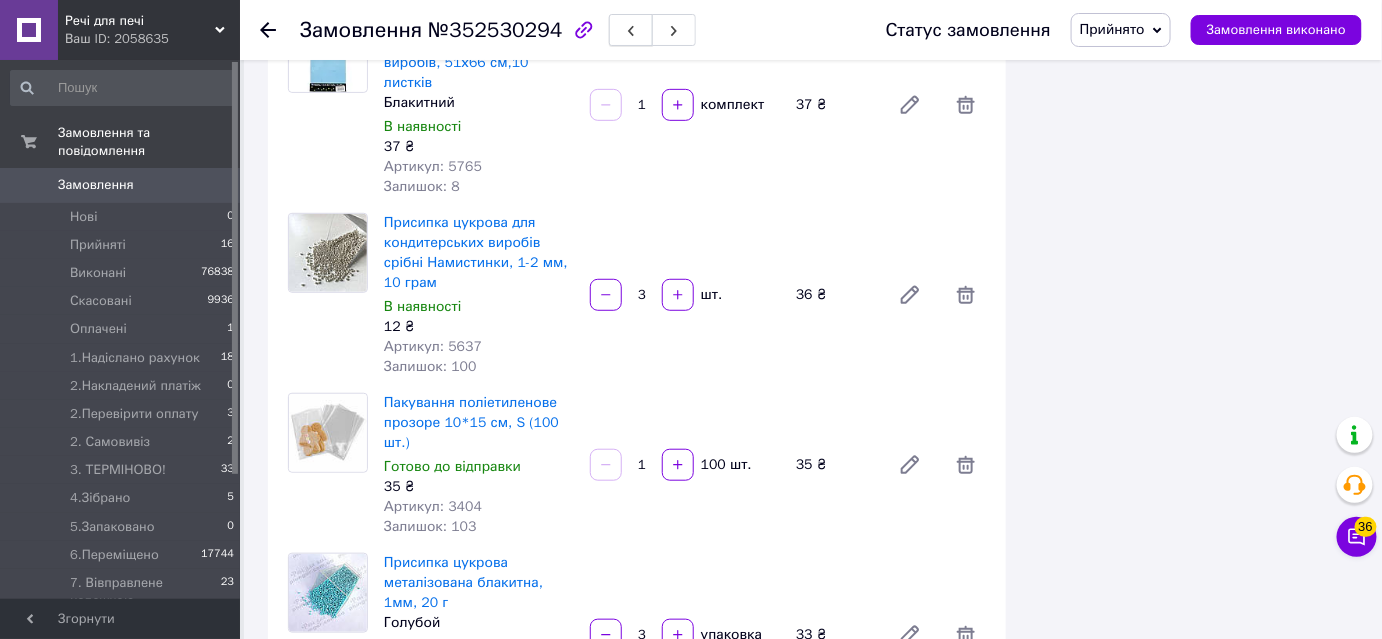 click at bounding box center [631, 30] 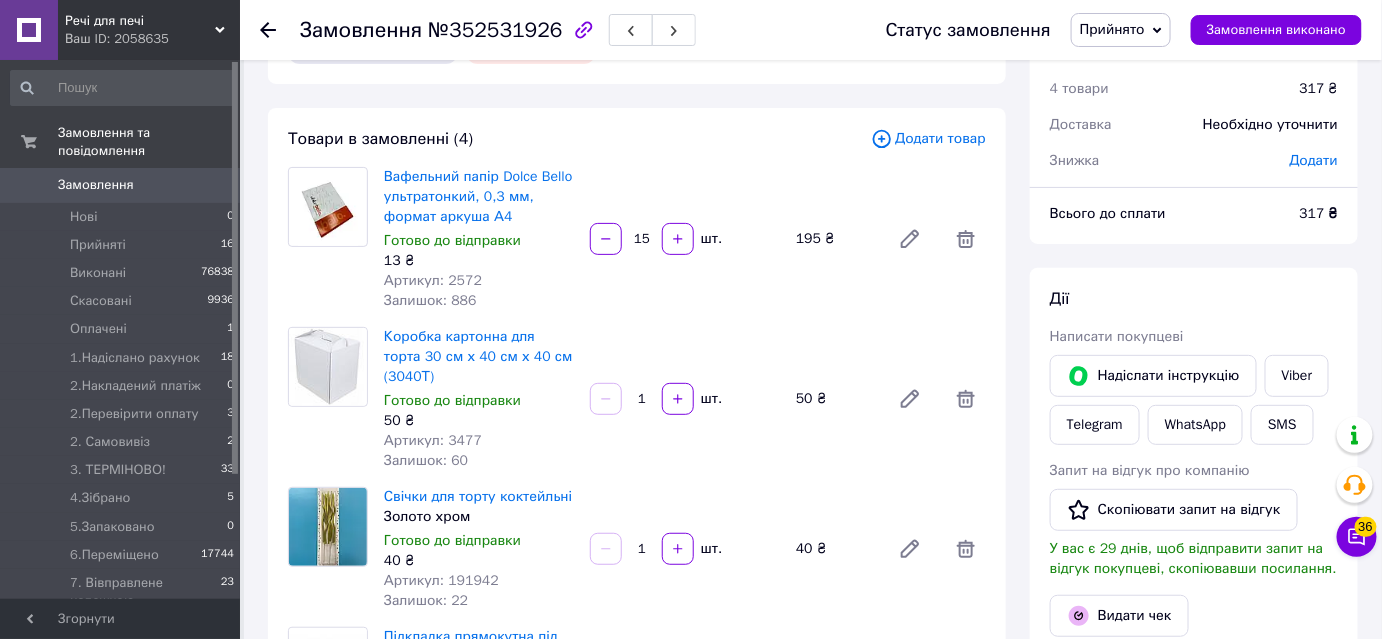 scroll, scrollTop: 0, scrollLeft: 0, axis: both 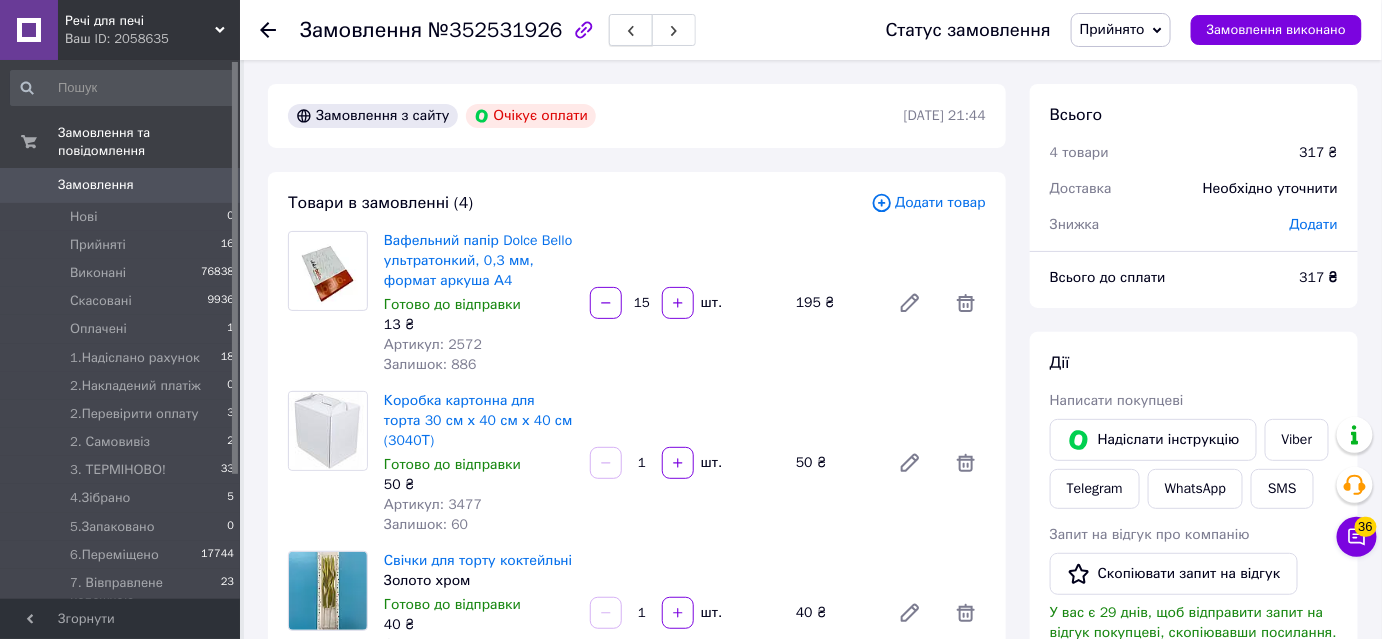 click at bounding box center [631, 30] 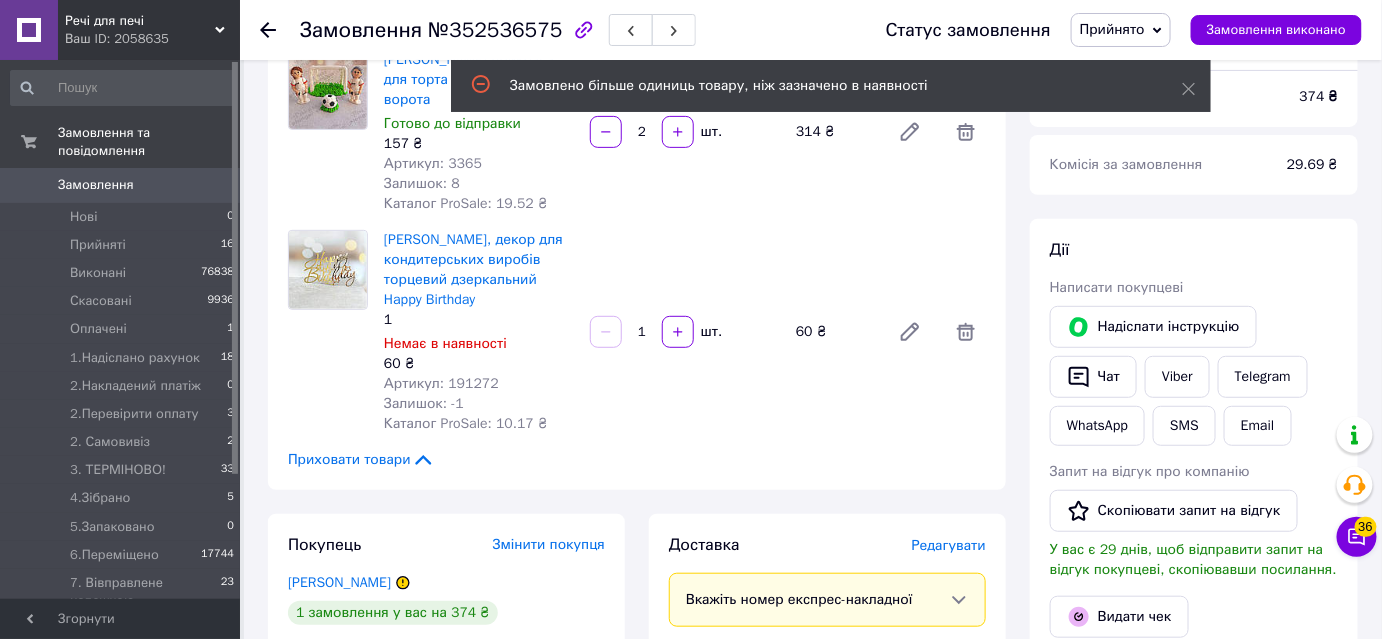 scroll, scrollTop: 0, scrollLeft: 0, axis: both 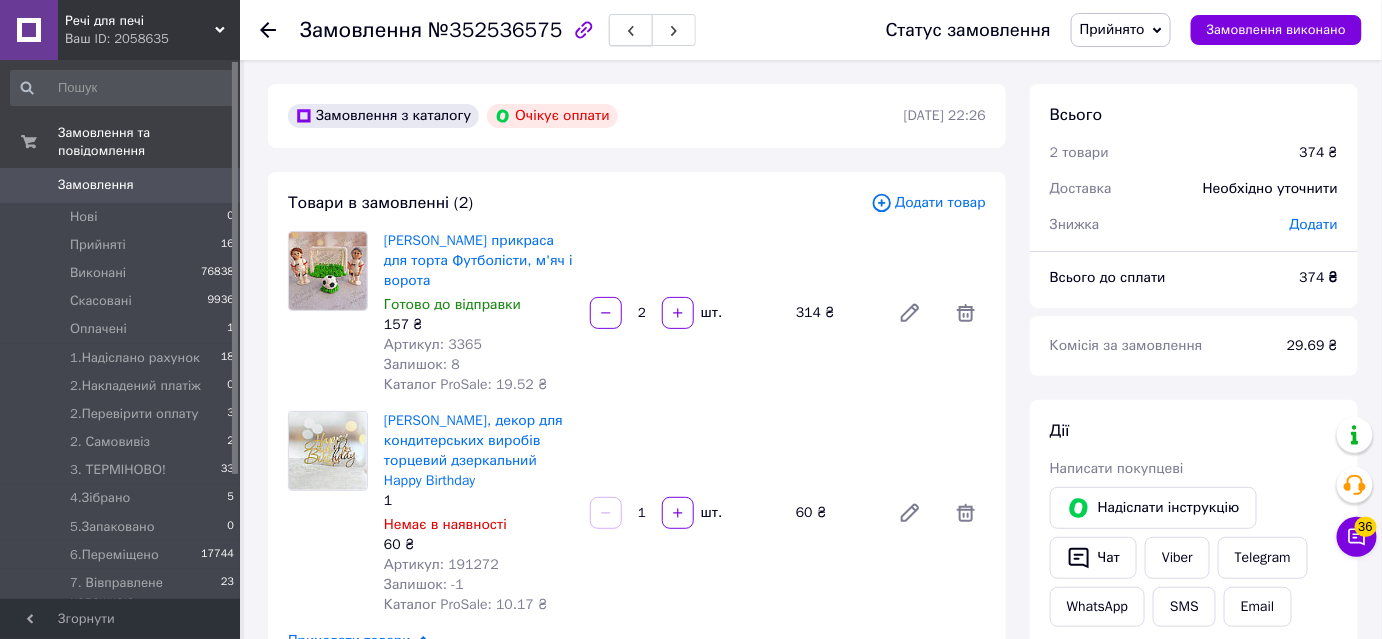 click at bounding box center (631, 30) 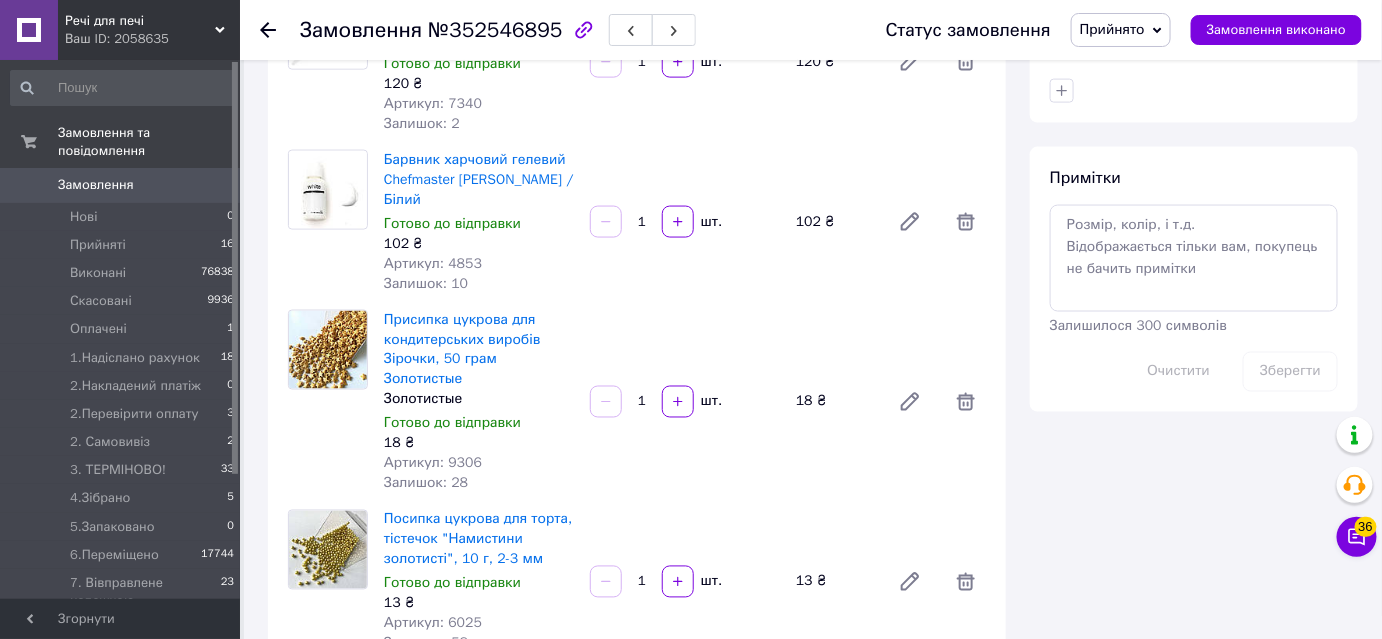 scroll, scrollTop: 1272, scrollLeft: 0, axis: vertical 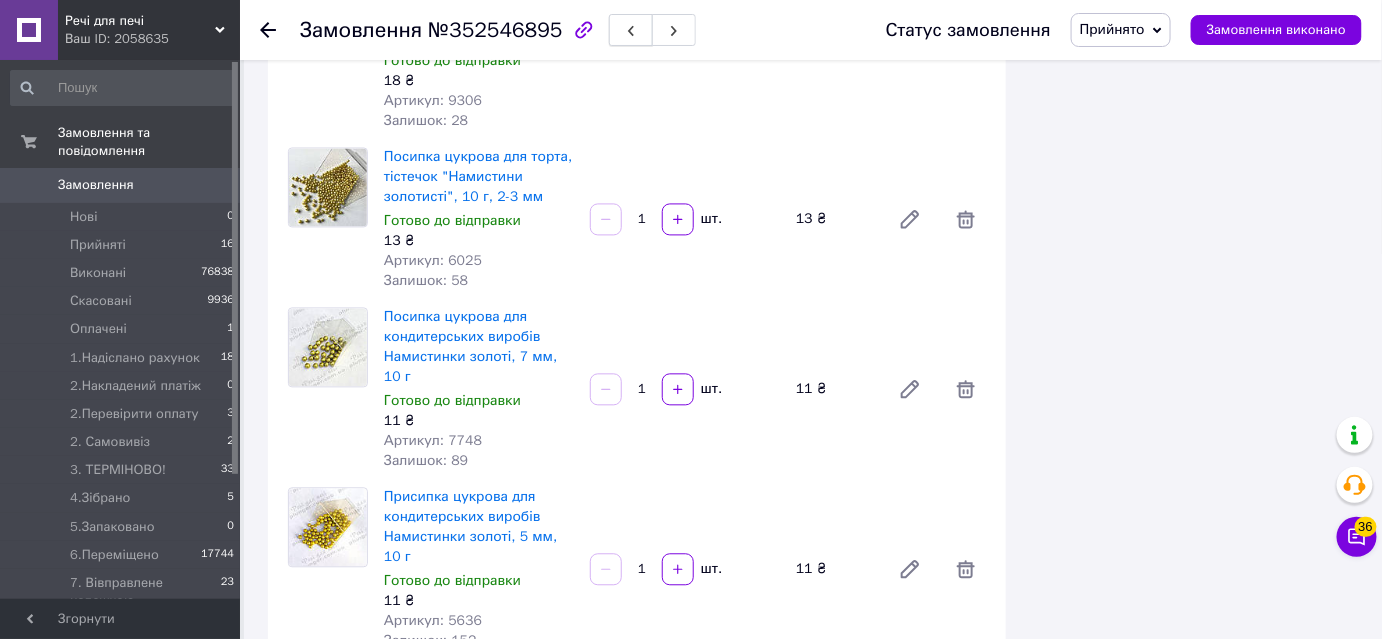 click at bounding box center (631, 30) 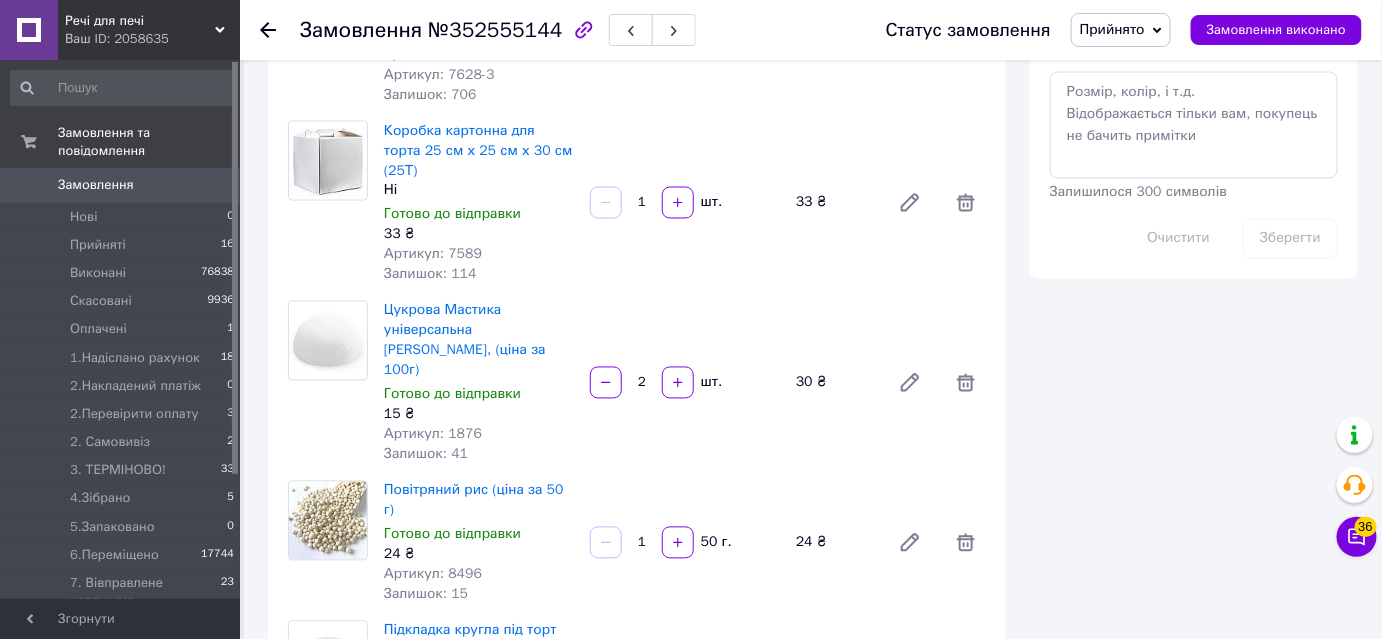 scroll, scrollTop: 1545, scrollLeft: 0, axis: vertical 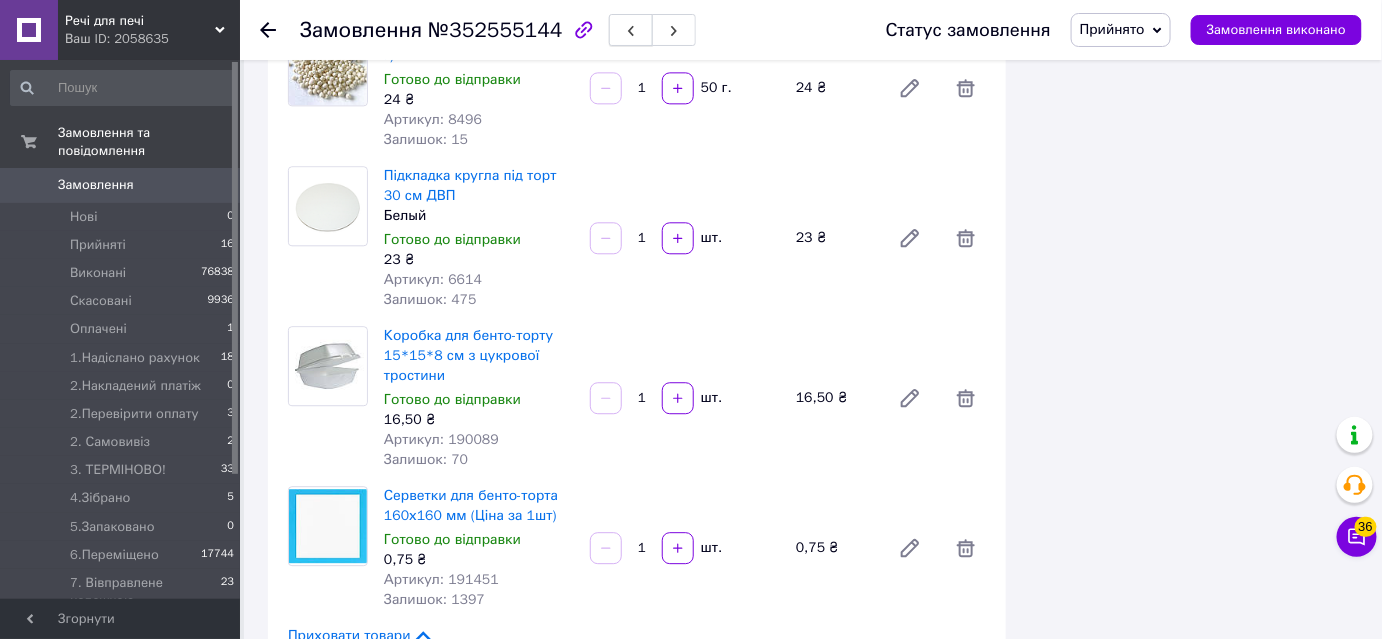 click 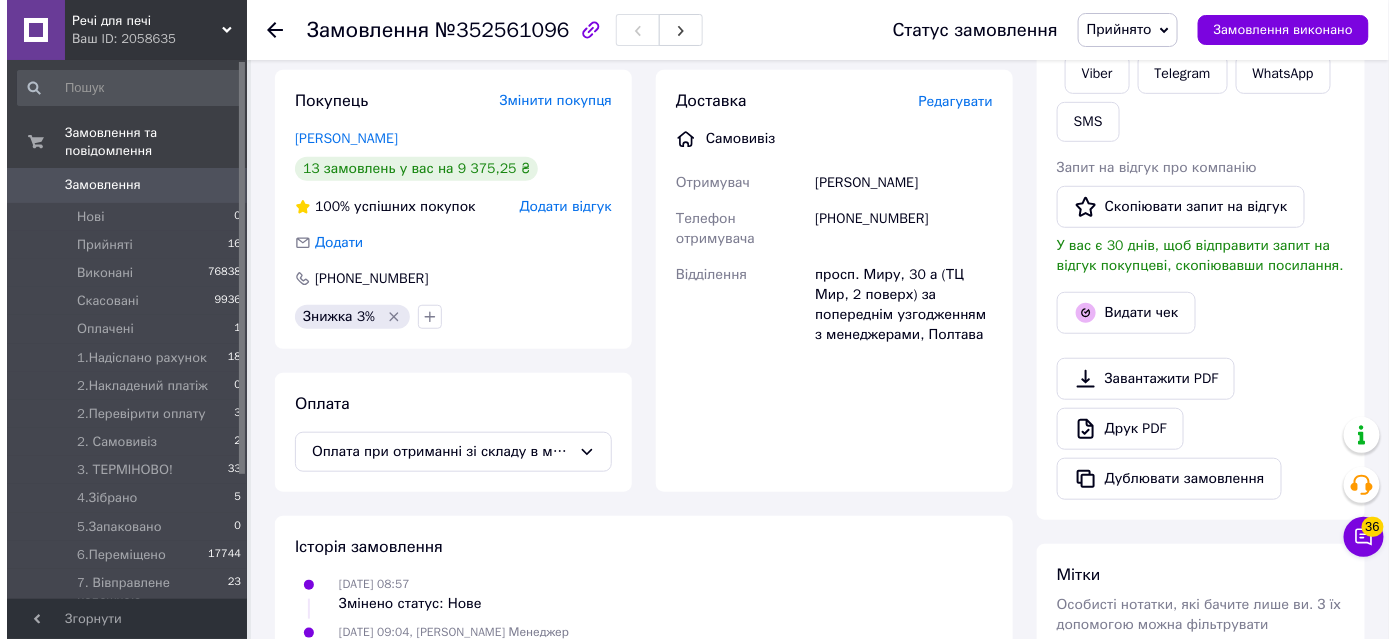 scroll, scrollTop: 0, scrollLeft: 0, axis: both 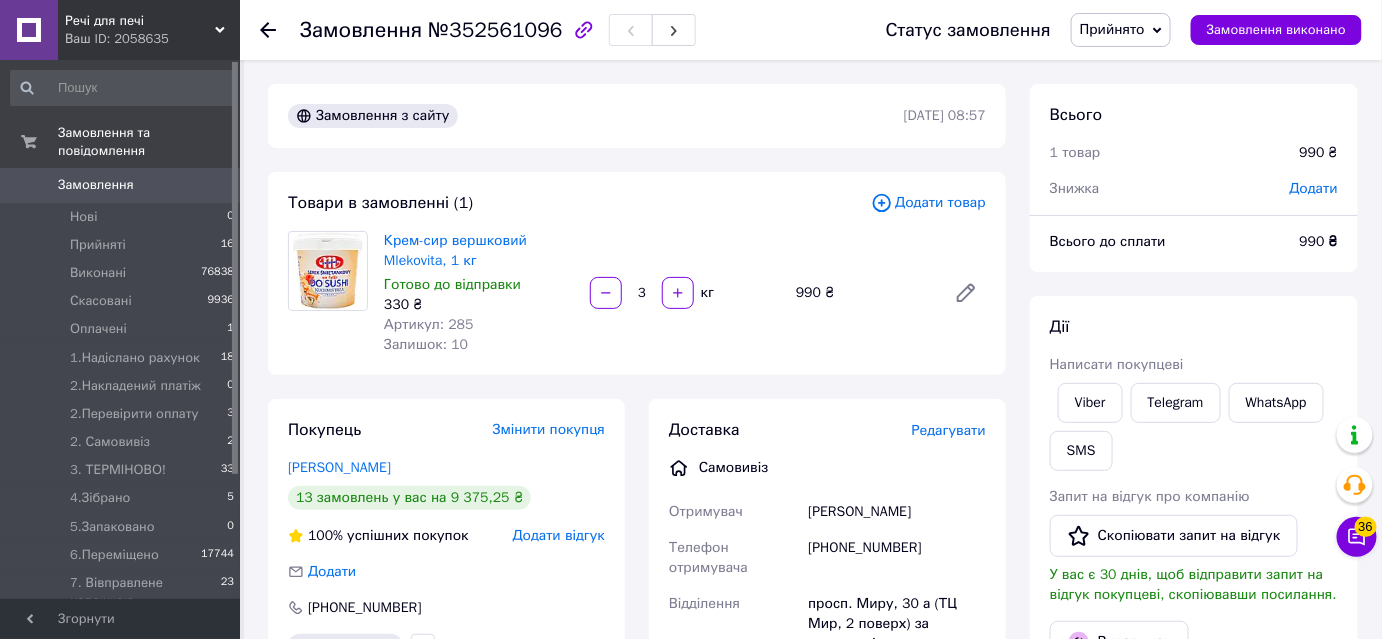 click at bounding box center [631, 30] 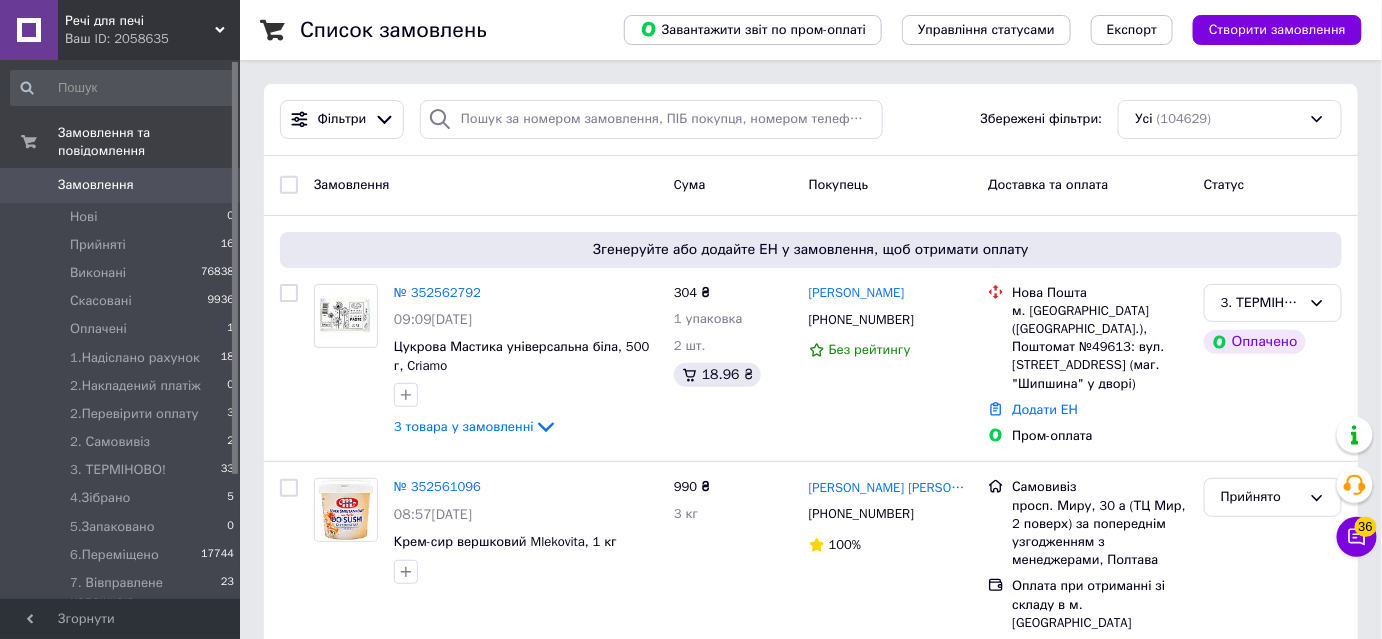 drag, startPoint x: 624, startPoint y: 87, endPoint x: 615, endPoint y: 96, distance: 12.727922 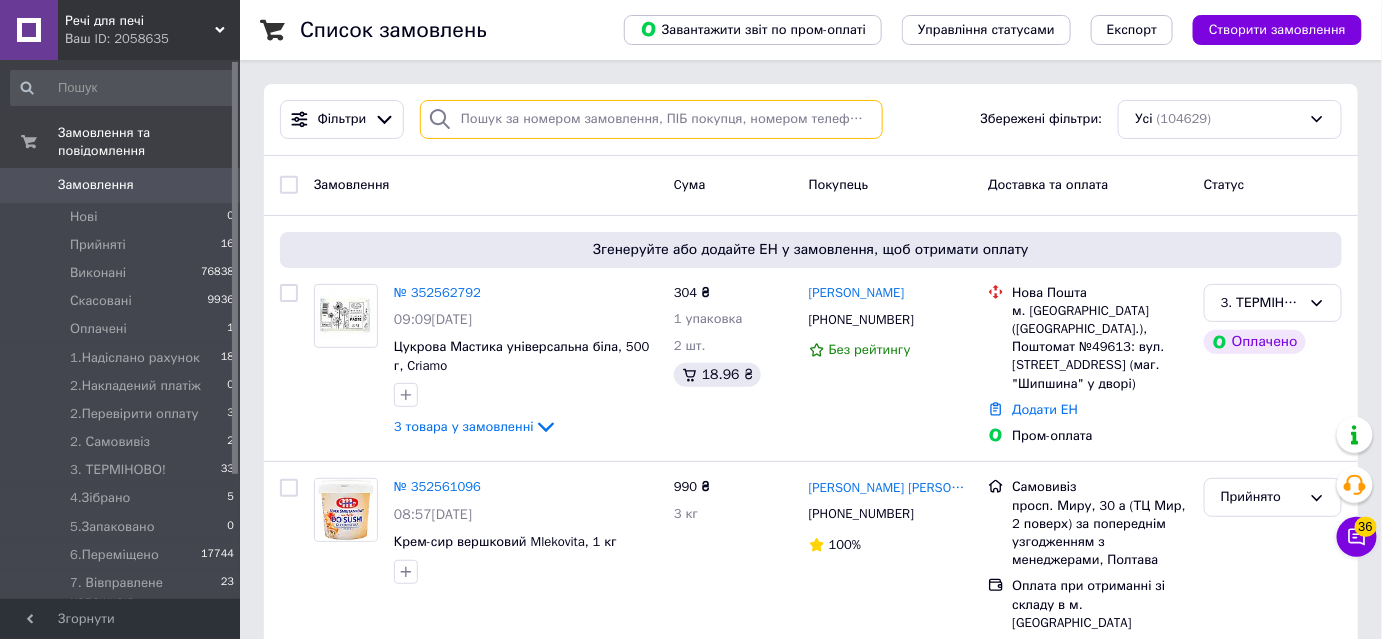 click at bounding box center [651, 119] 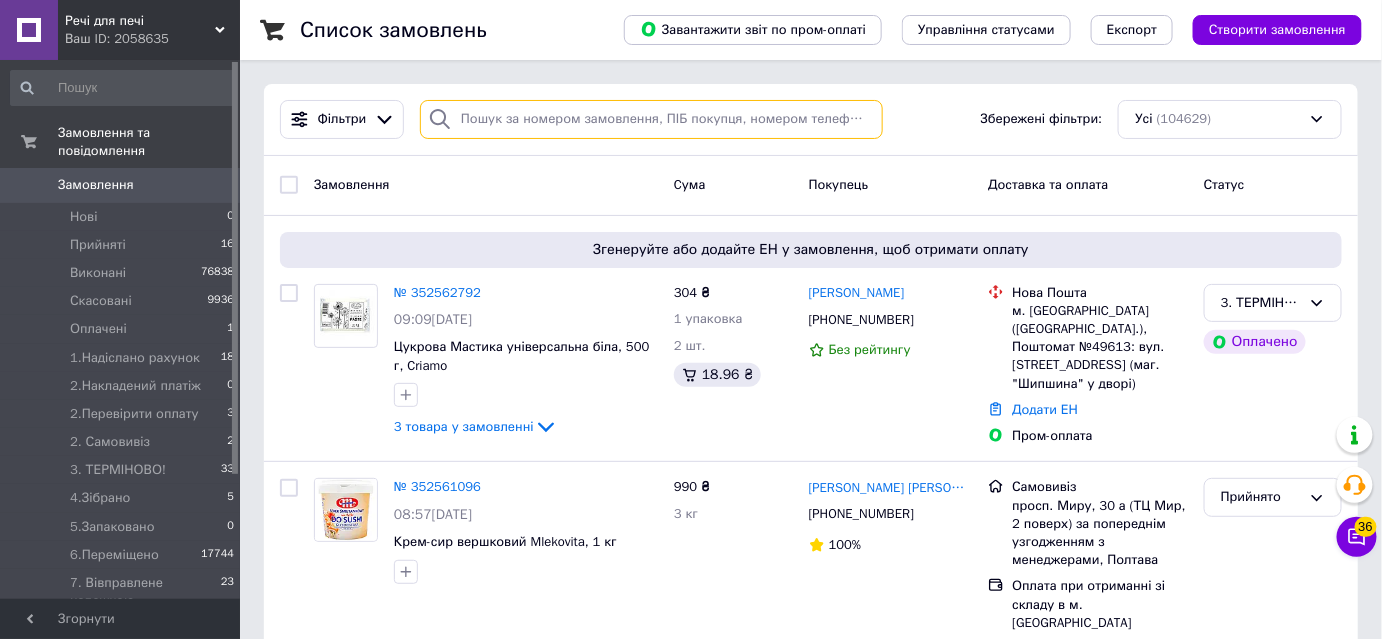paste on "[PHONE_NUMBER]" 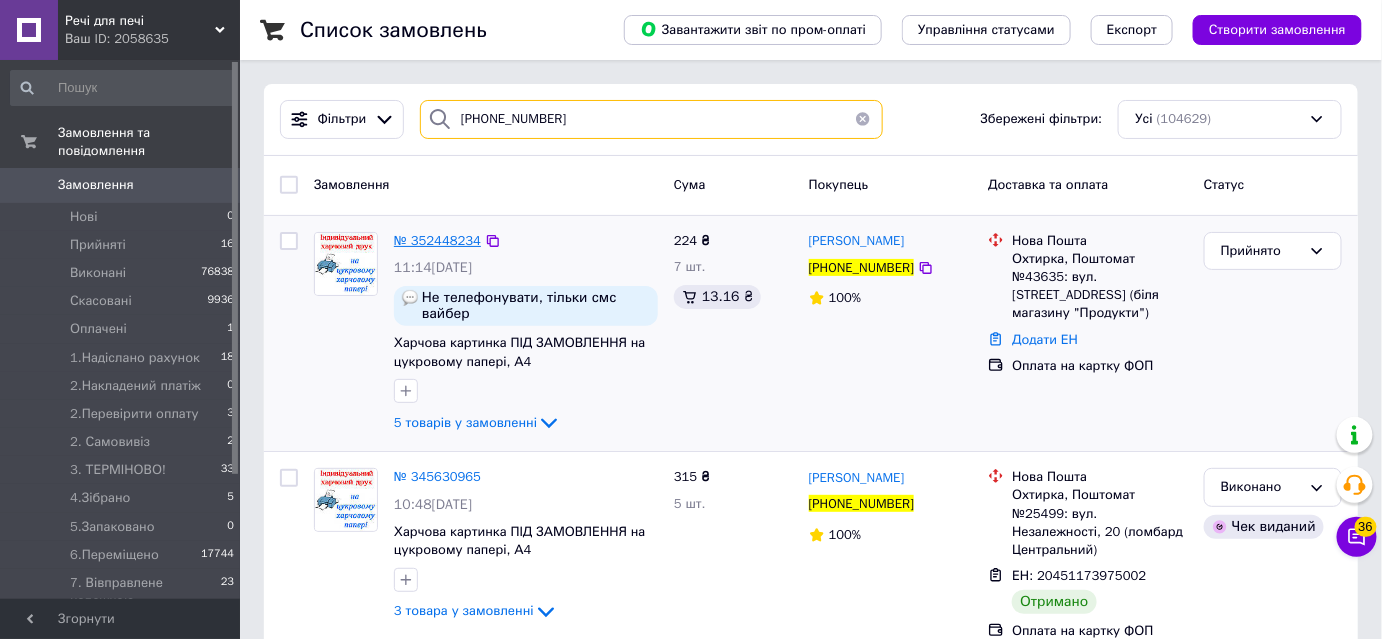 type on "[PHONE_NUMBER]" 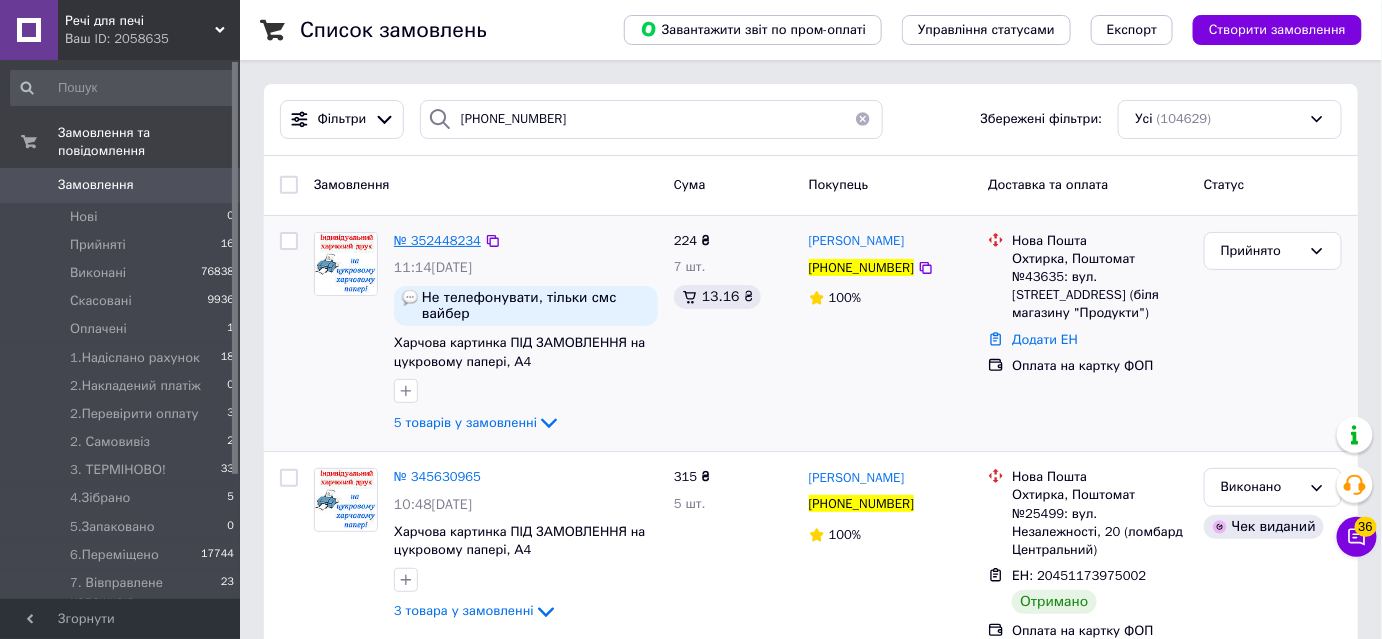 click on "№ 352448234" at bounding box center [437, 240] 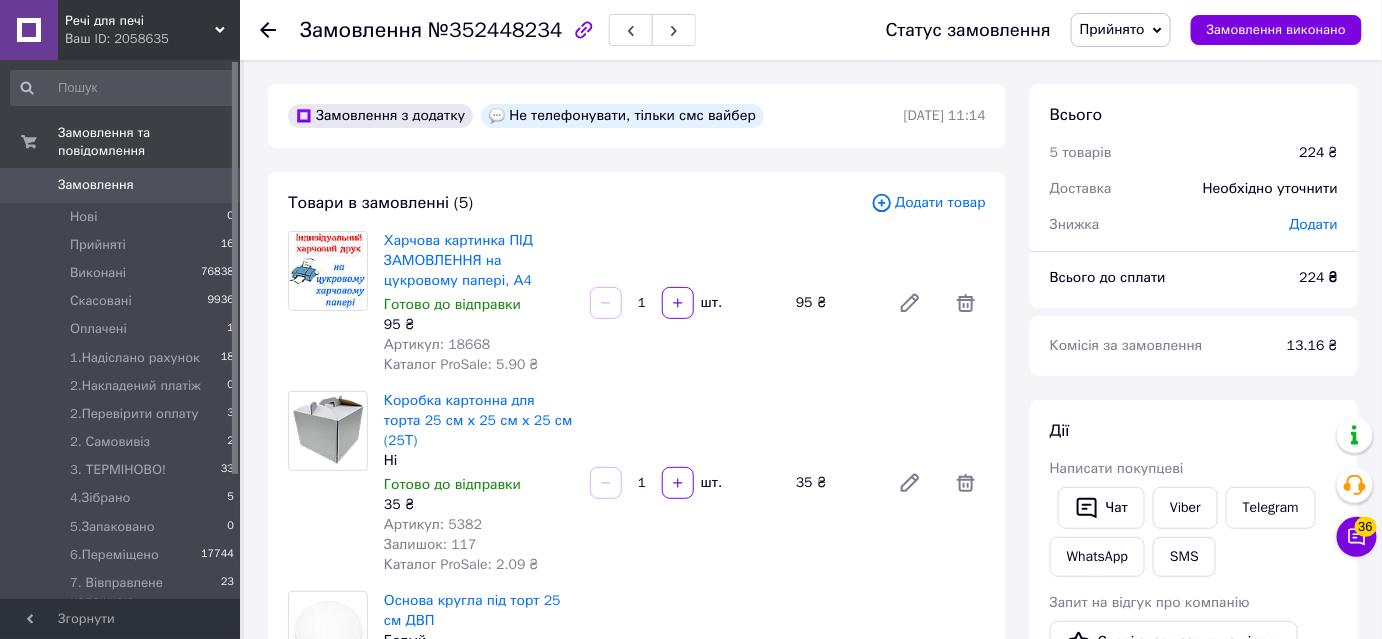 click on "Додати товар" at bounding box center (928, 203) 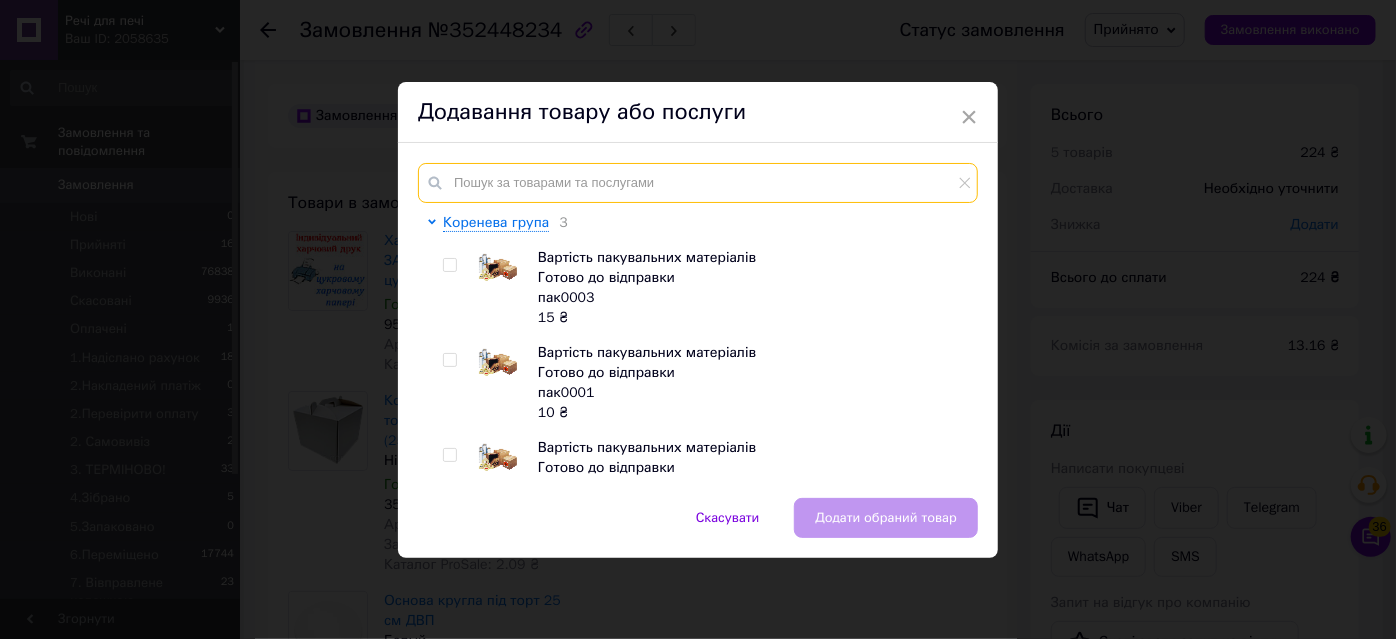 click at bounding box center [698, 183] 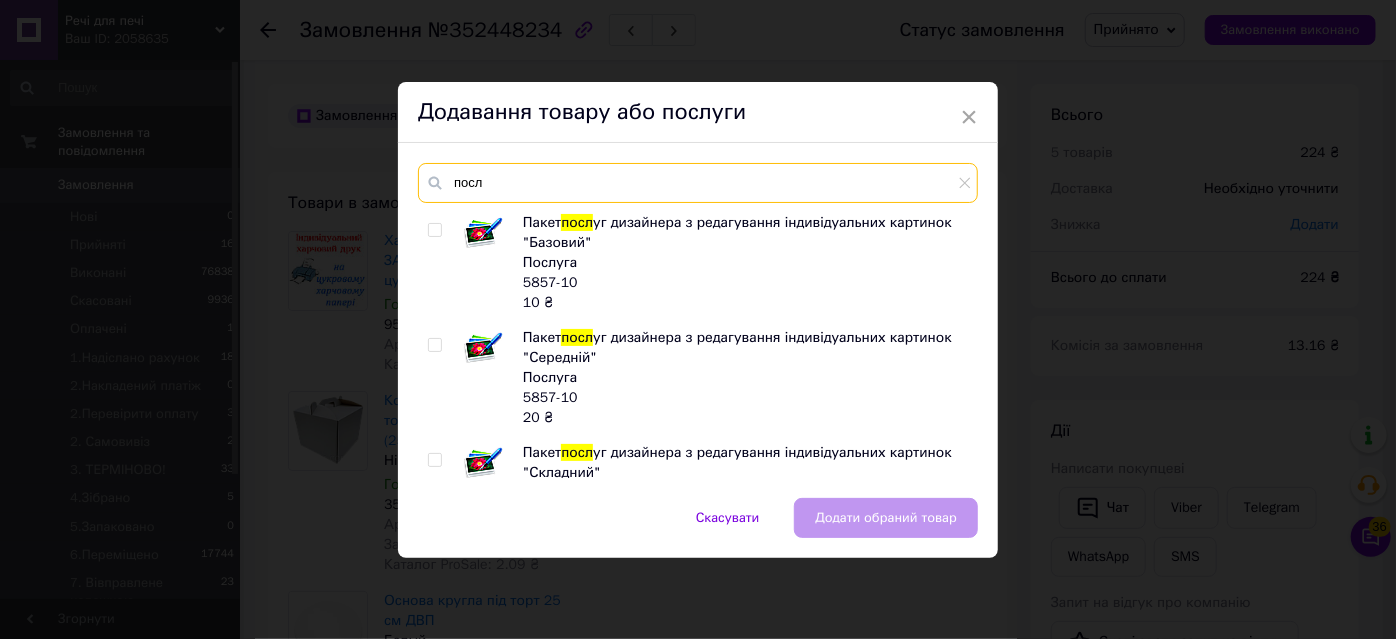 type on "посл" 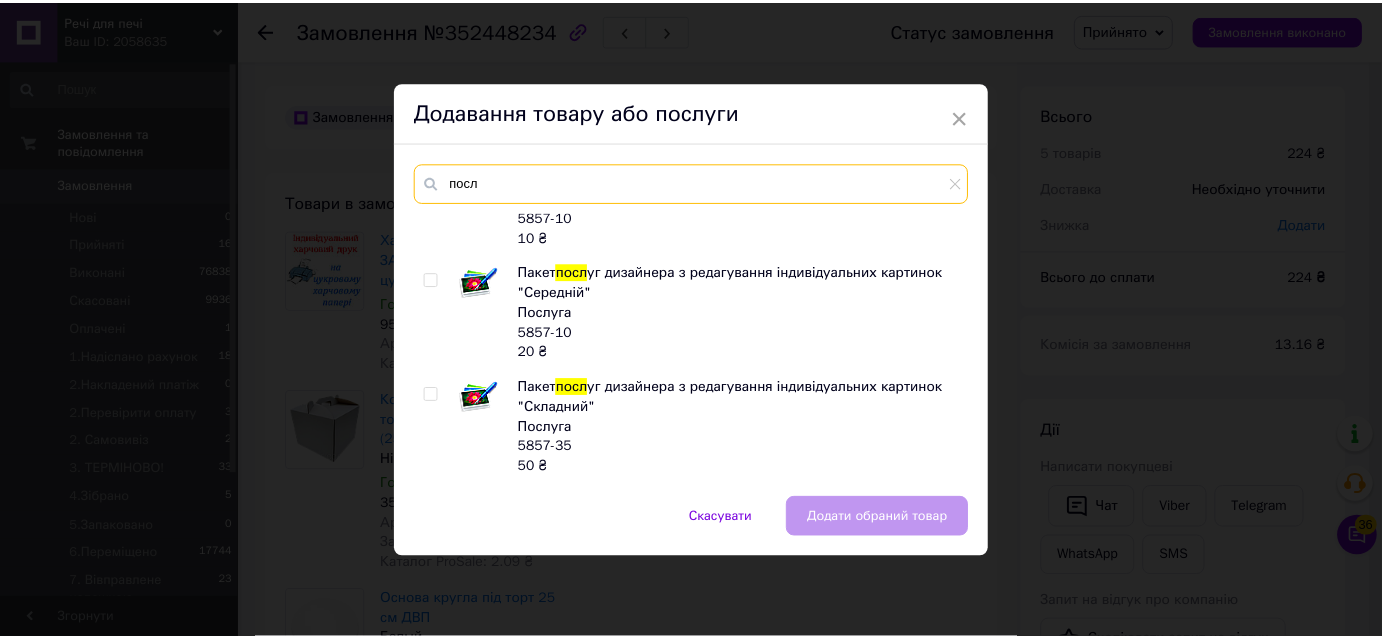 scroll, scrollTop: 0, scrollLeft: 0, axis: both 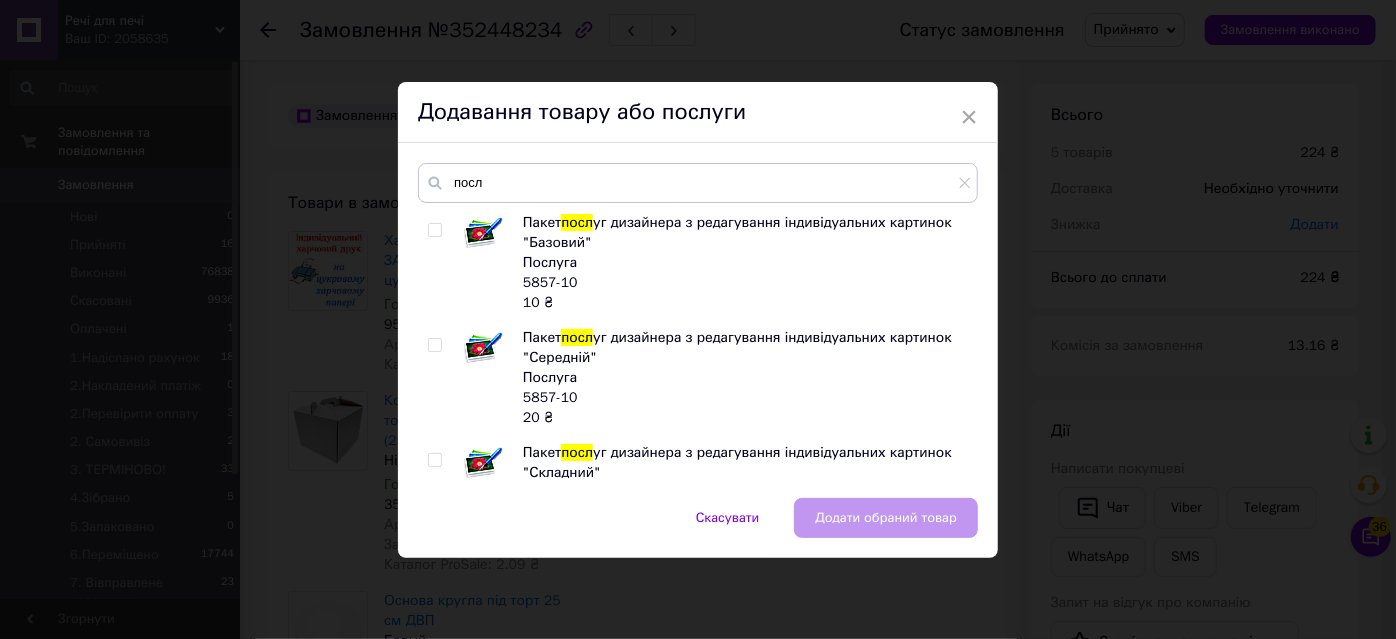 click at bounding box center (434, 345) 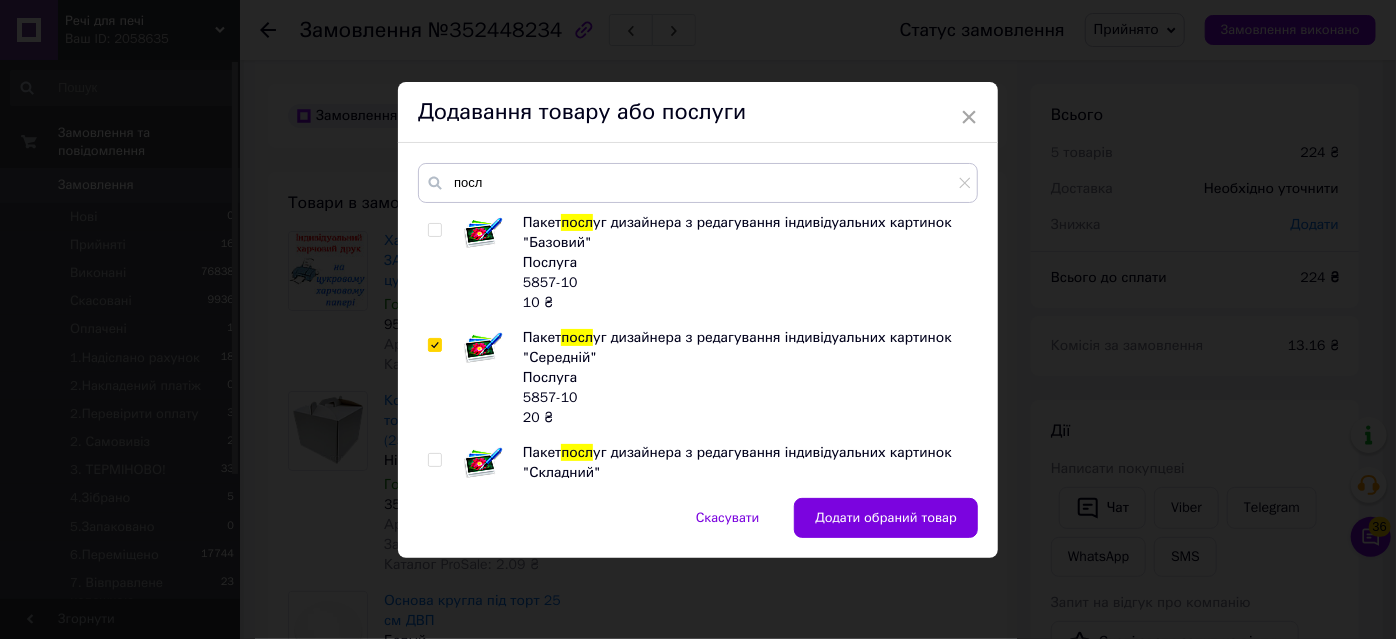 drag, startPoint x: 914, startPoint y: 511, endPoint x: 902, endPoint y: 513, distance: 12.165525 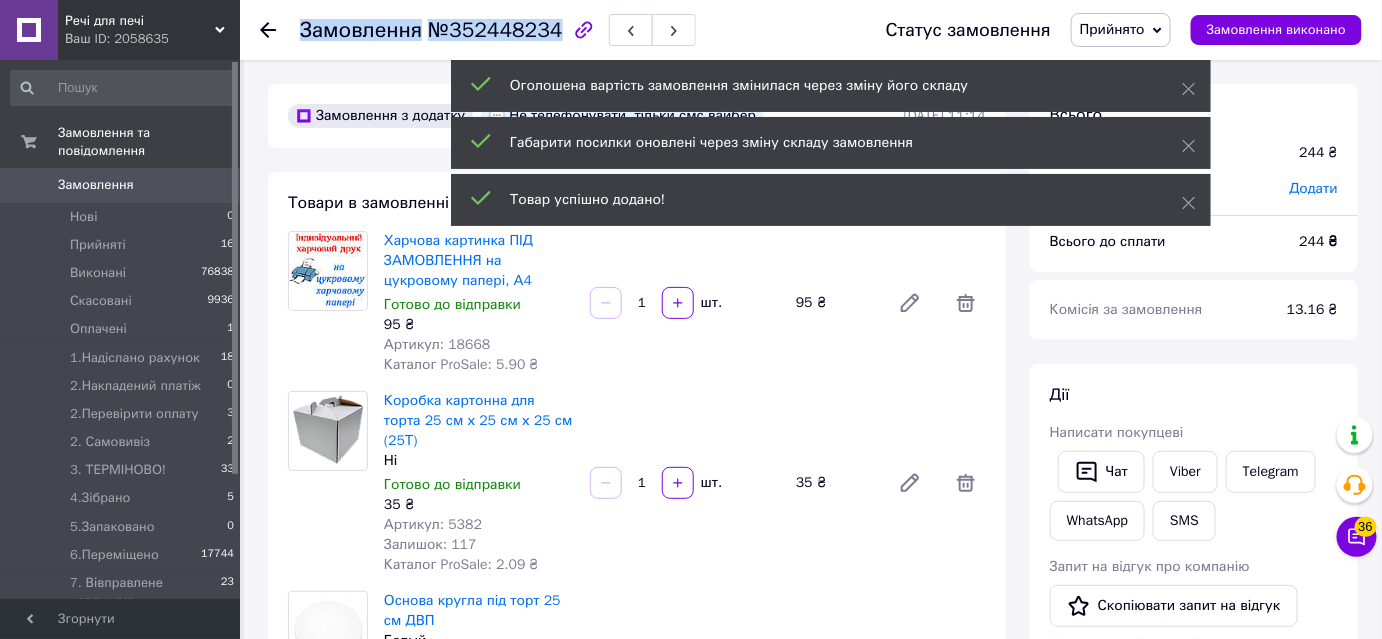 drag, startPoint x: 550, startPoint y: 27, endPoint x: 300, endPoint y: 39, distance: 250.28784 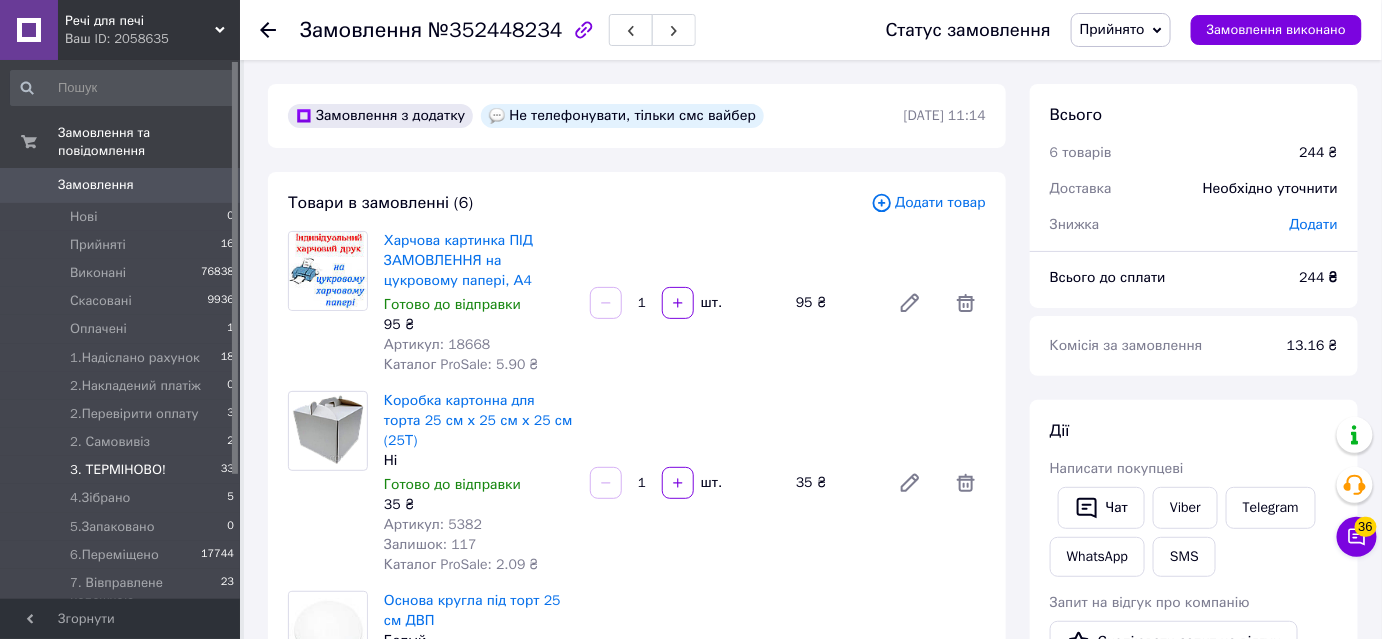 click on "3. ТЕРМІНОВО!" at bounding box center (118, 470) 